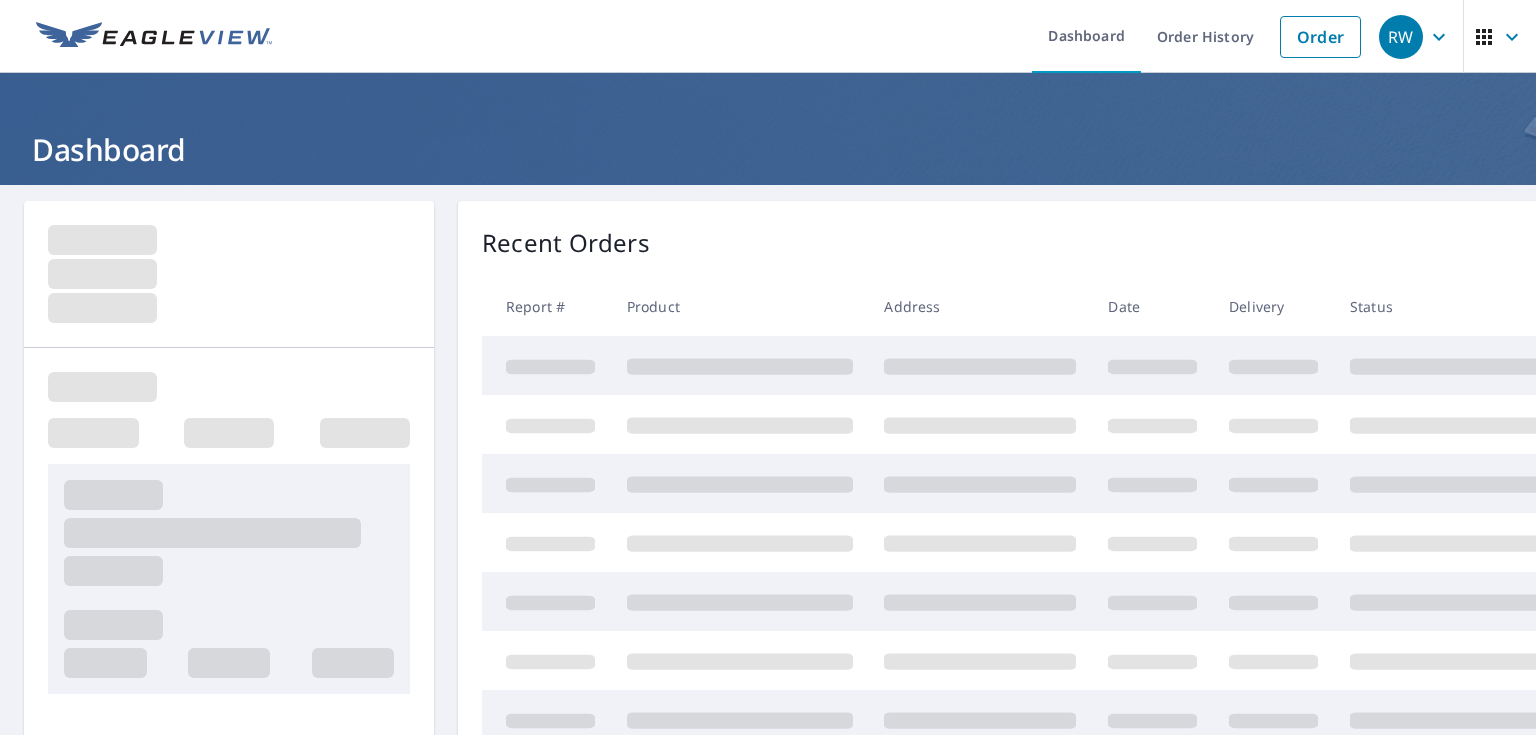 scroll, scrollTop: 0, scrollLeft: 0, axis: both 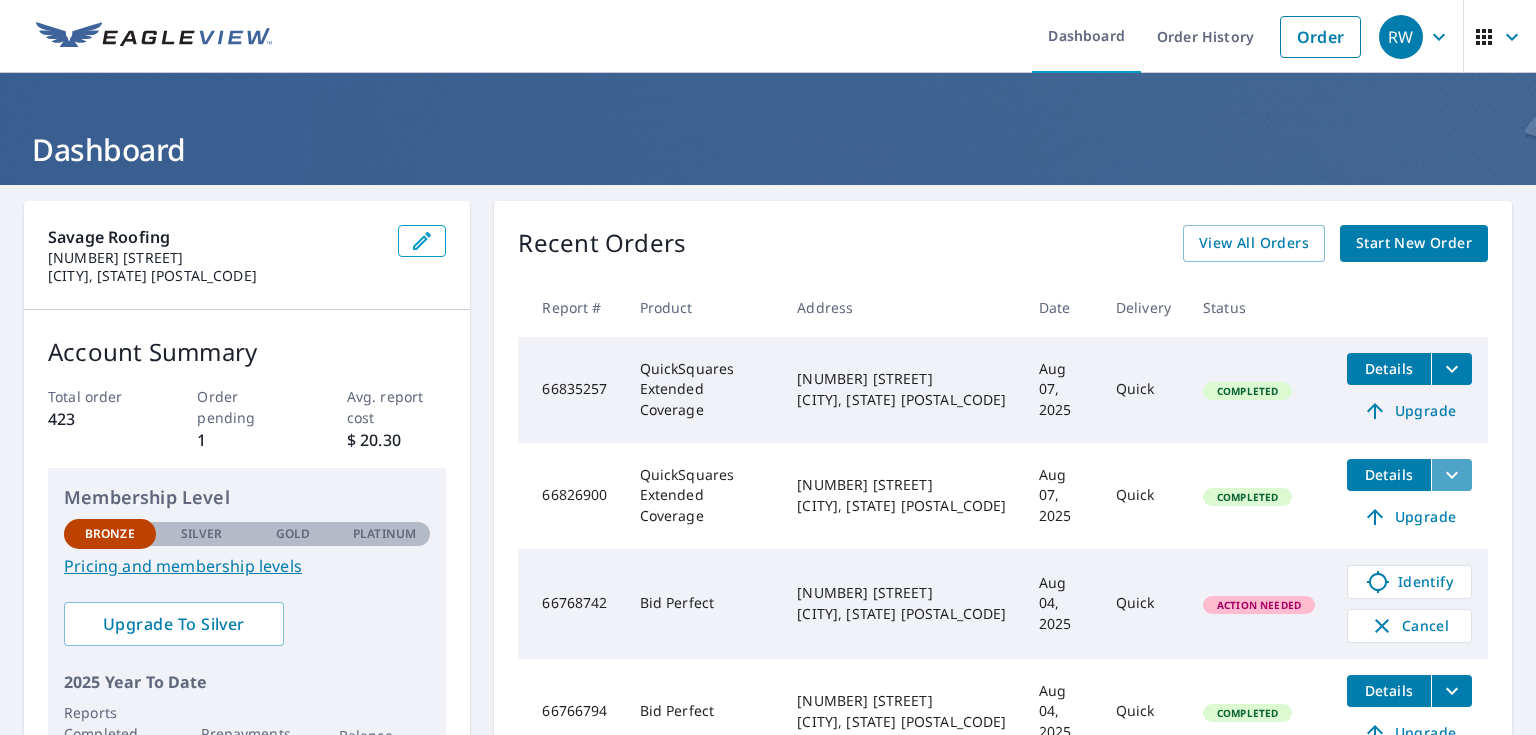 click 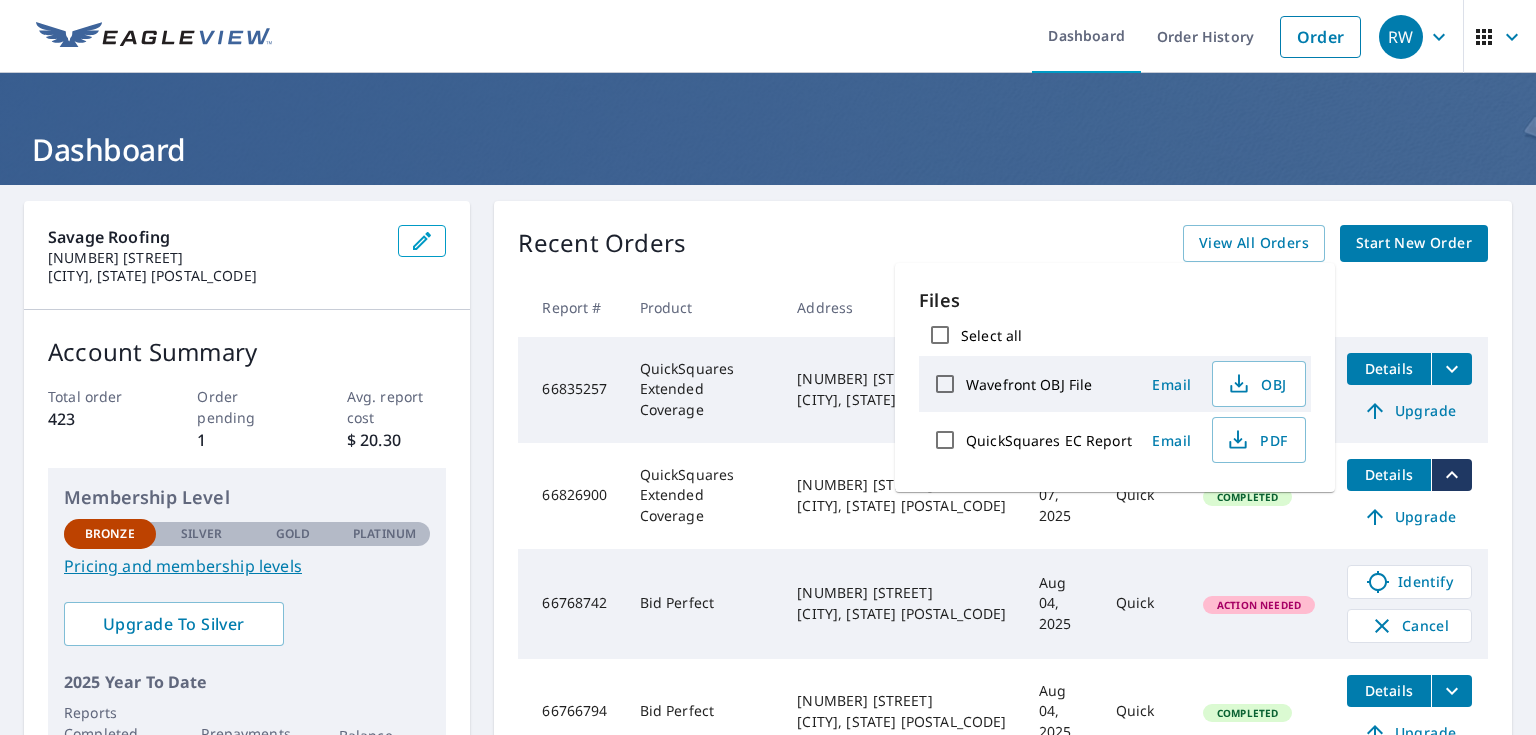 click on "Recent Orders View All Orders Start New Order Report # Product Address Date Delivery Status 66835257 QuickSquares Extended Coverage 3376 Smugglers Cove Rd
Greenbank, WA 98253 Aug 07, 2025 Quick Completed Details Upgrade 66826900 QuickSquares Extended Coverage 3845 Goldfinch Ln
Clinton, WA 98236 Aug 07, 2025 Quick Completed Details Upgrade 66768742 Bid Perfect 6239 S Shore Rd
Anacortes, WA 98221 Aug 04, 2025 Quick Action Needed Identify Cancel 66766794 Bid Perfect 6237 S Shore Rd
Anacortes, WA 98221 Aug 04, 2025 Quick Completed Details Upgrade 66729906 QuickSquares 6070 Cultus Bay Rd
Clinton, WA 98236 Aug 01, 2025 Quick Completed Details Upgrade" at bounding box center (1003, 548) 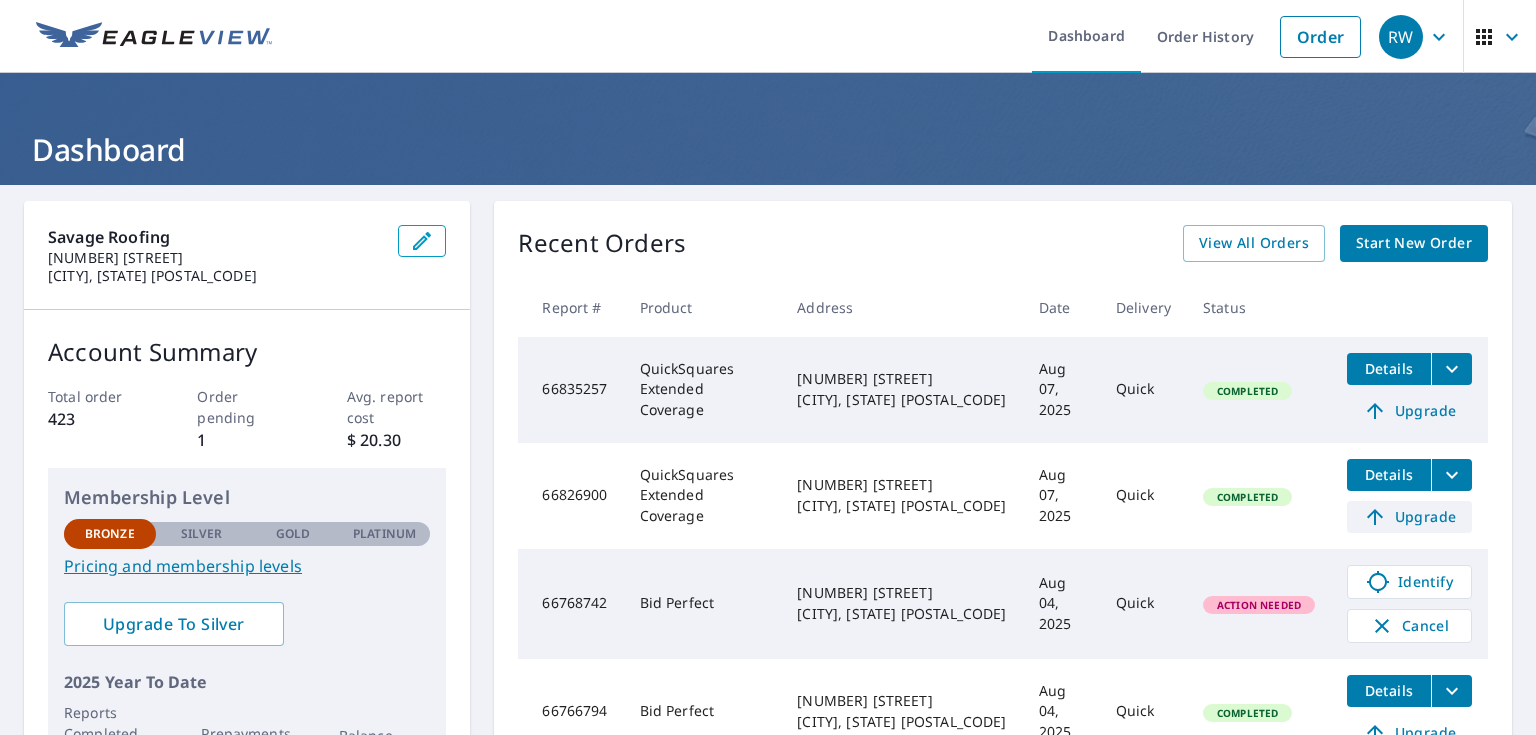 click on "Upgrade" at bounding box center [1409, 517] 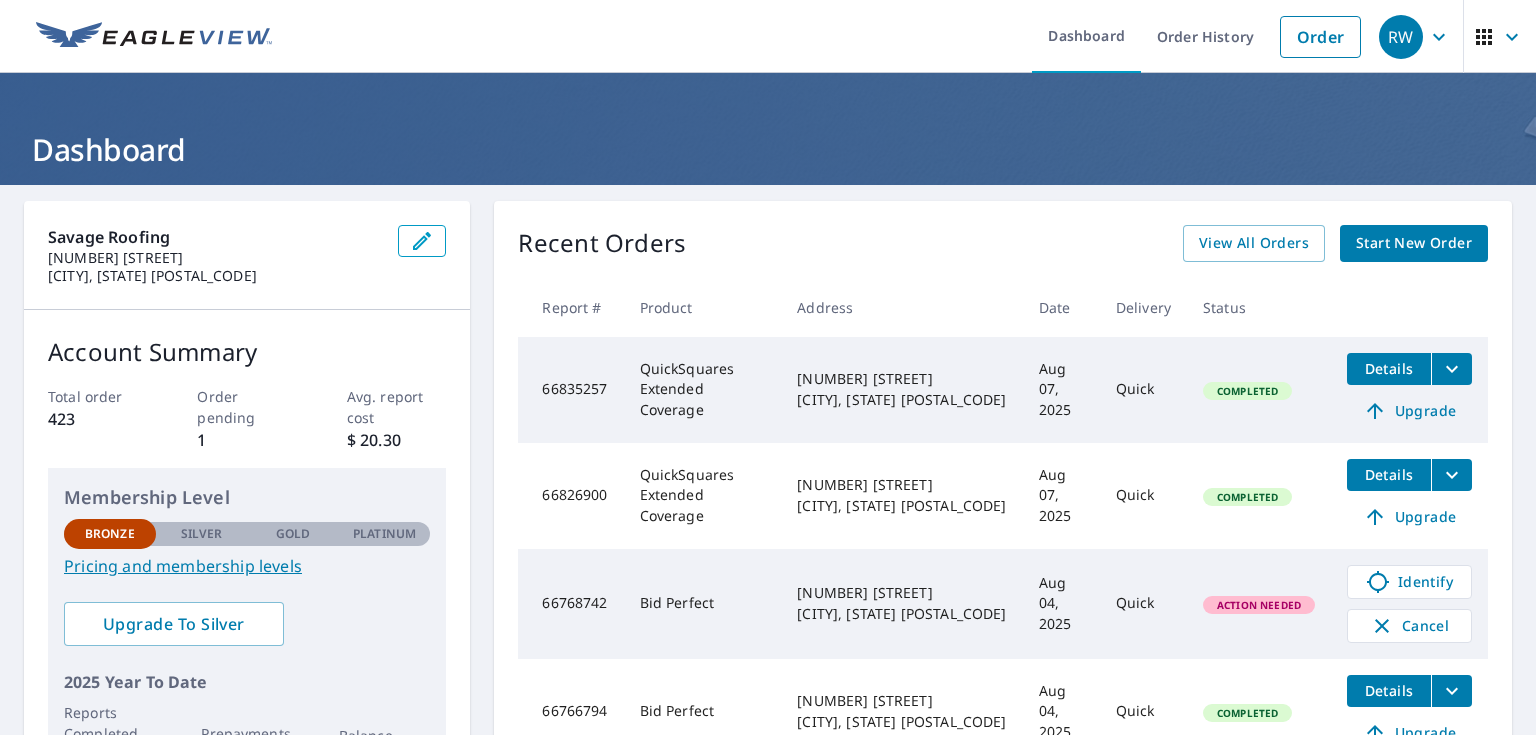 click on "Start New Order" at bounding box center [1414, 243] 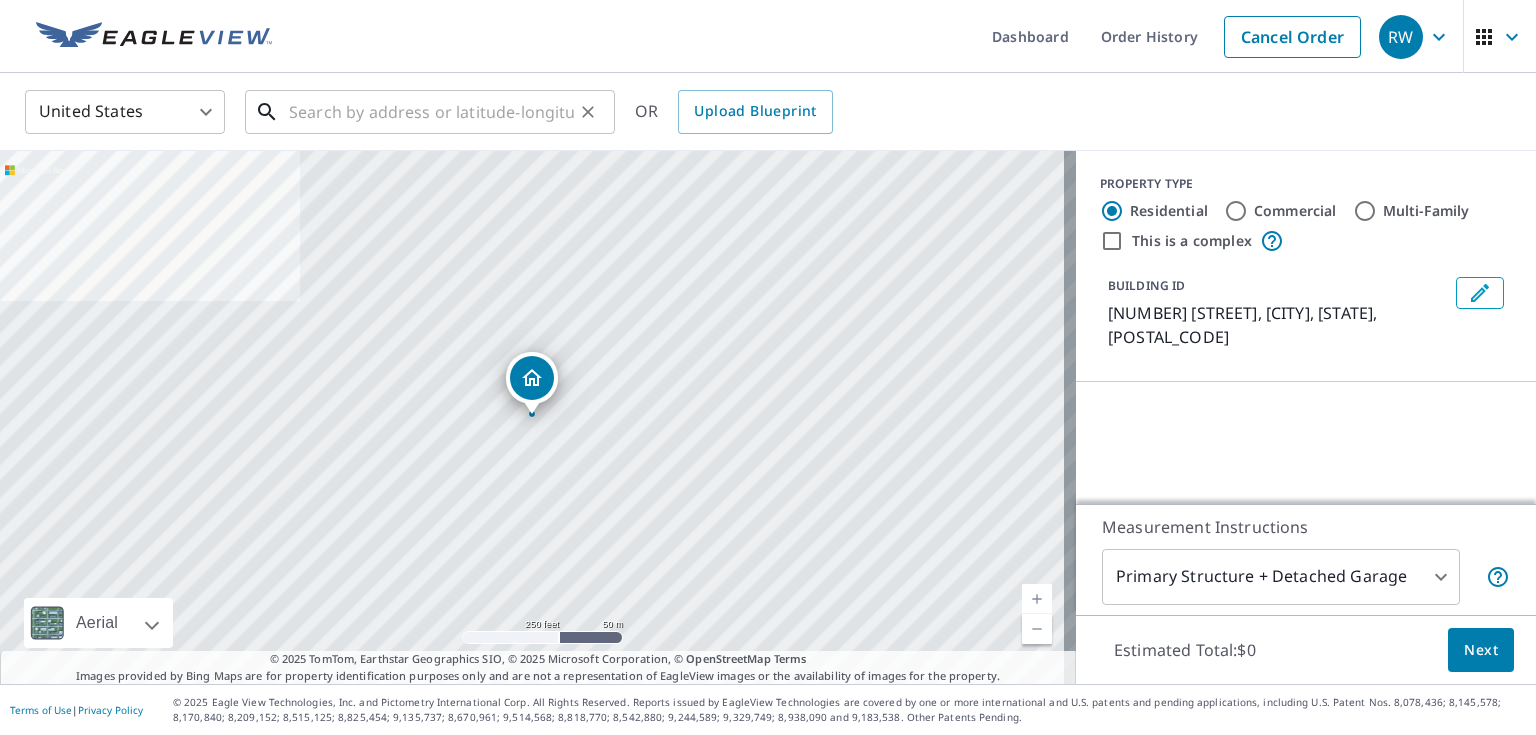 click at bounding box center (431, 112) 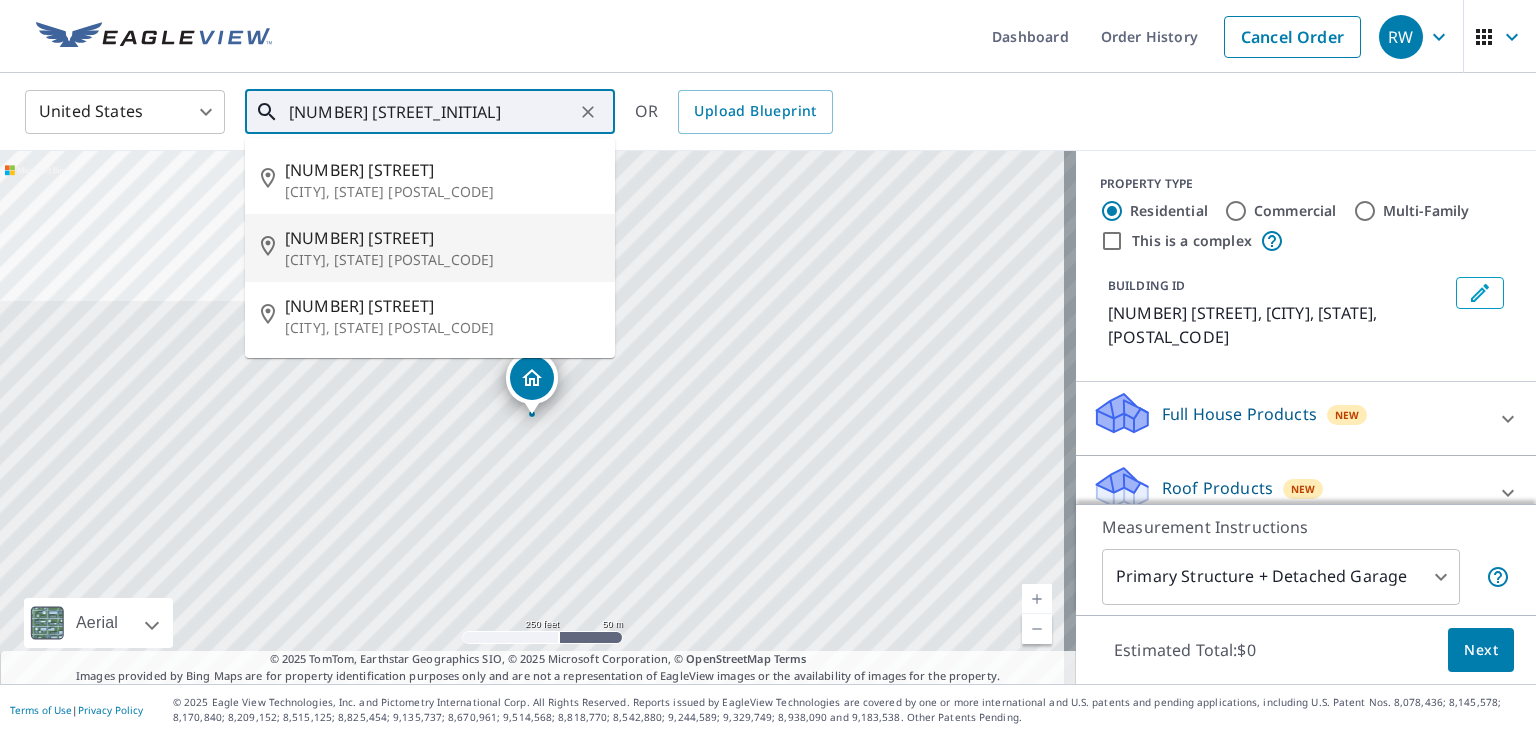 click on "3845 Goldfinch Ln" at bounding box center [442, 238] 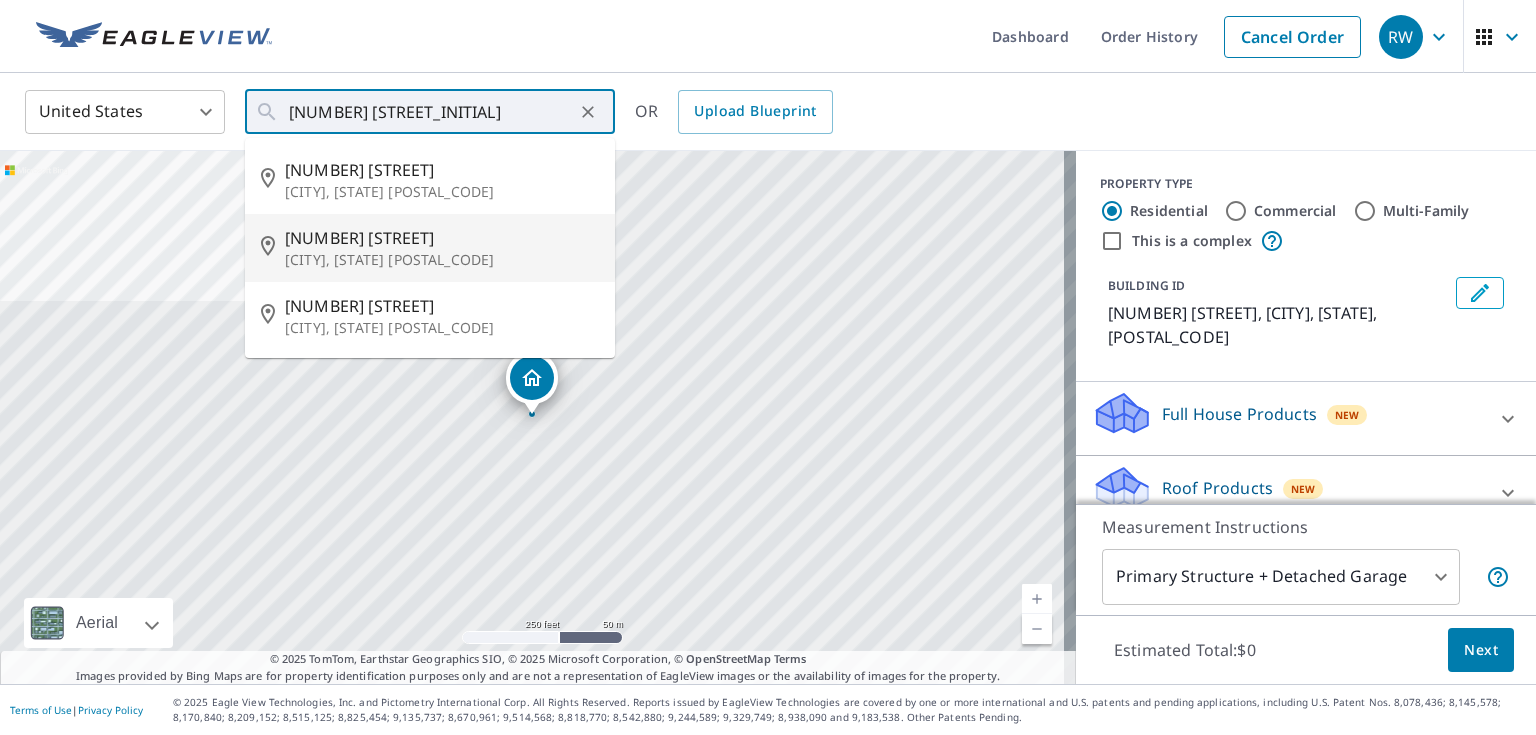 type on "3845 Goldfinch Ln Clinton, WA 98236" 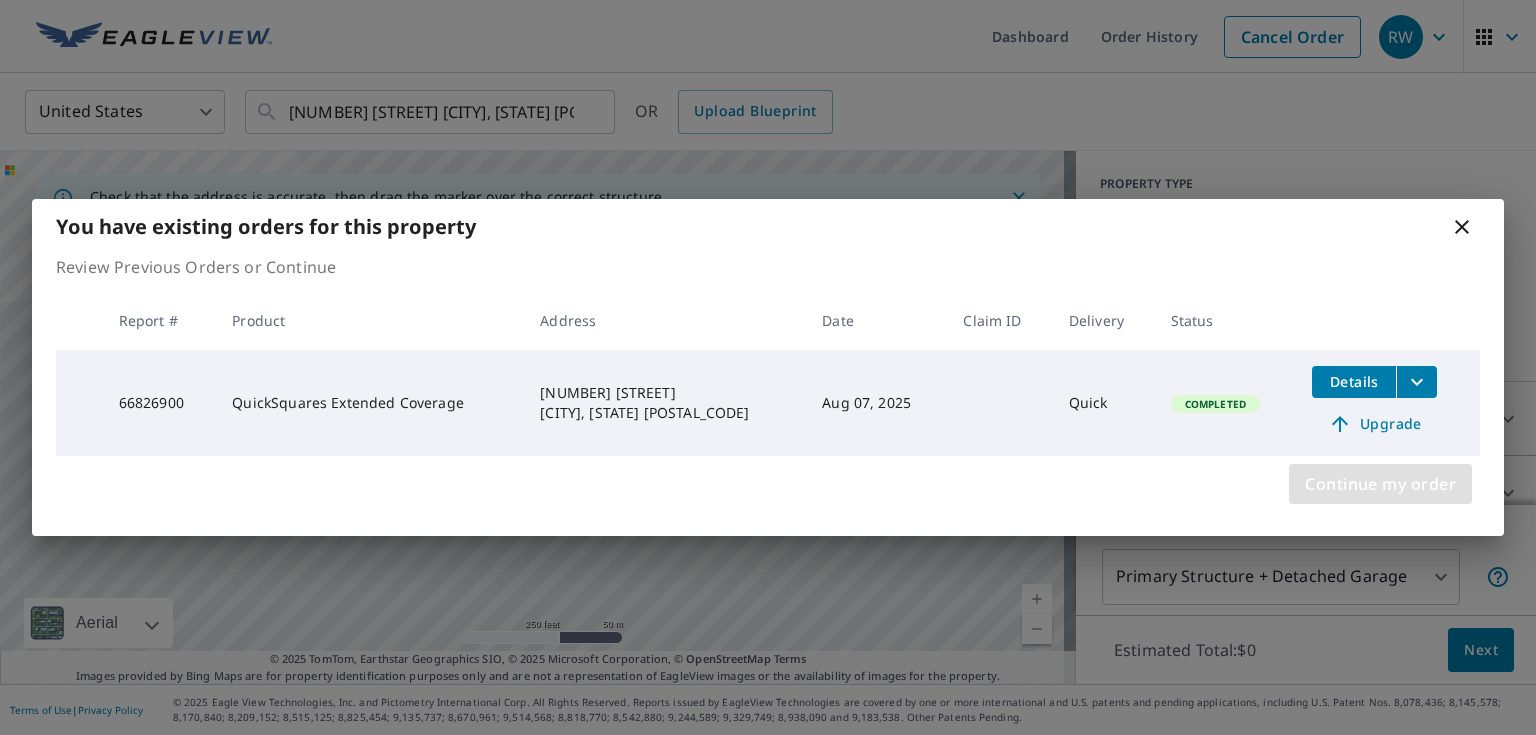 click on "Continue my order" at bounding box center (1380, 484) 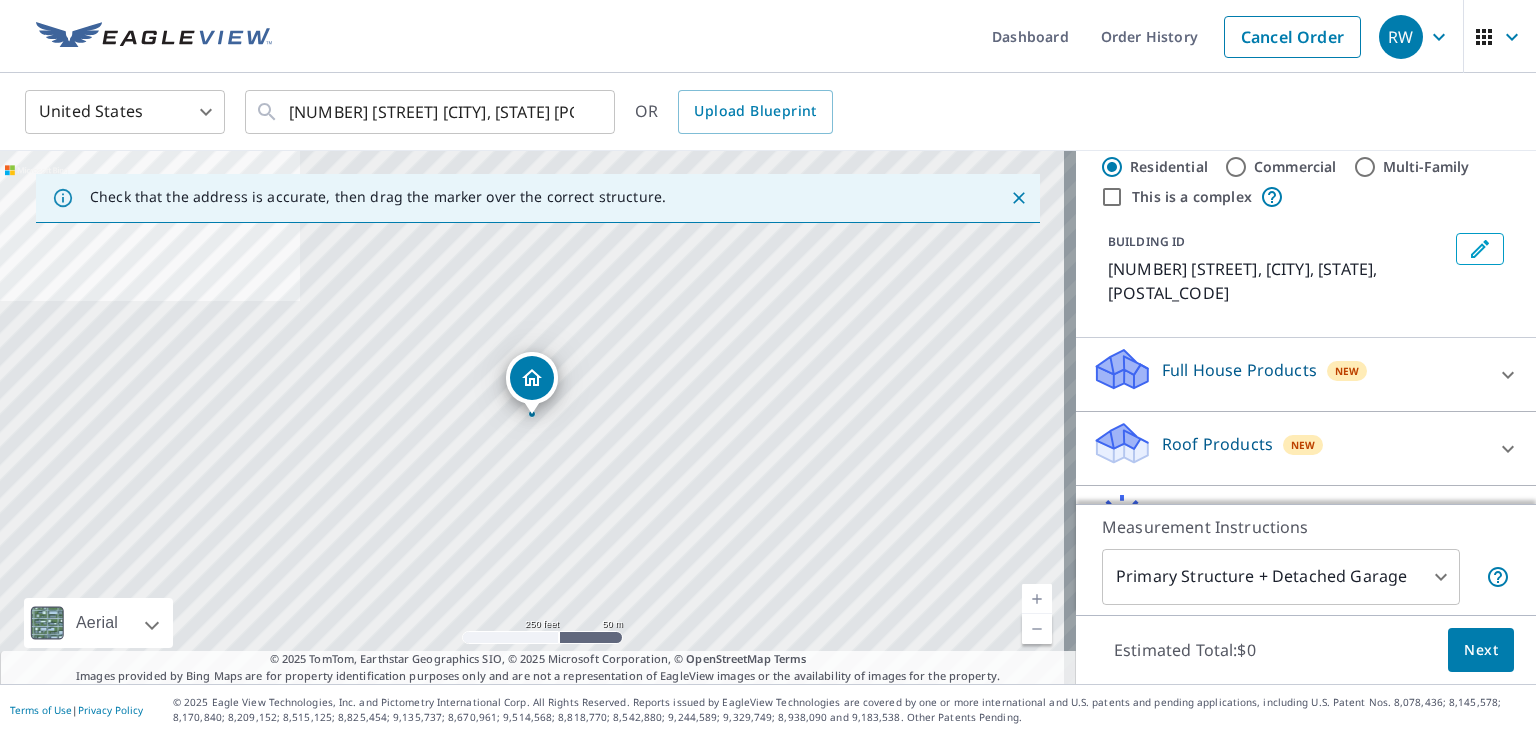 scroll, scrollTop: 80, scrollLeft: 0, axis: vertical 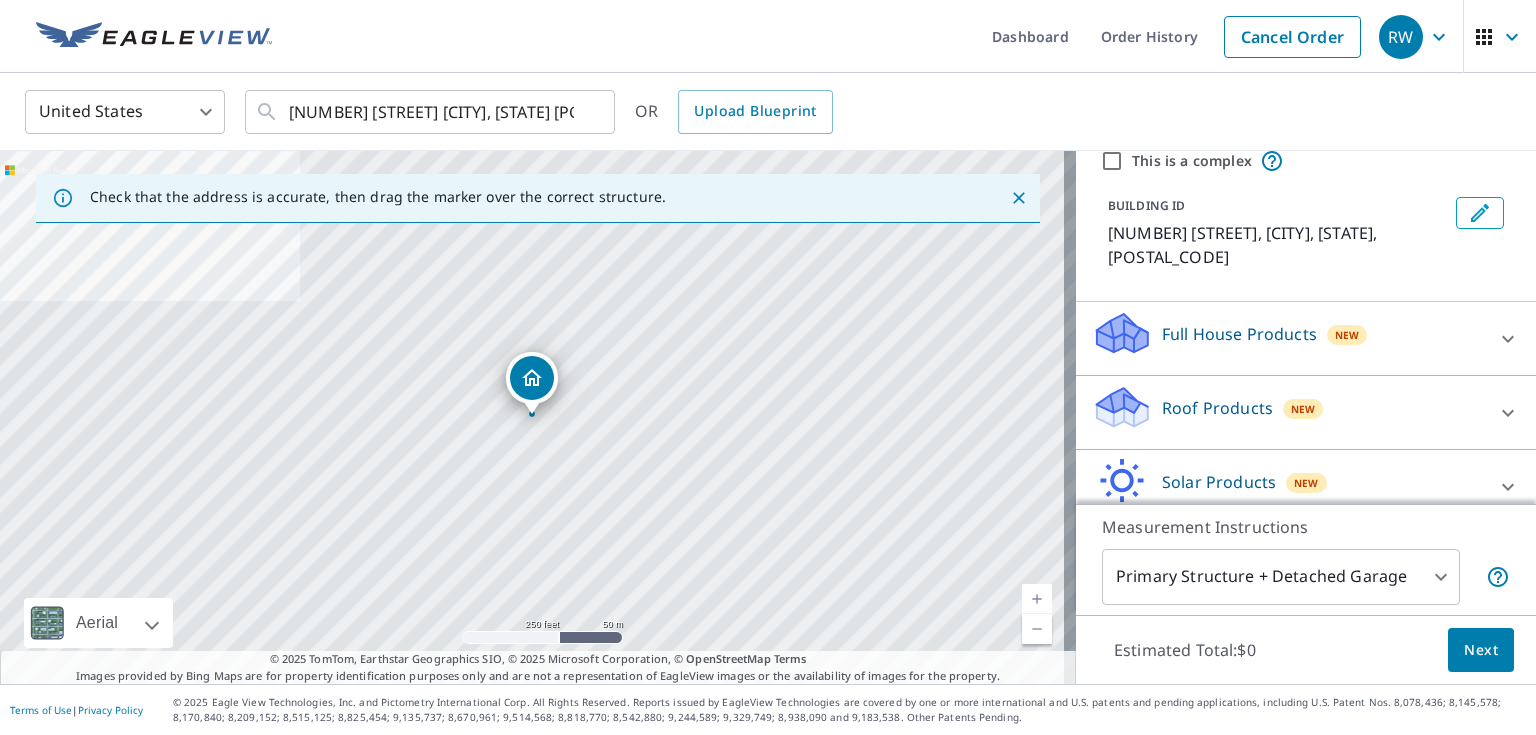 click at bounding box center [1508, 413] 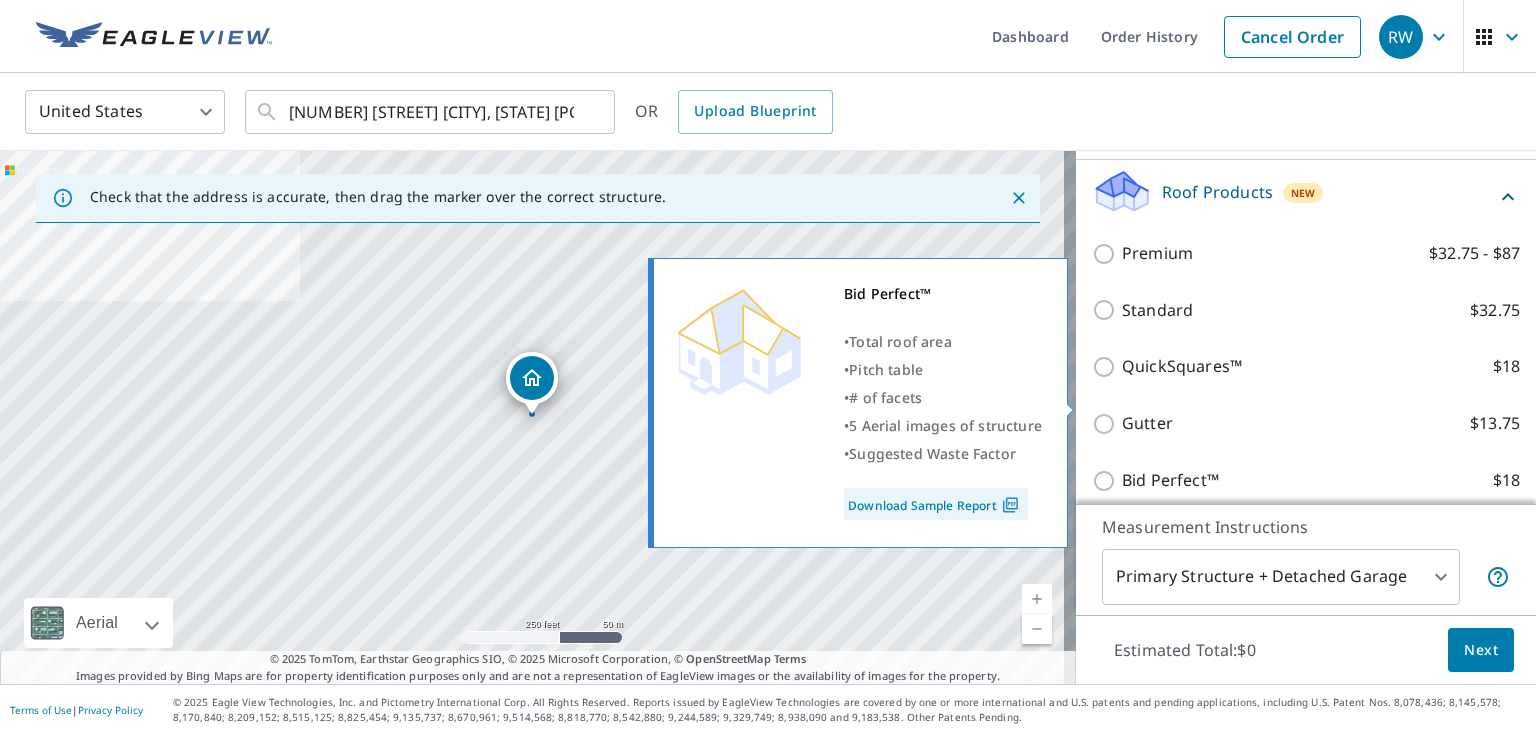 scroll, scrollTop: 400, scrollLeft: 0, axis: vertical 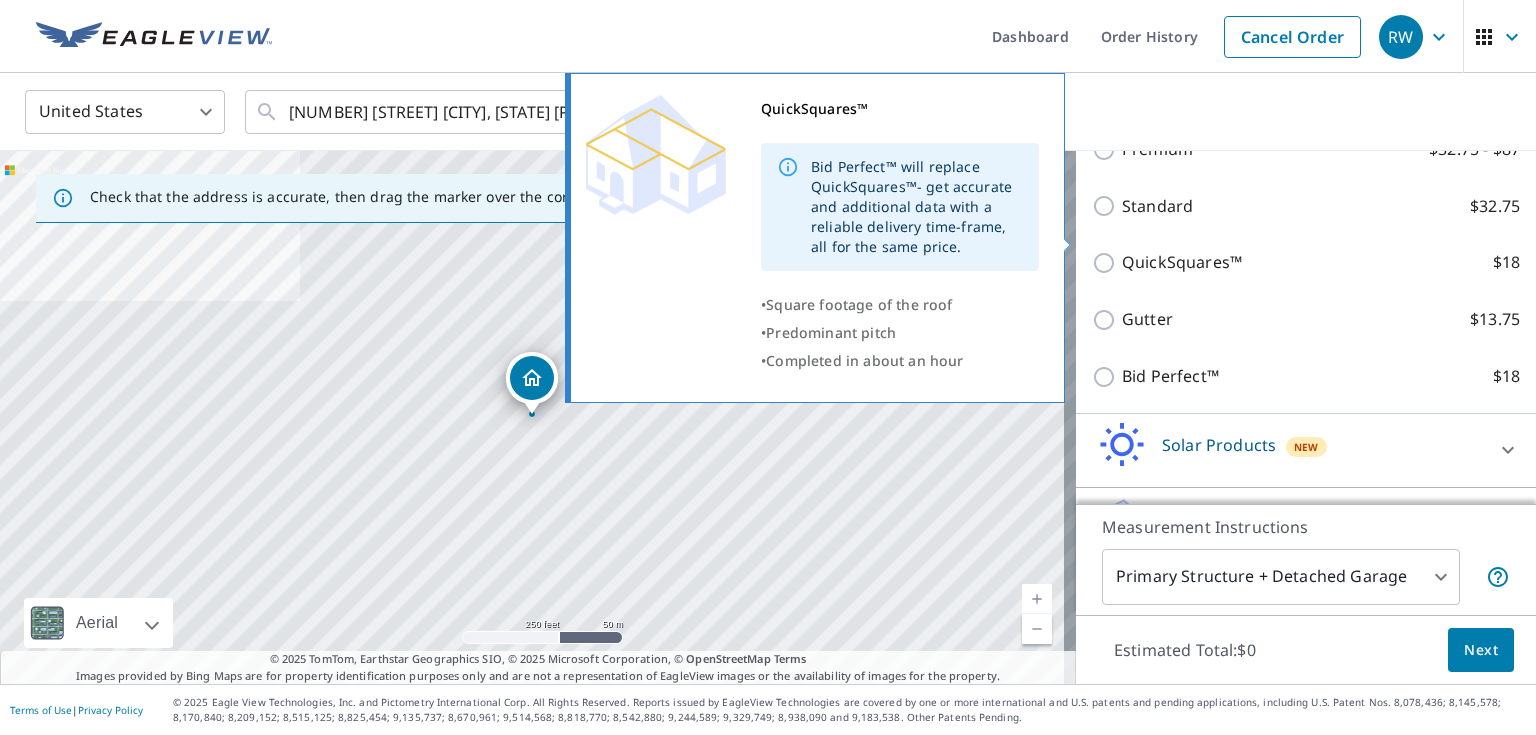click on "QuickSquares™" at bounding box center [1182, 262] 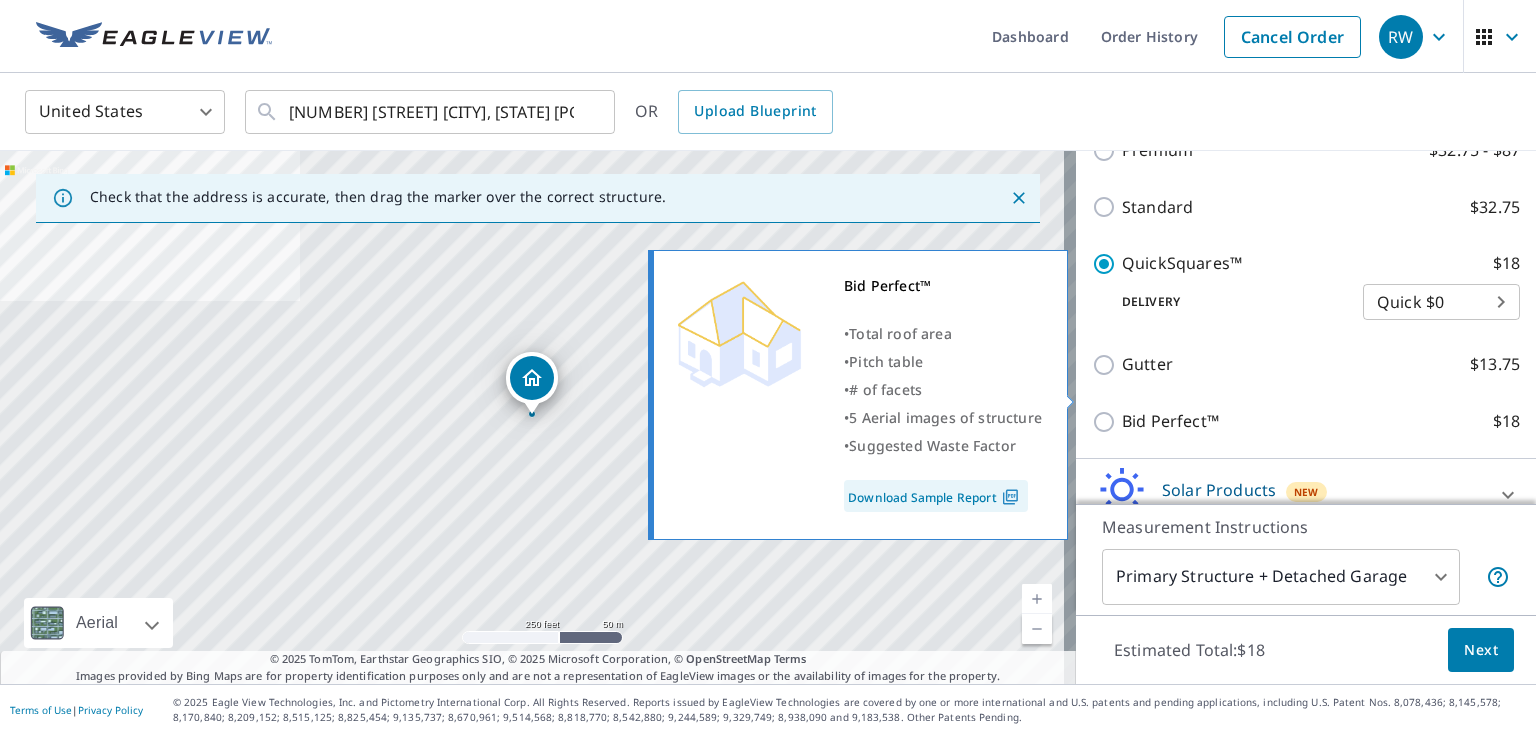 click on "Bid Perfect™" at bounding box center (1170, 421) 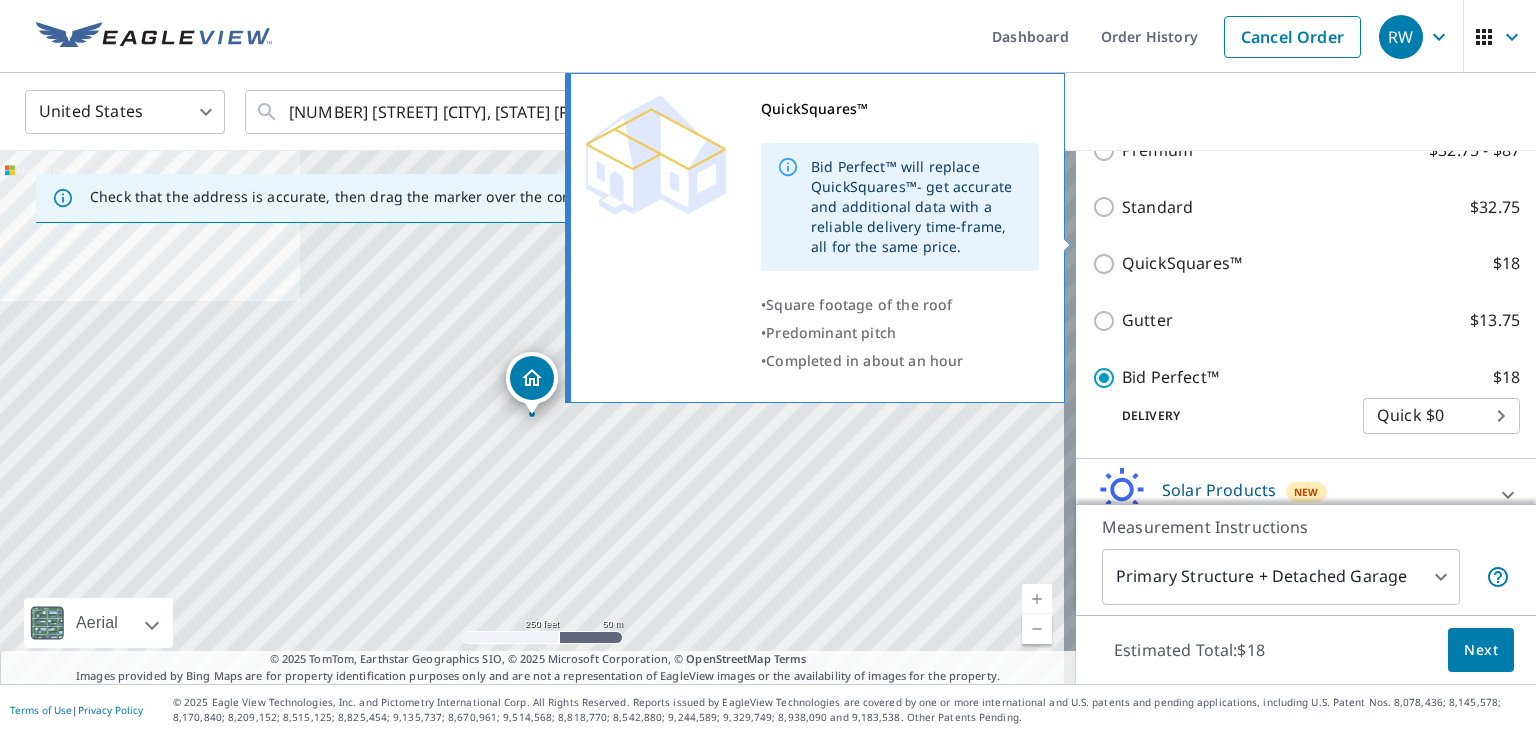 click on "QuickSquares™" at bounding box center (1182, 263) 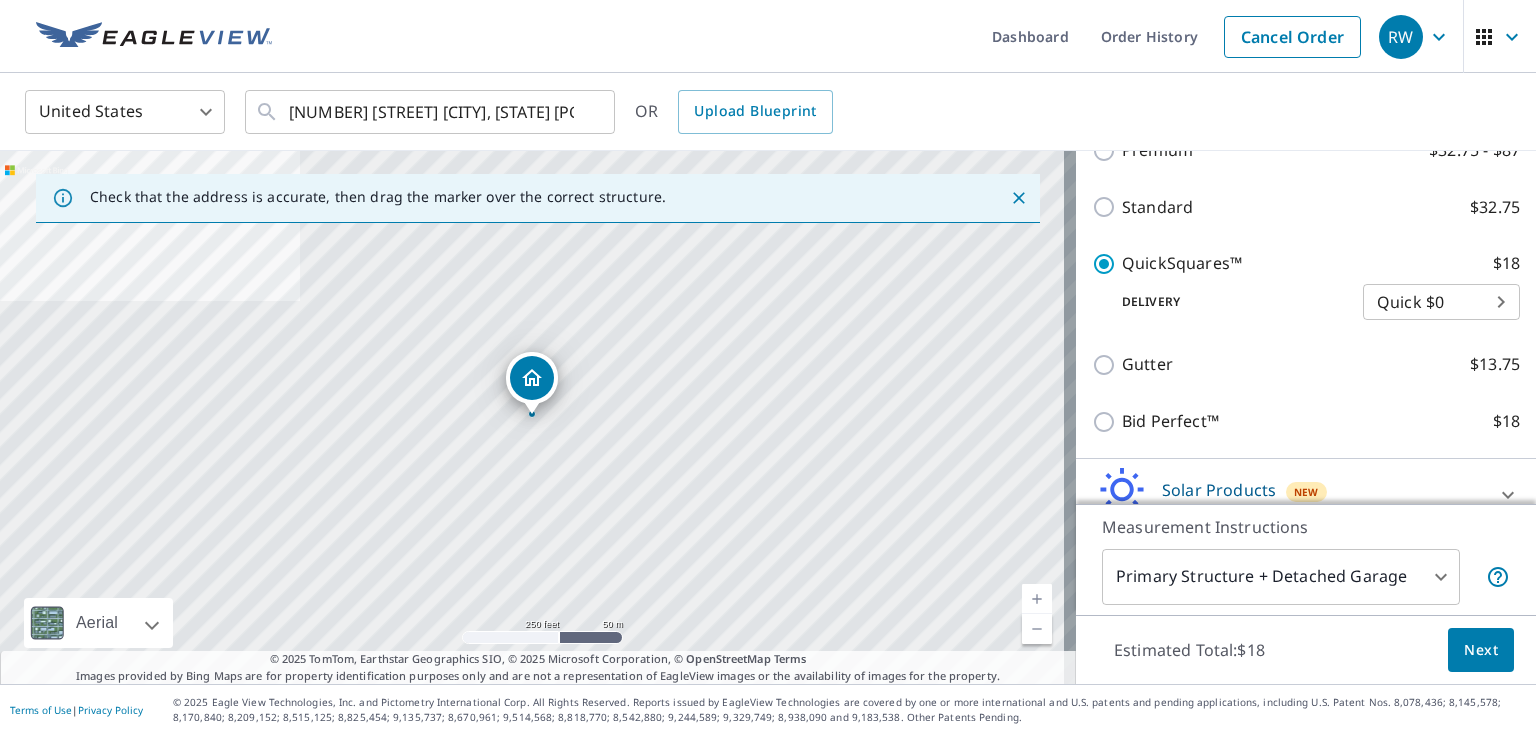 click on "Next" at bounding box center (1481, 650) 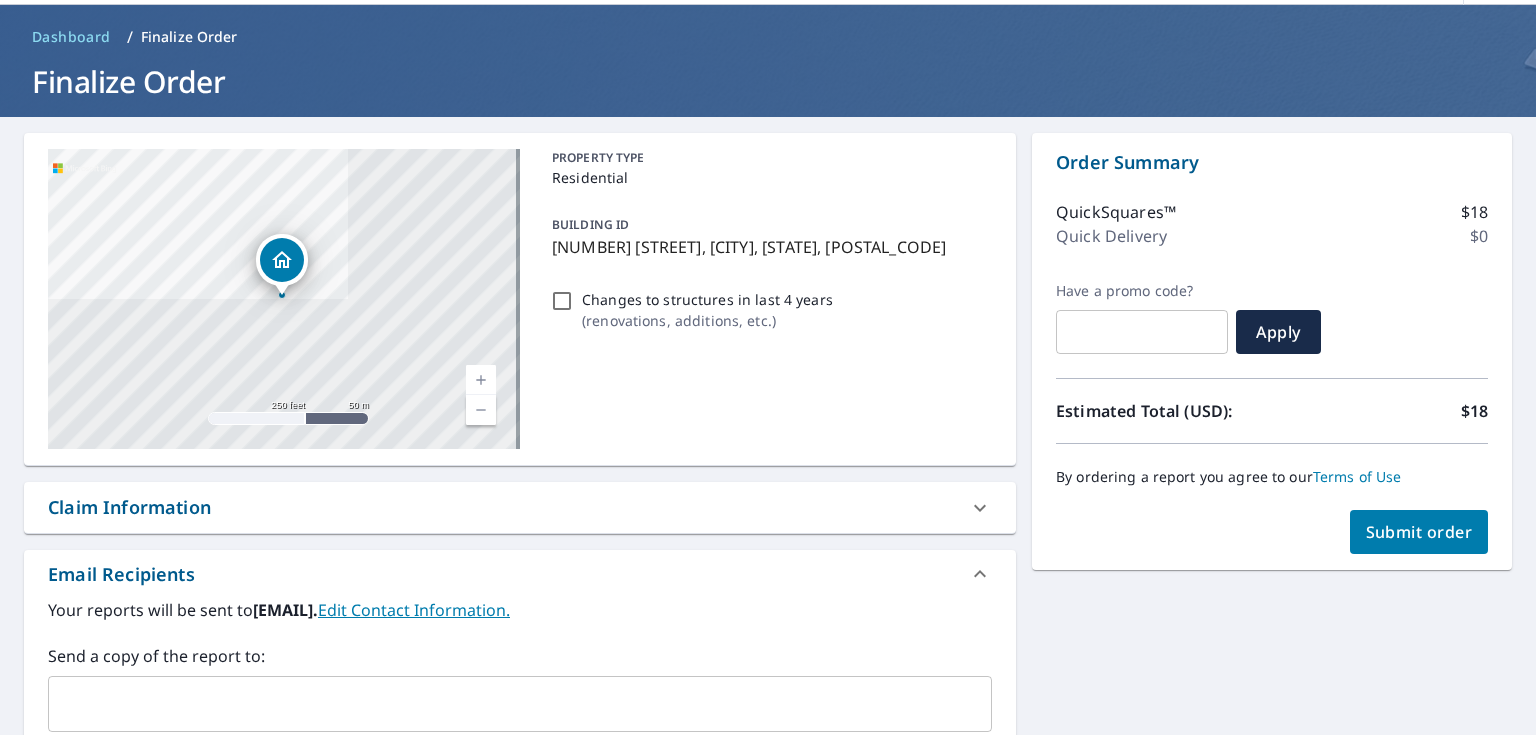 scroll, scrollTop: 160, scrollLeft: 0, axis: vertical 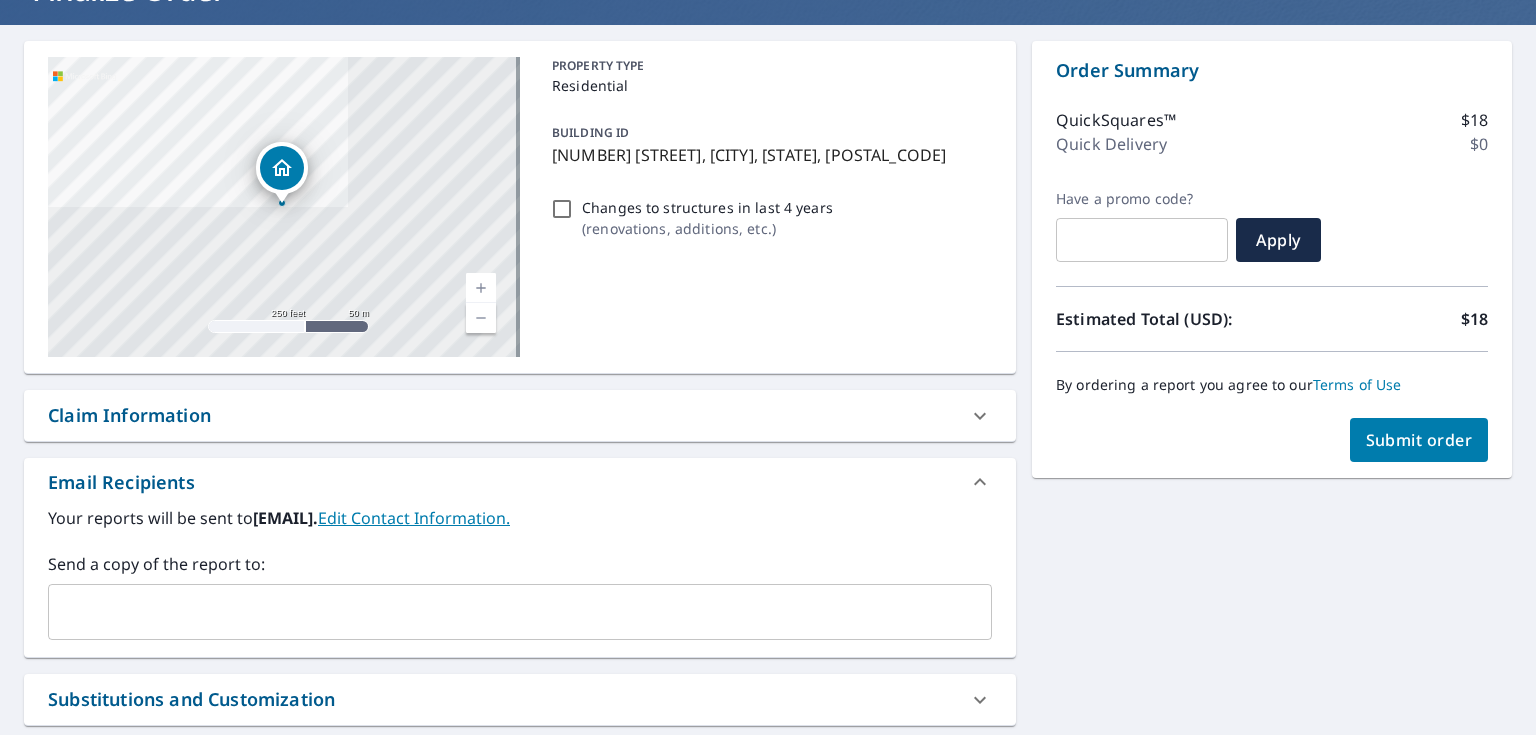 click on "Submit order" at bounding box center (1419, 440) 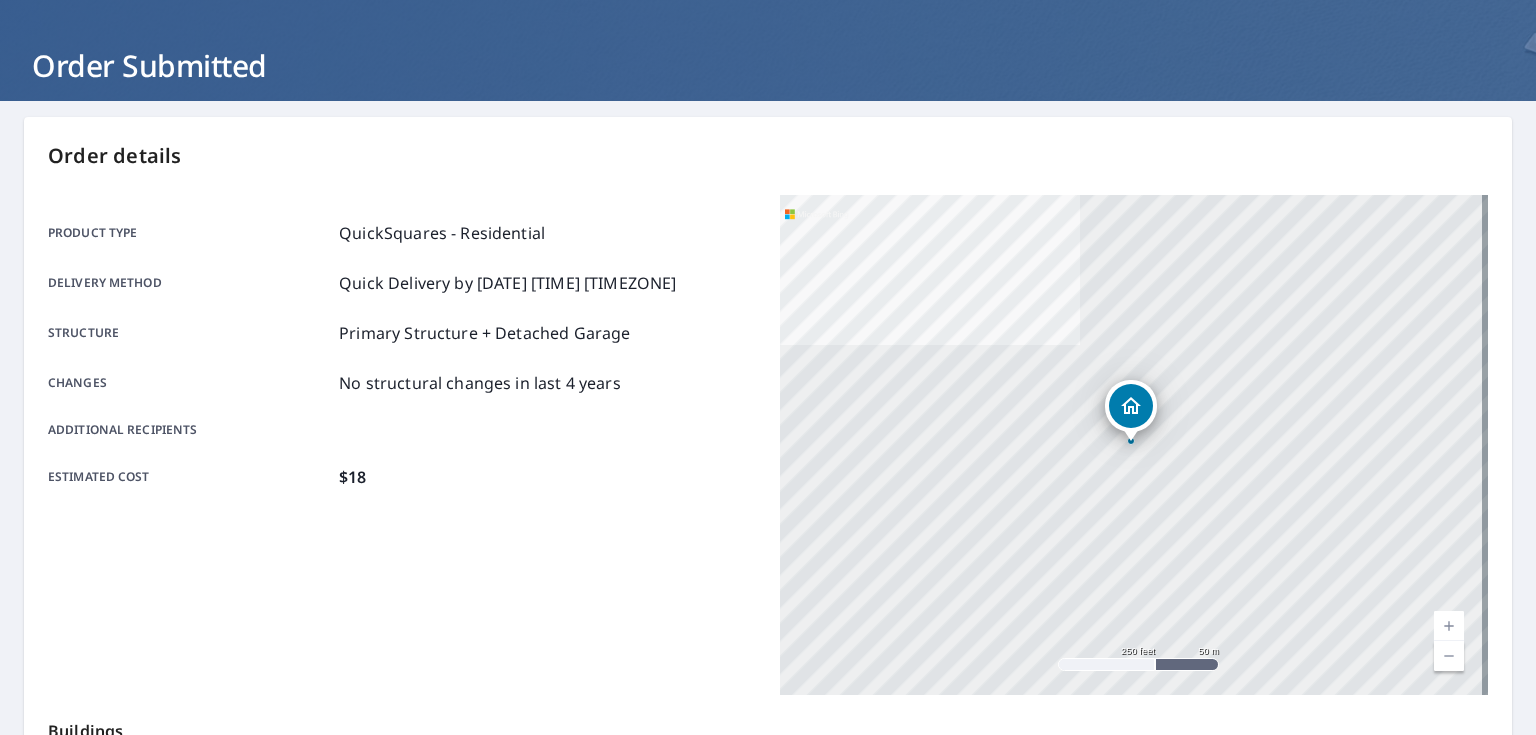 scroll, scrollTop: 0, scrollLeft: 0, axis: both 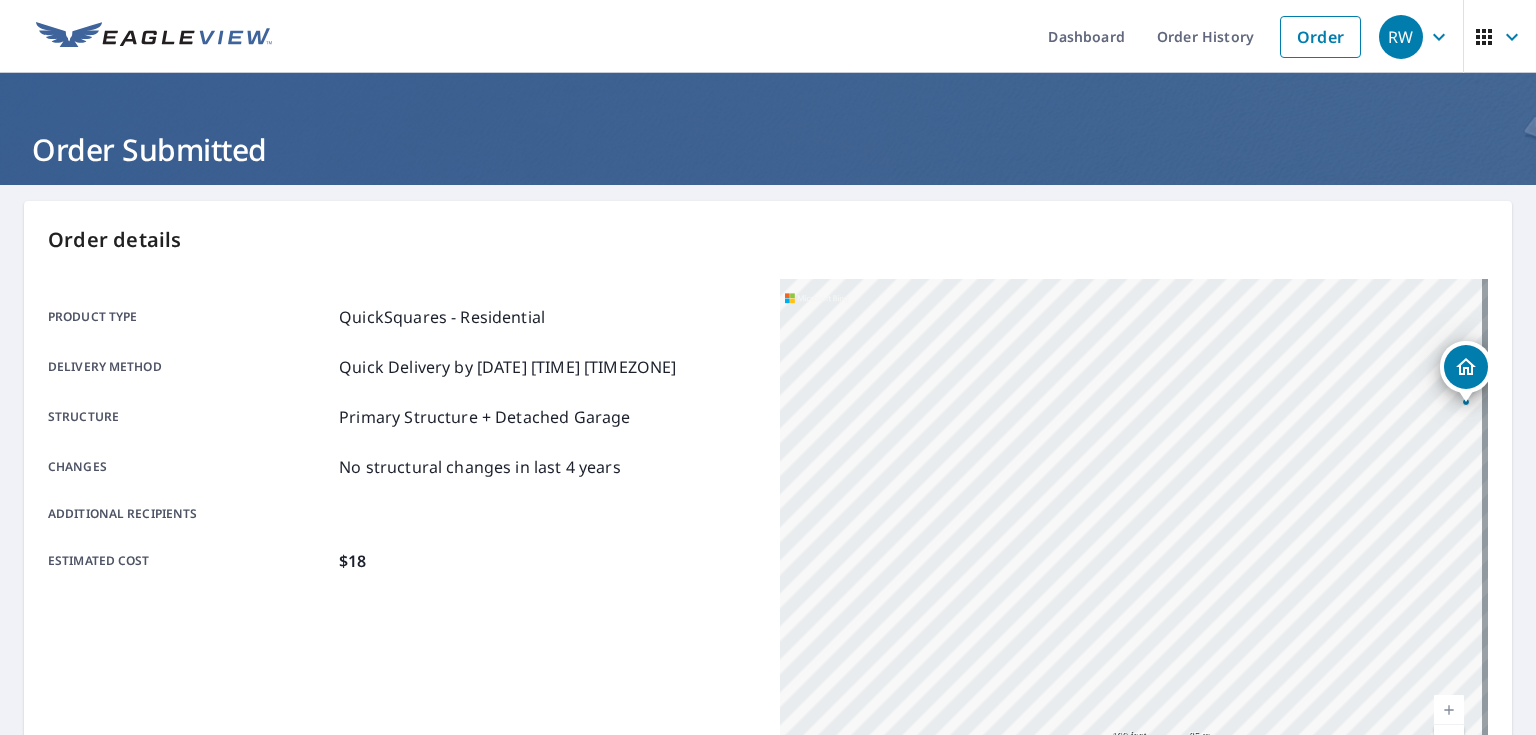 click 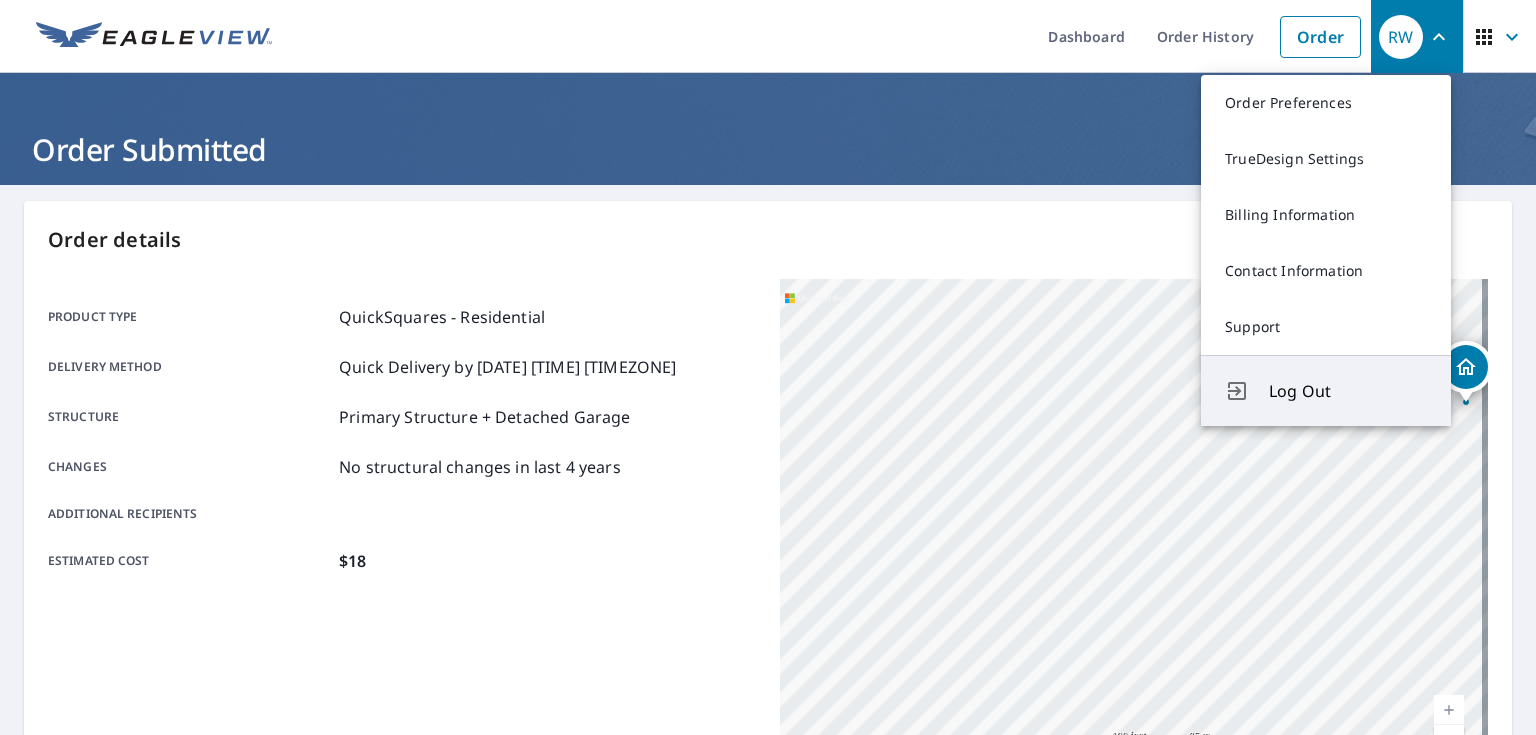 click on "Log Out" at bounding box center (1348, 391) 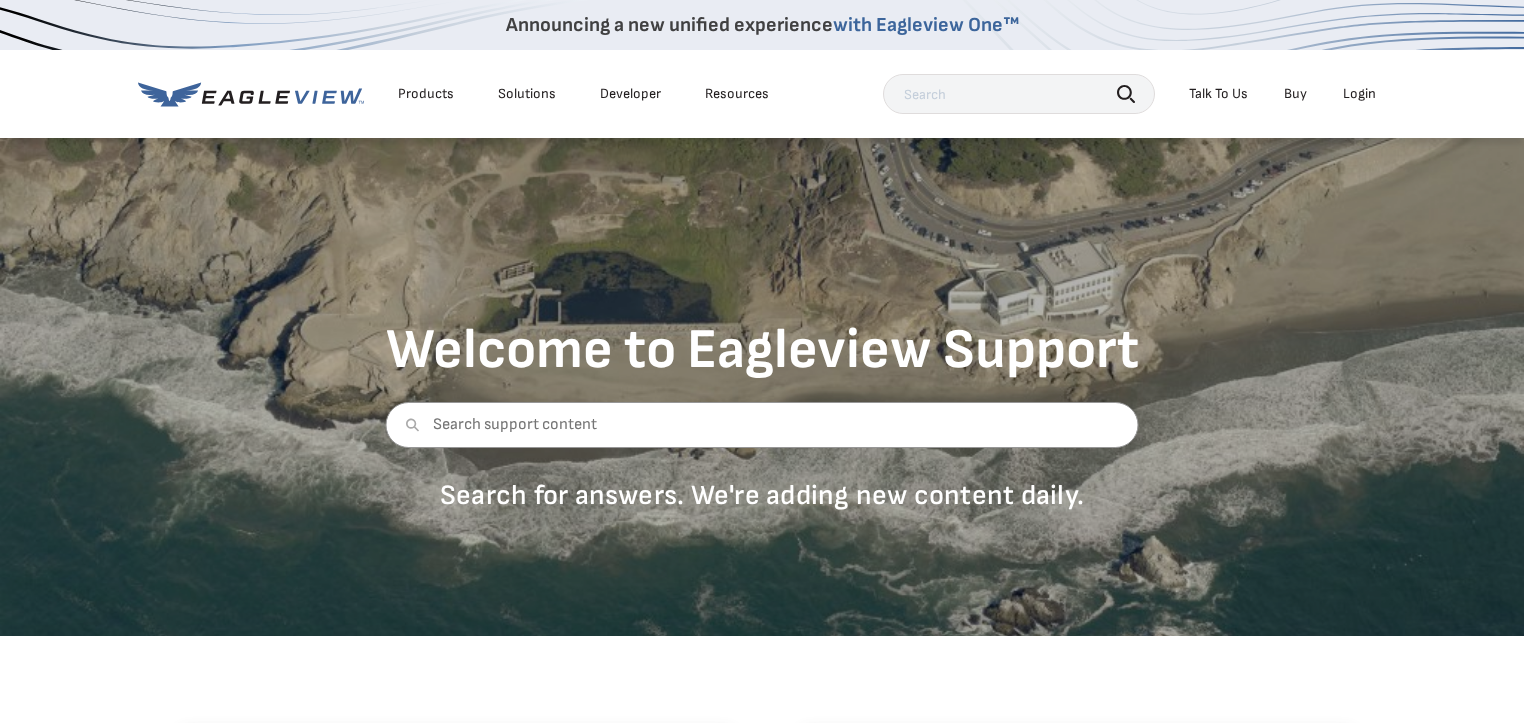 scroll, scrollTop: 0, scrollLeft: 0, axis: both 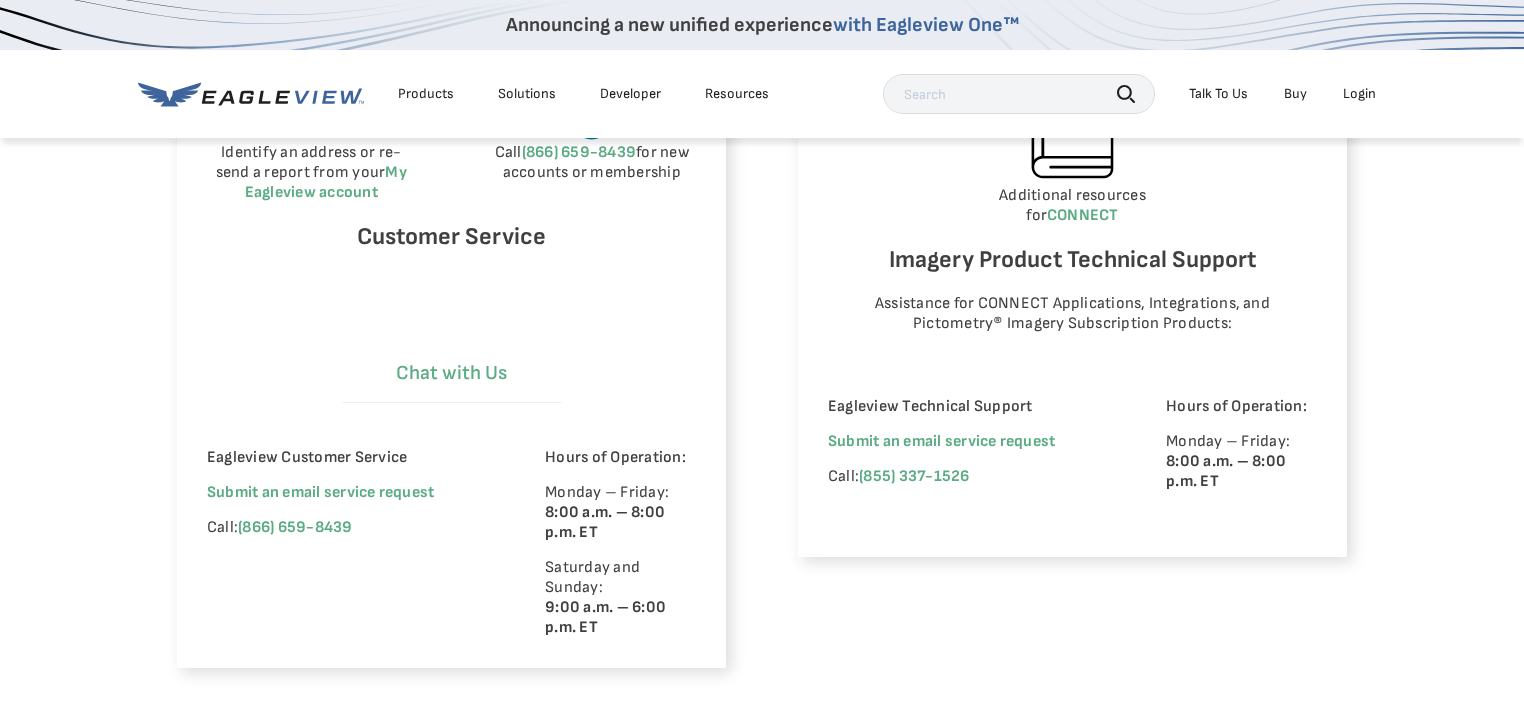 click on "Chat with Us" at bounding box center (452, 373) 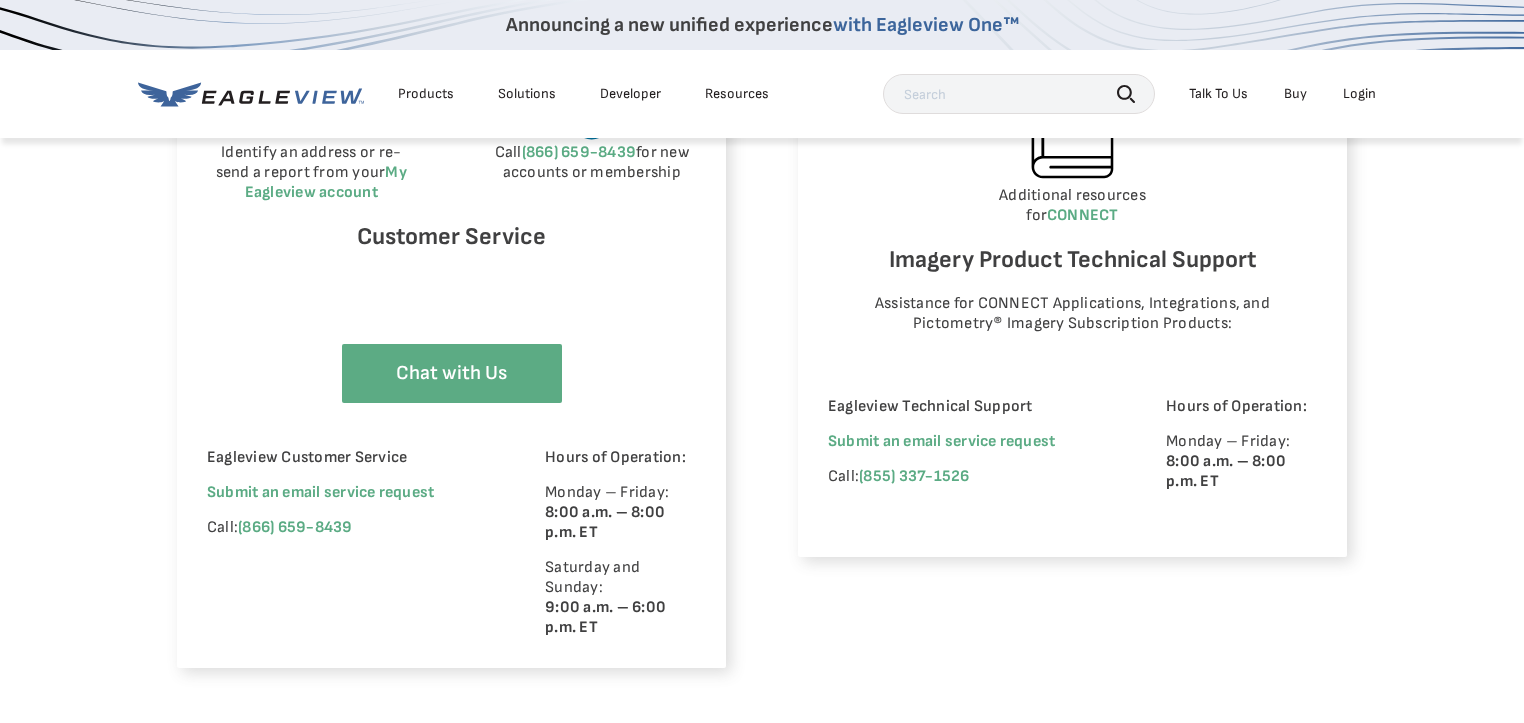 select on "Cancel_Roof_Wall_Report" 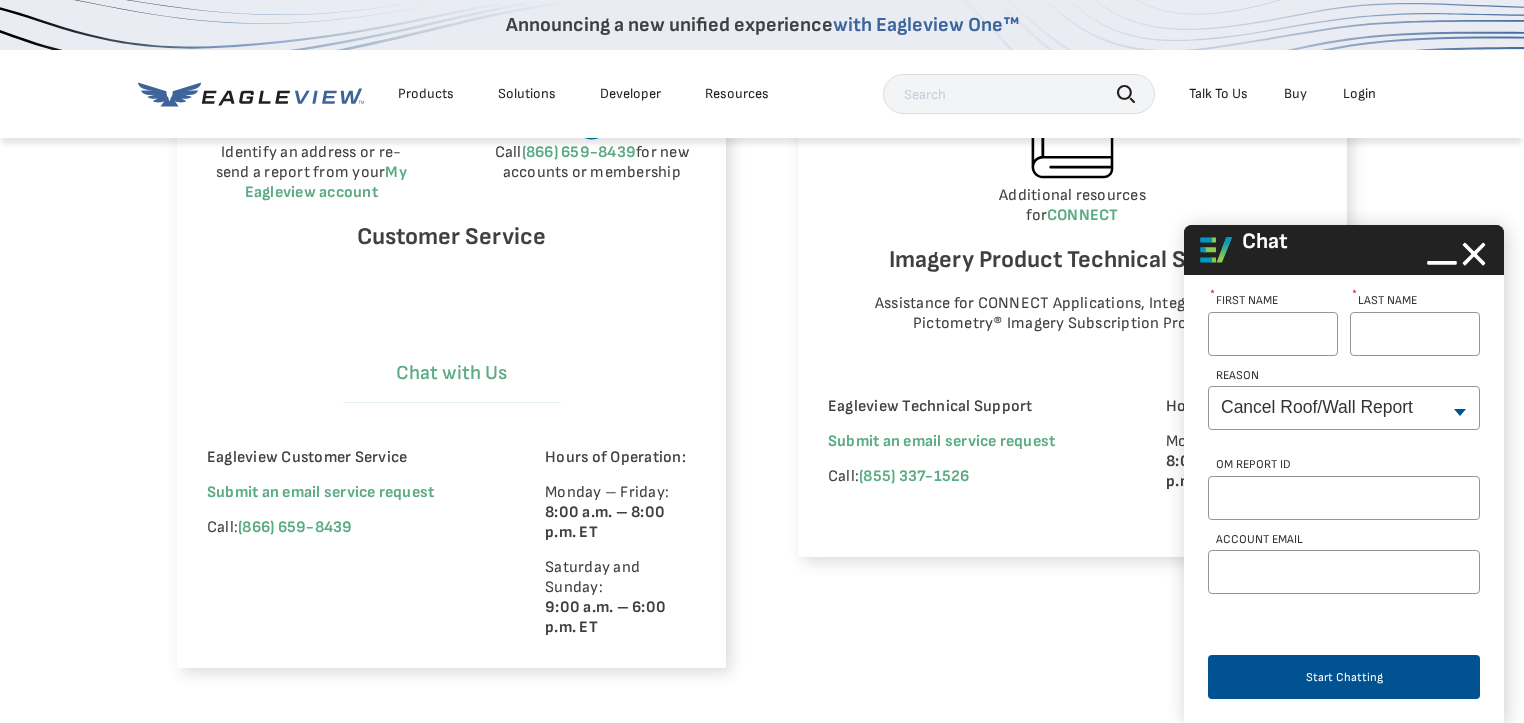 click on "Chat with Us" at bounding box center (452, 373) 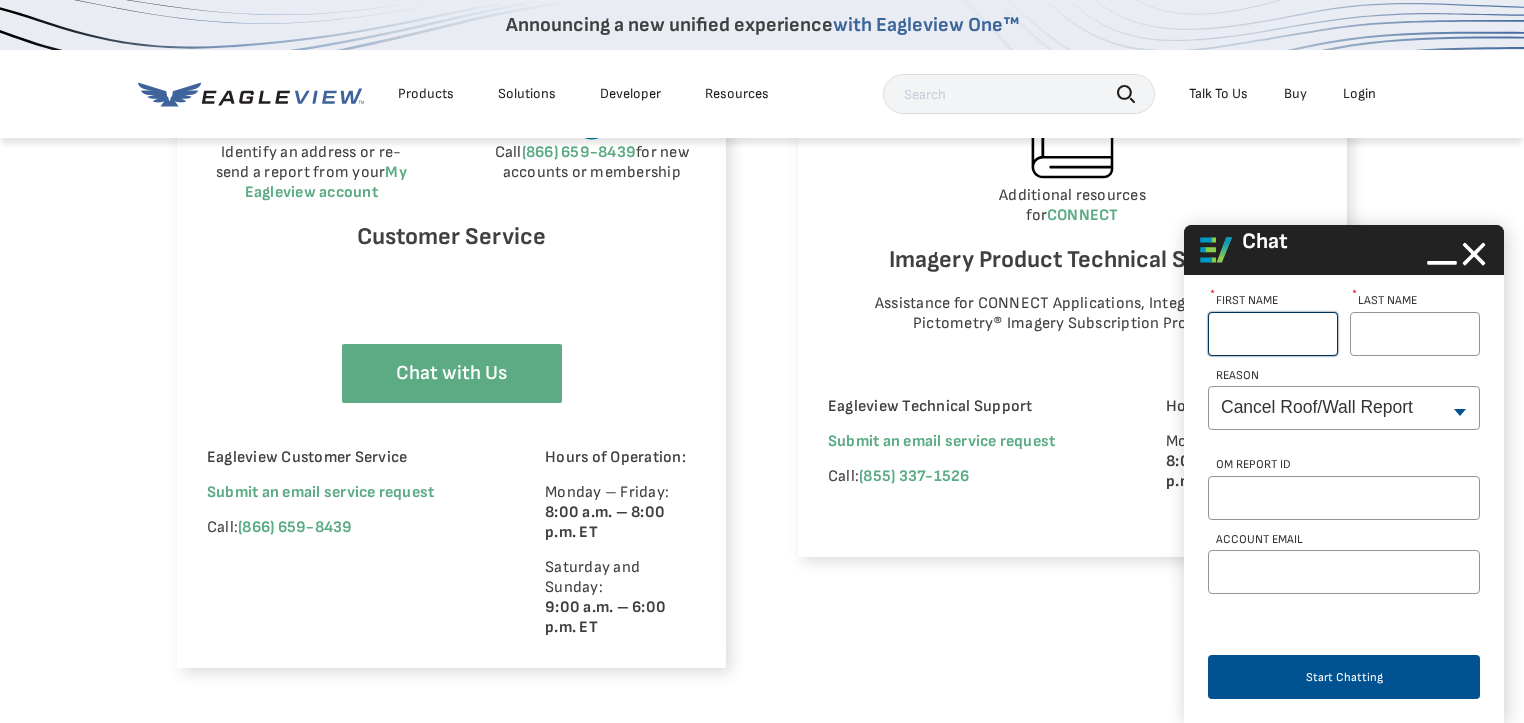 click on "First Name *" at bounding box center [1273, 334] 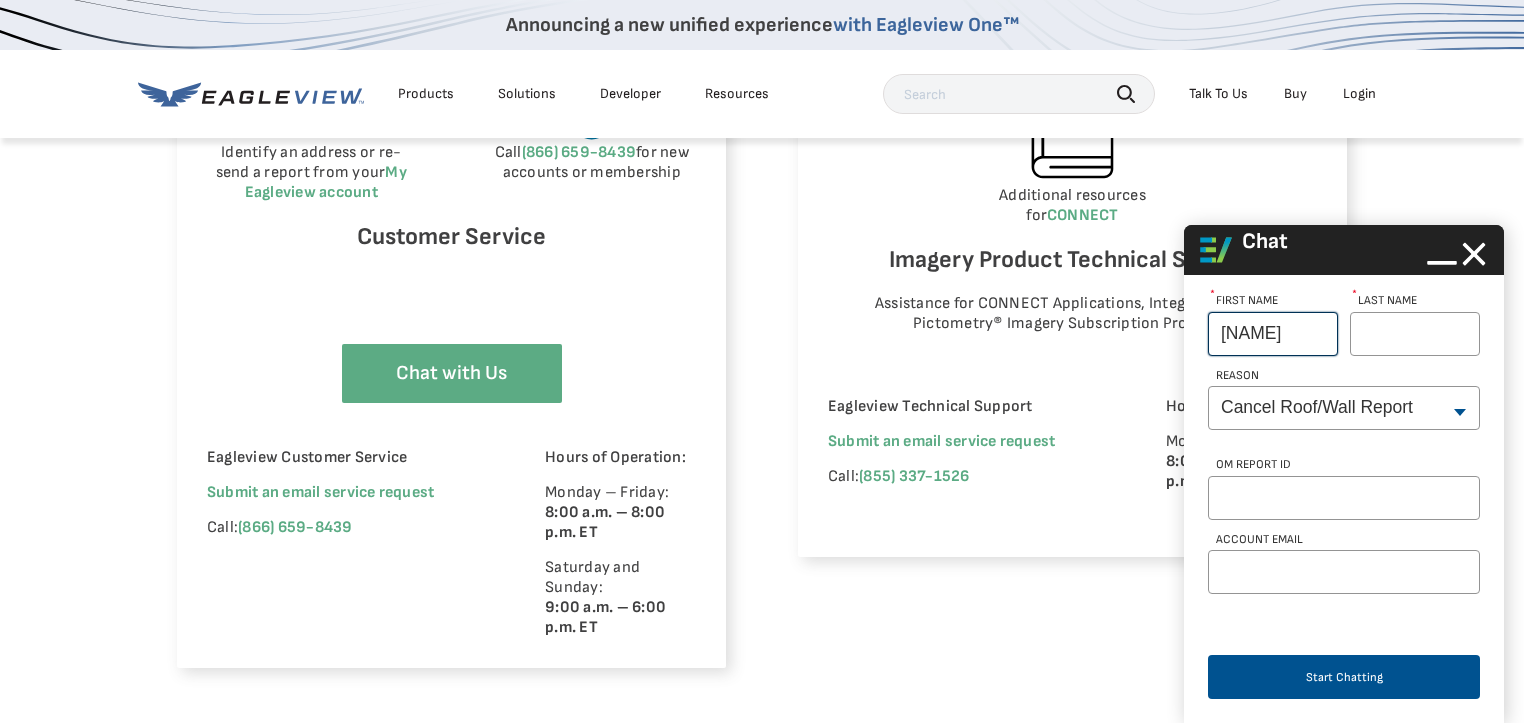 type on "[NAME]" 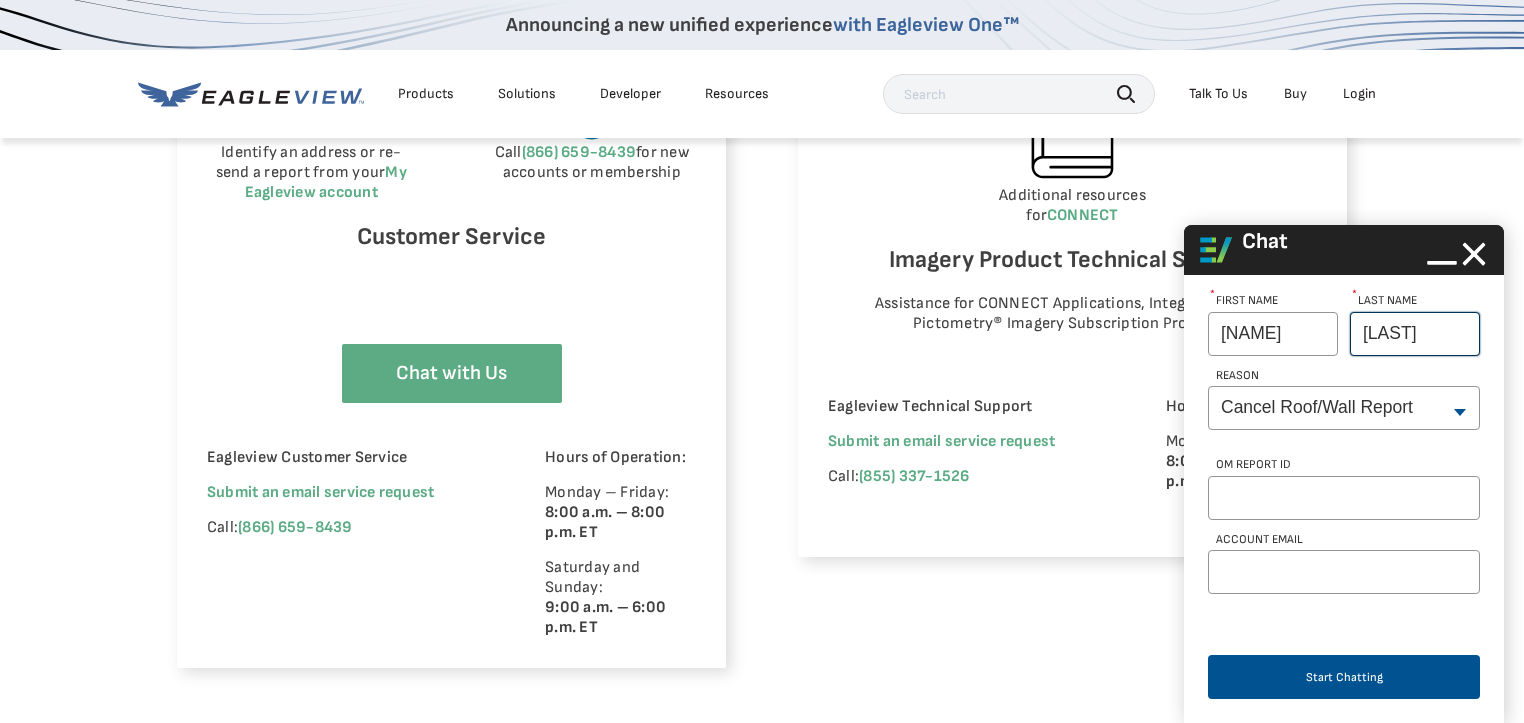 type on "[LAST]" 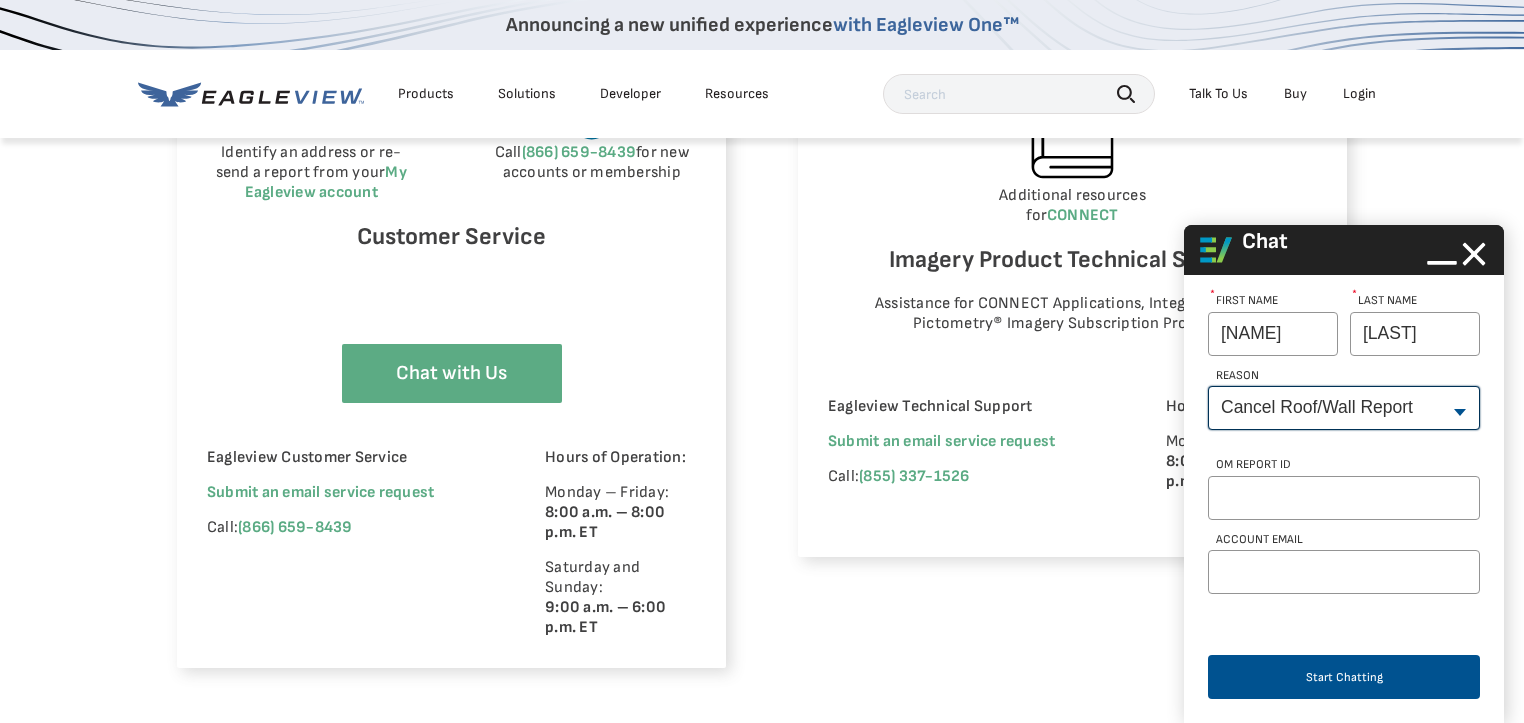 click on "--None-- Cancel Roof/Wall Report Document Request Invoice Request Missing Additional Structure Password Reset Pricing Question Refund Request Roof/Wall Report Status Sitemap Request Update Roof/Wall Report Address Wrong House on Report Xactimate Other Reason Xactimate Integration" at bounding box center (1344, 408) 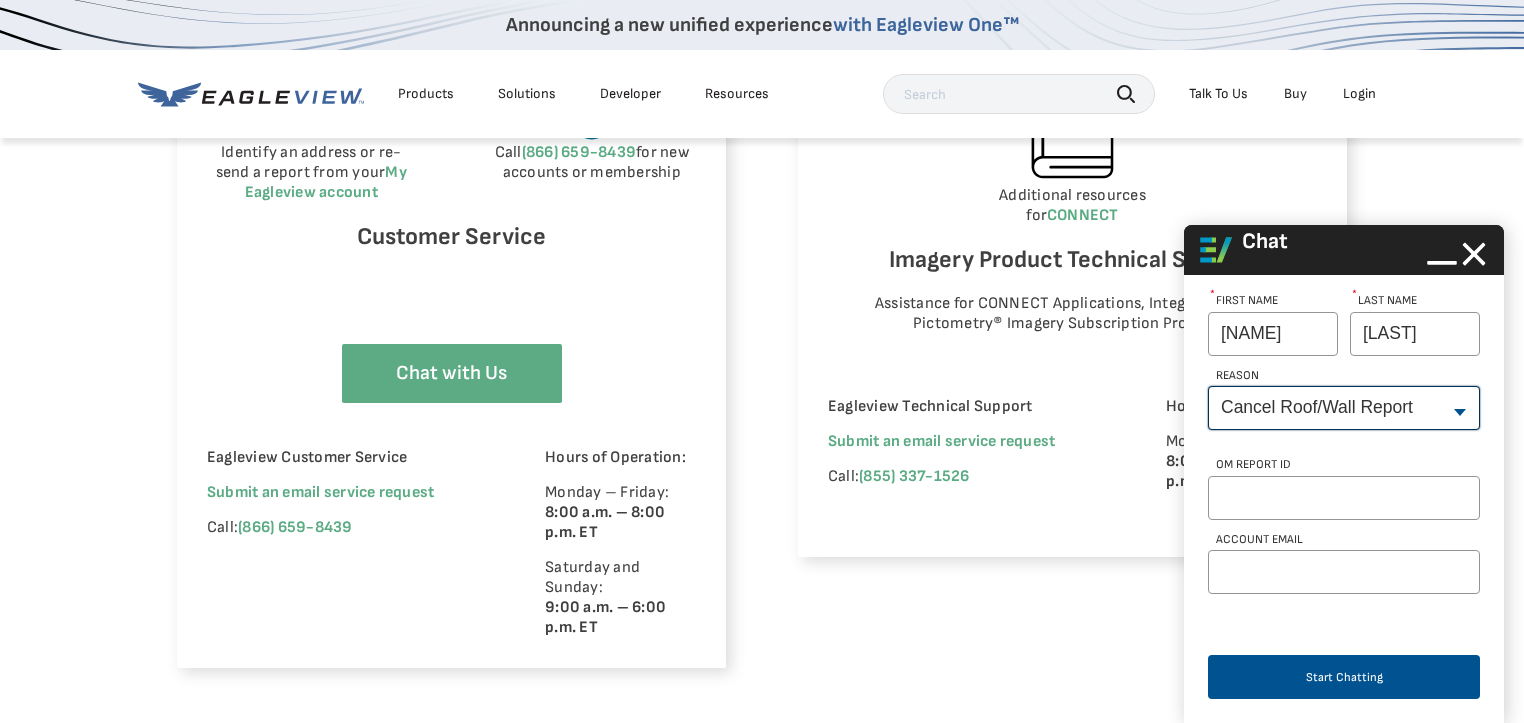 select on "Other_Reason" 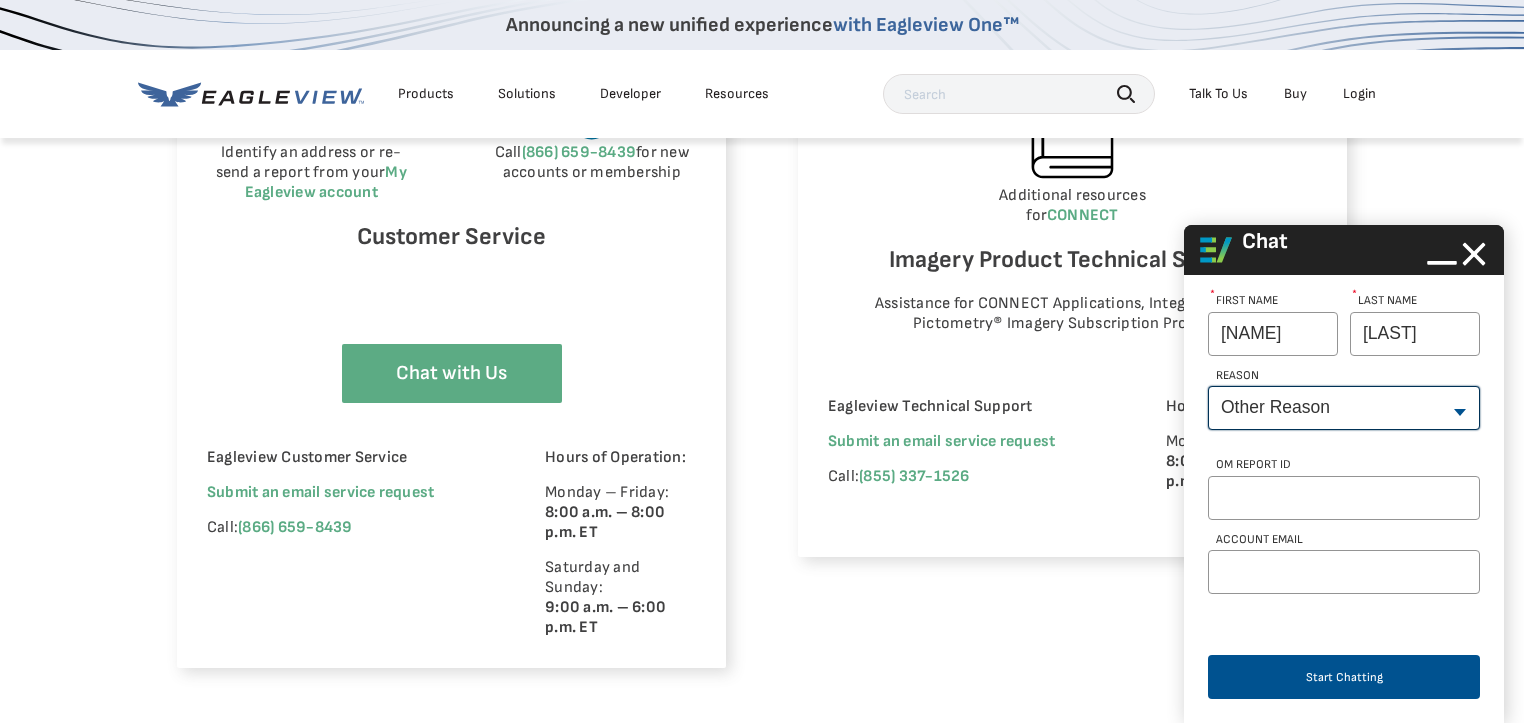 click on "--None-- Cancel Roof/Wall Report Document Request Invoice Request Missing Additional Structure Password Reset Pricing Question Refund Request Roof/Wall Report Status Sitemap Request Update Roof/Wall Report Address Wrong House on Report Xactimate Other Reason Xactimate Integration" at bounding box center [1344, 408] 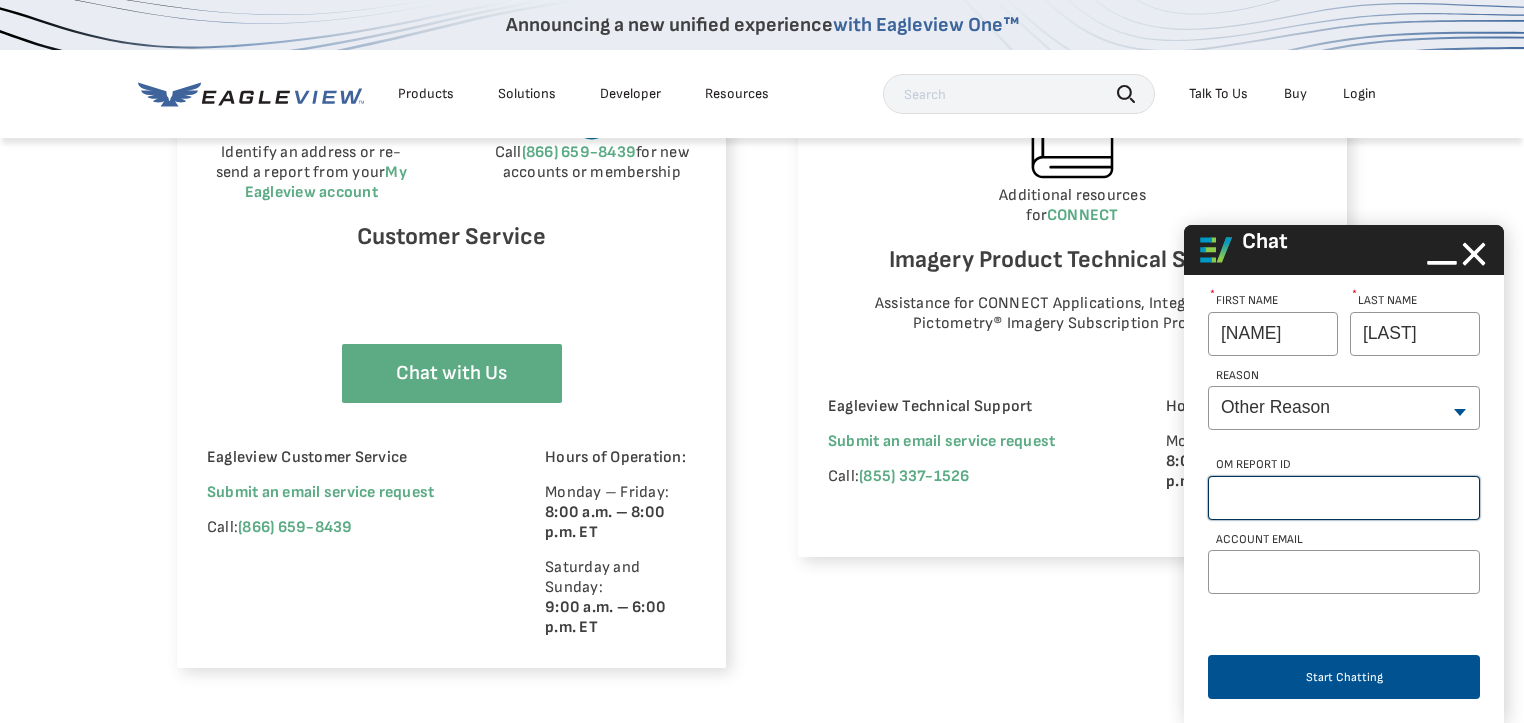click on "OM Report Id" at bounding box center [1344, 498] 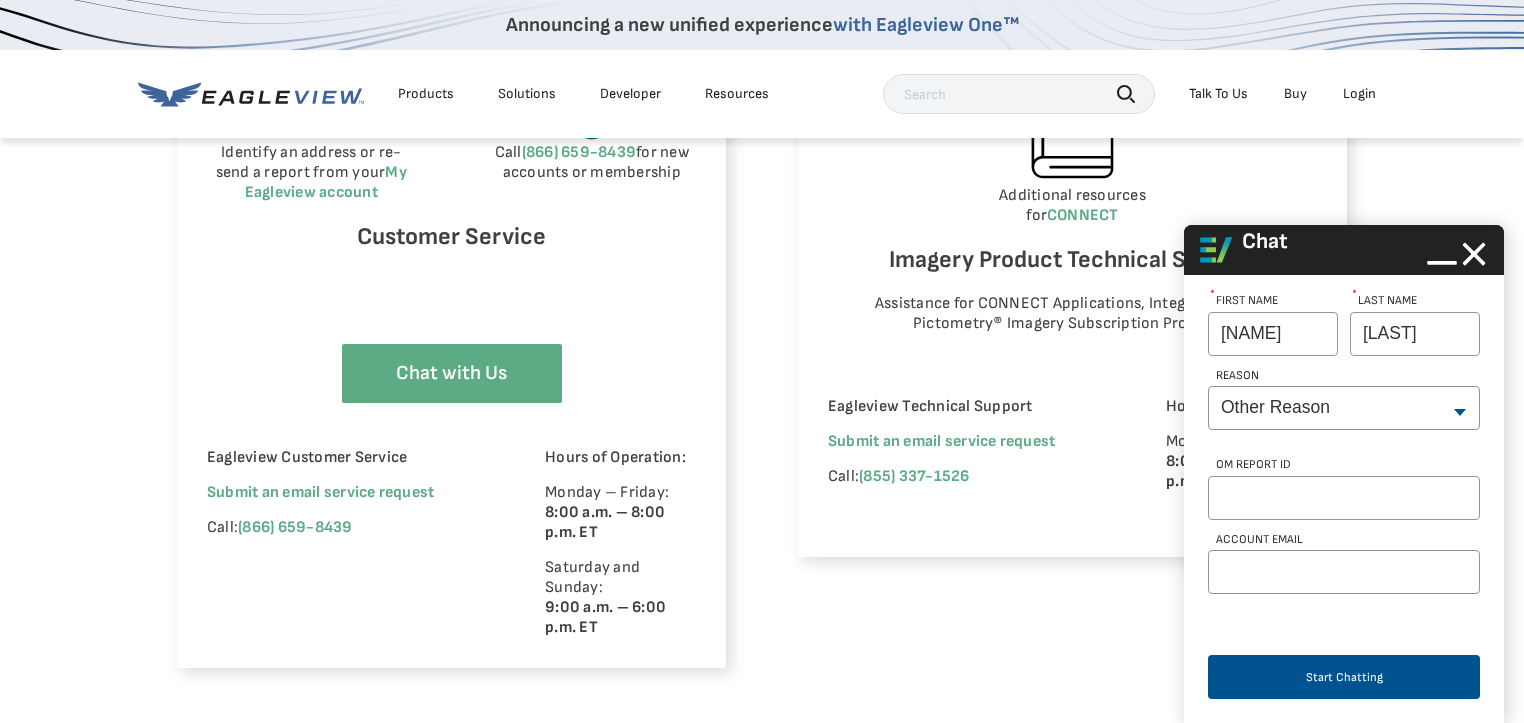 click on "Account Email" at bounding box center (1342, 537) 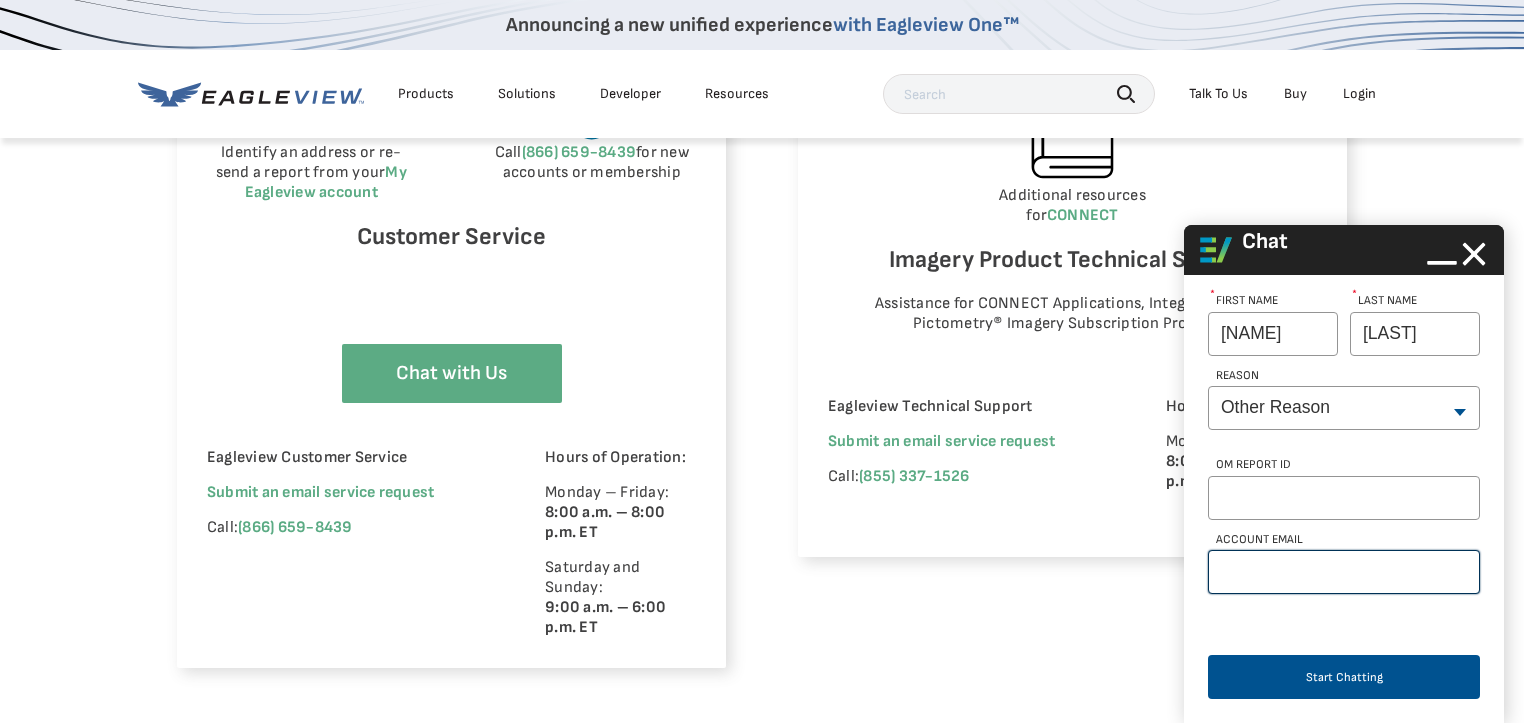 click on "Account Email" at bounding box center (1344, 572) 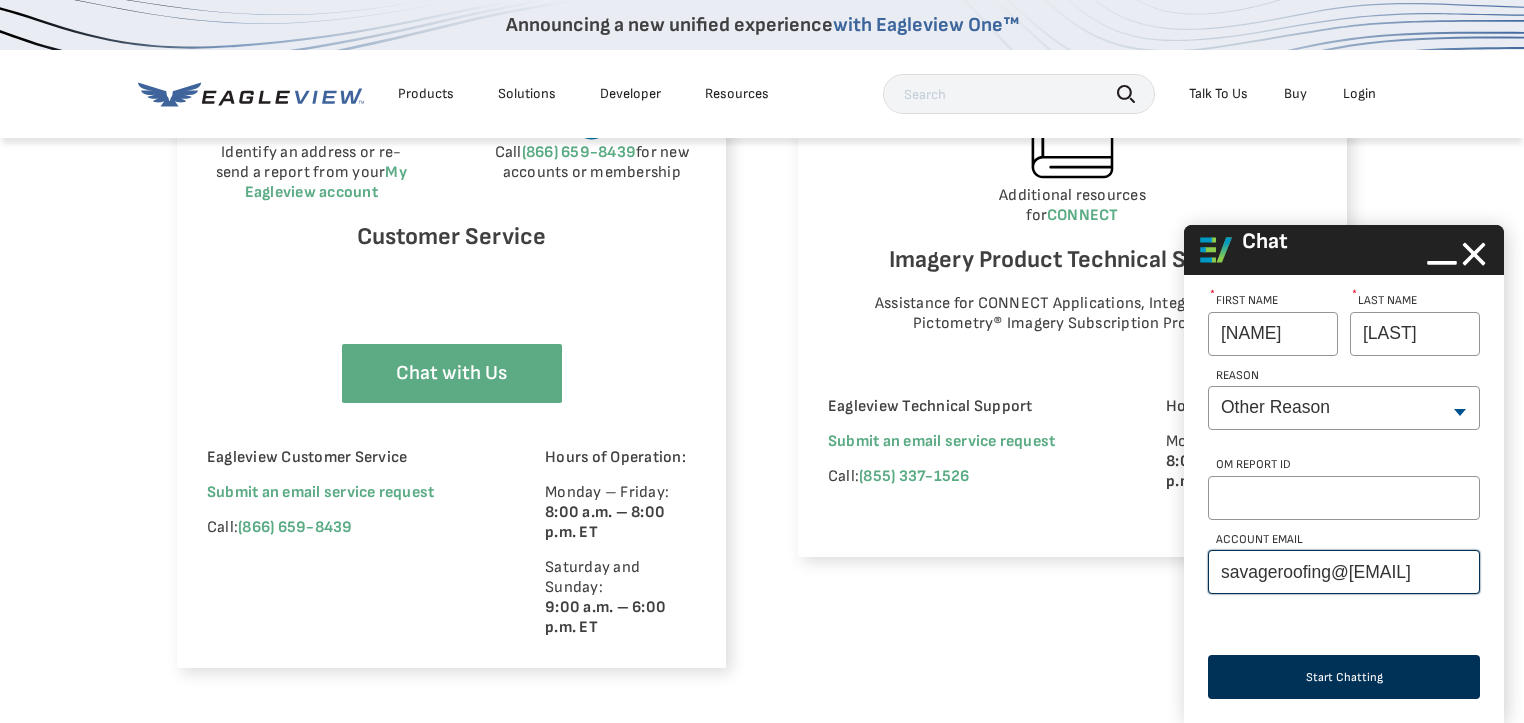type on "savageroofing@[EMAIL]" 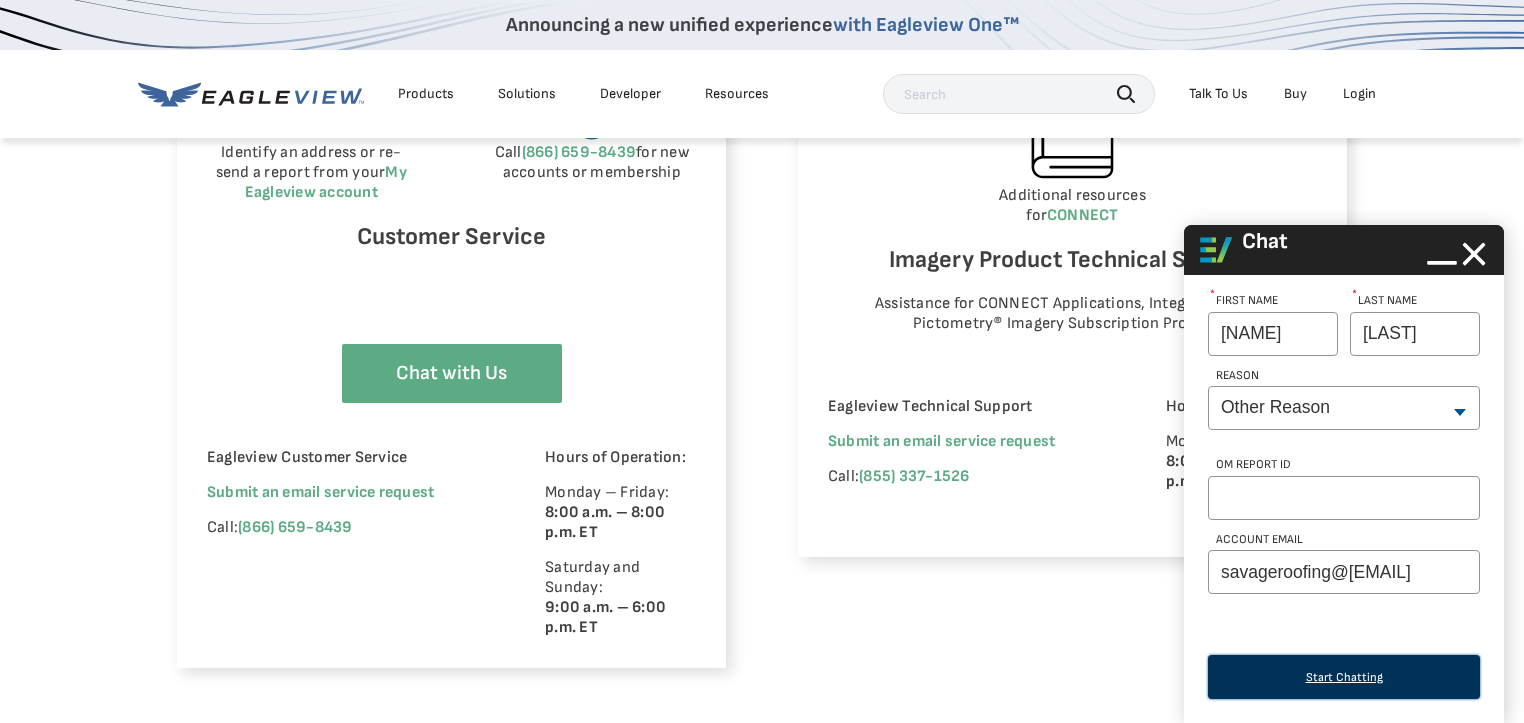 click on "Start Chatting" at bounding box center (1344, 677) 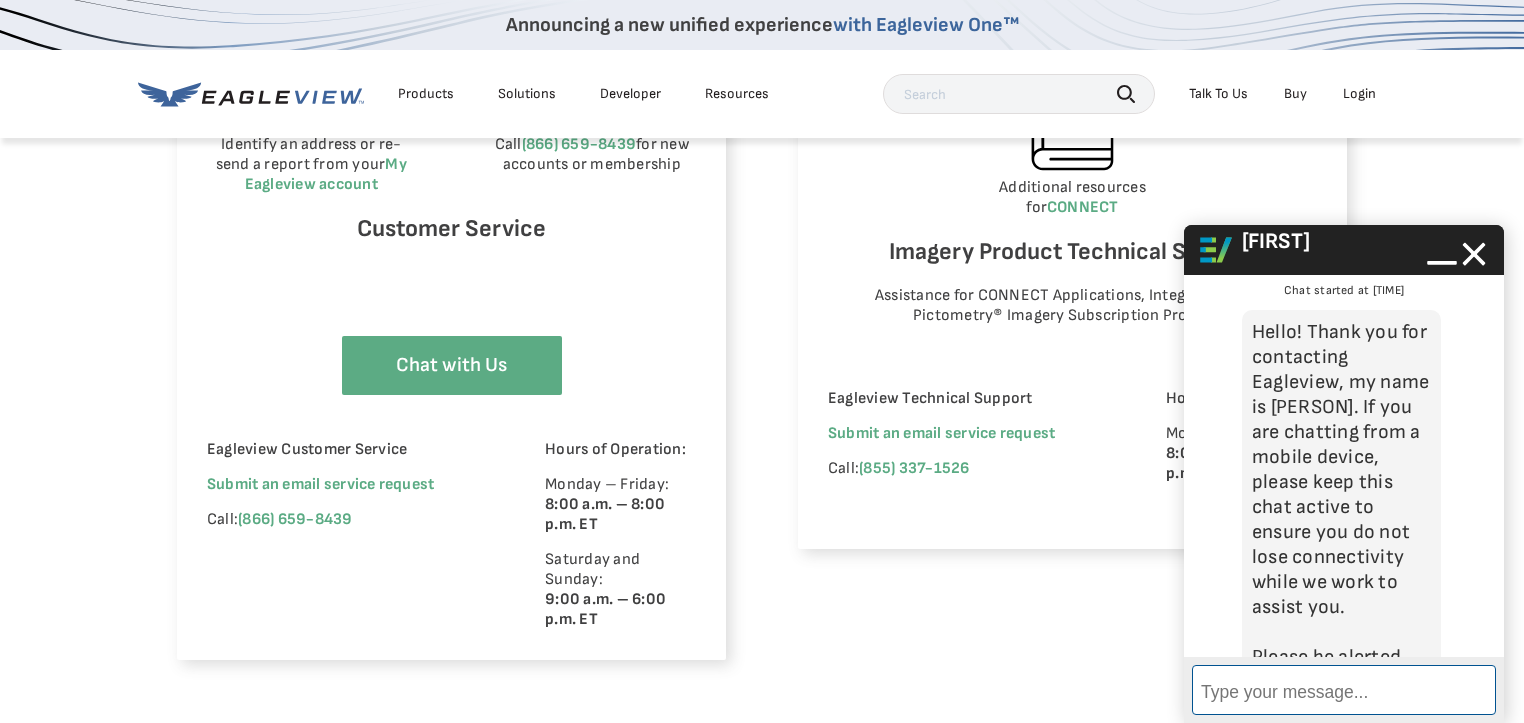 scroll, scrollTop: 1360, scrollLeft: 0, axis: vertical 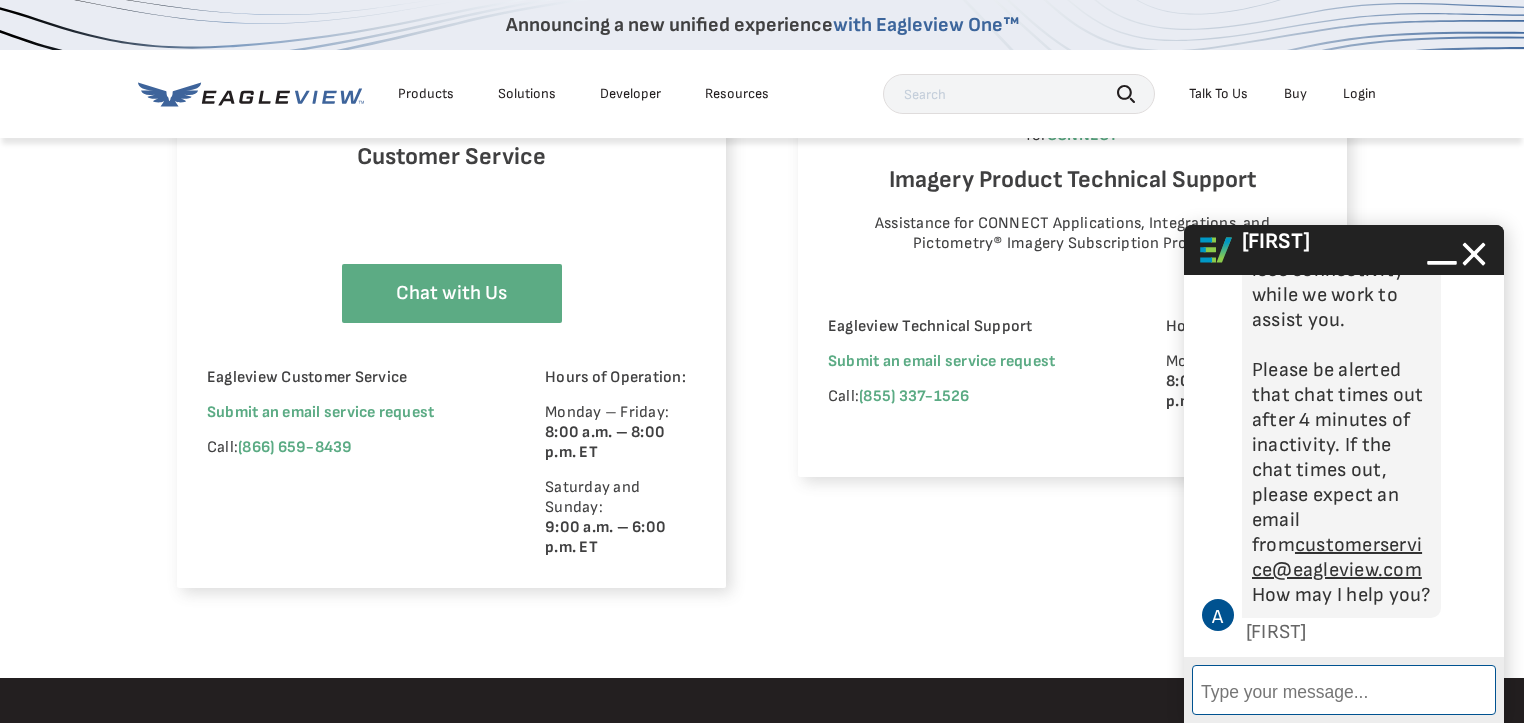 click on "Enter Message" at bounding box center (1344, 690) 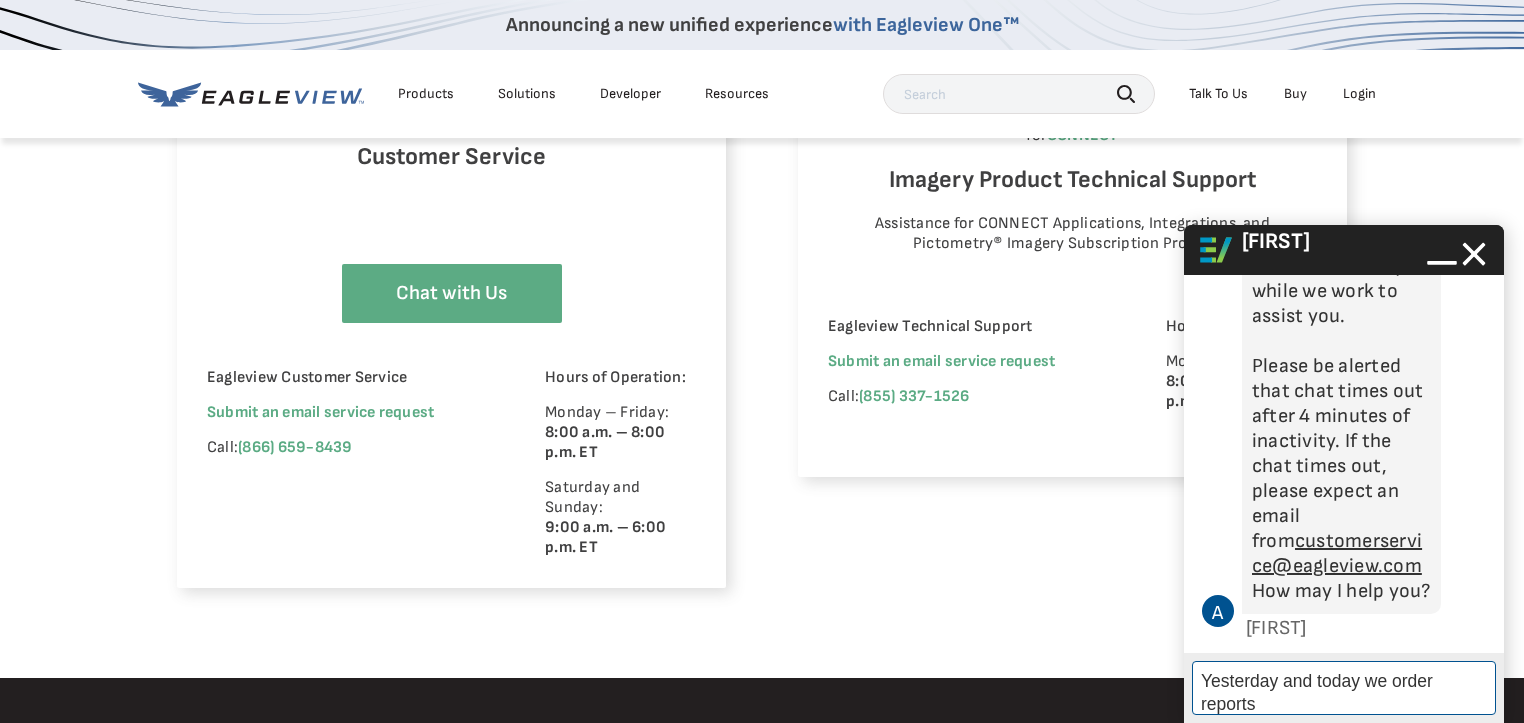 scroll, scrollTop: 340, scrollLeft: 0, axis: vertical 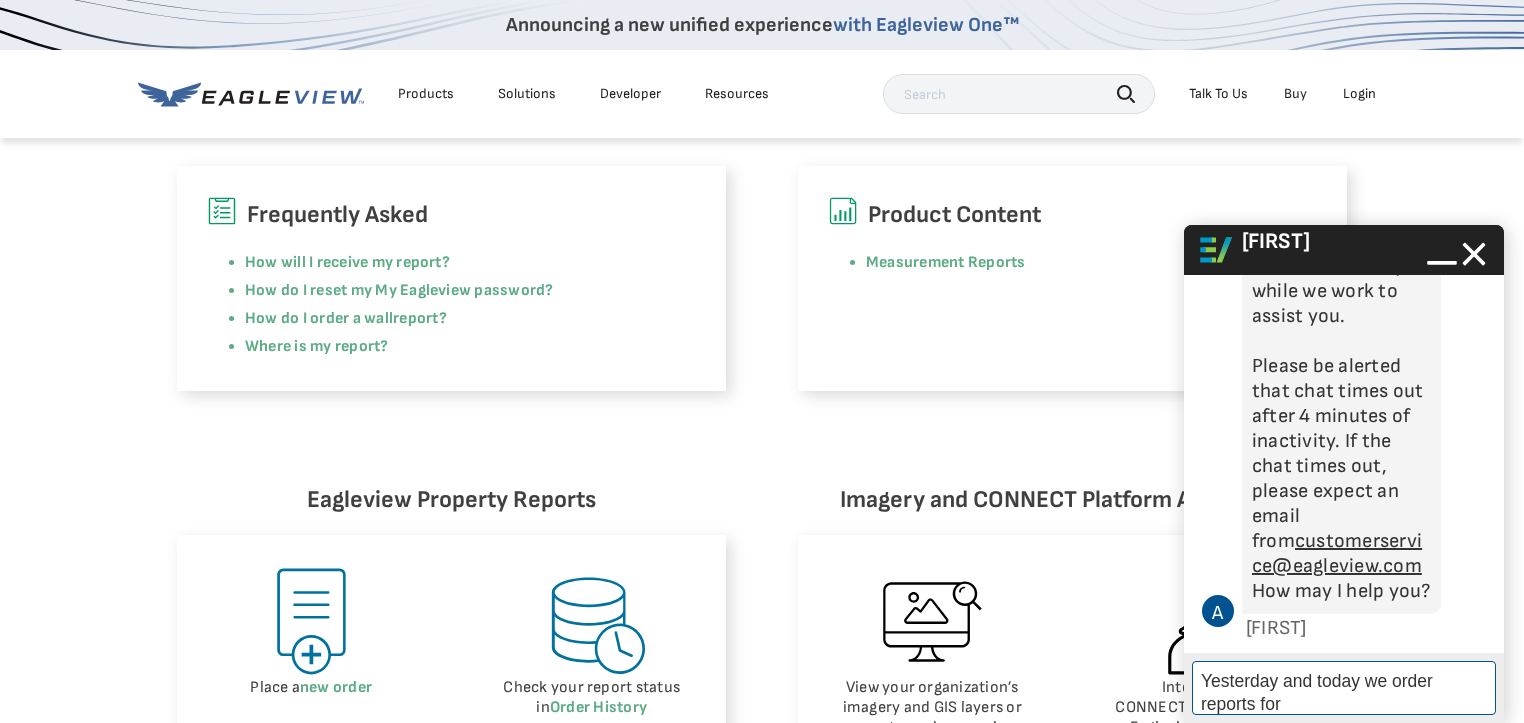 paste on "[NUMBER] [STREET], [CITY], [STATE]" 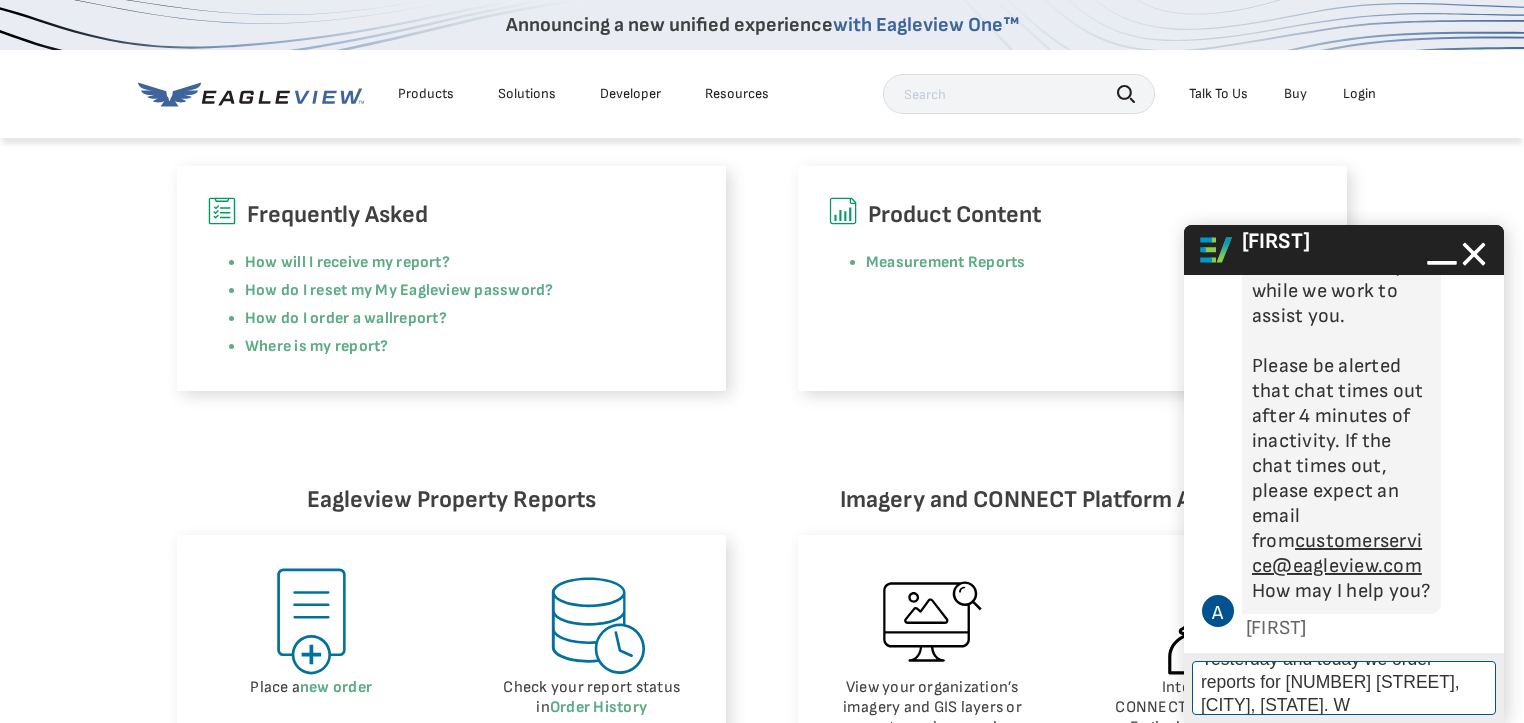 scroll, scrollTop: 13, scrollLeft: 0, axis: vertical 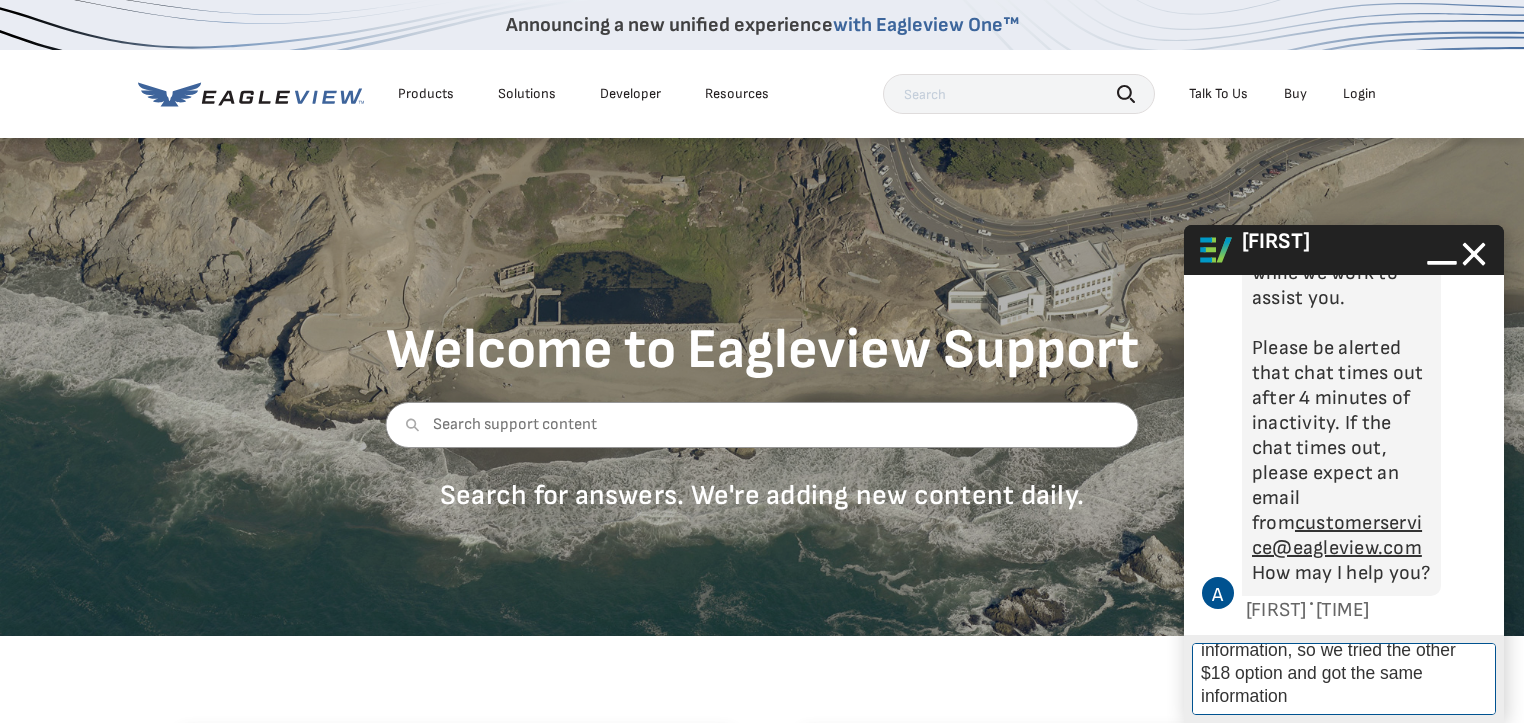 type on "Yesterday and today we order reports for [NUMBER] [STREET], [CITY], [STATE]. We choose Bid Perfect and it didn't supply the usual information, so we tried the other $18 option and got the same information." 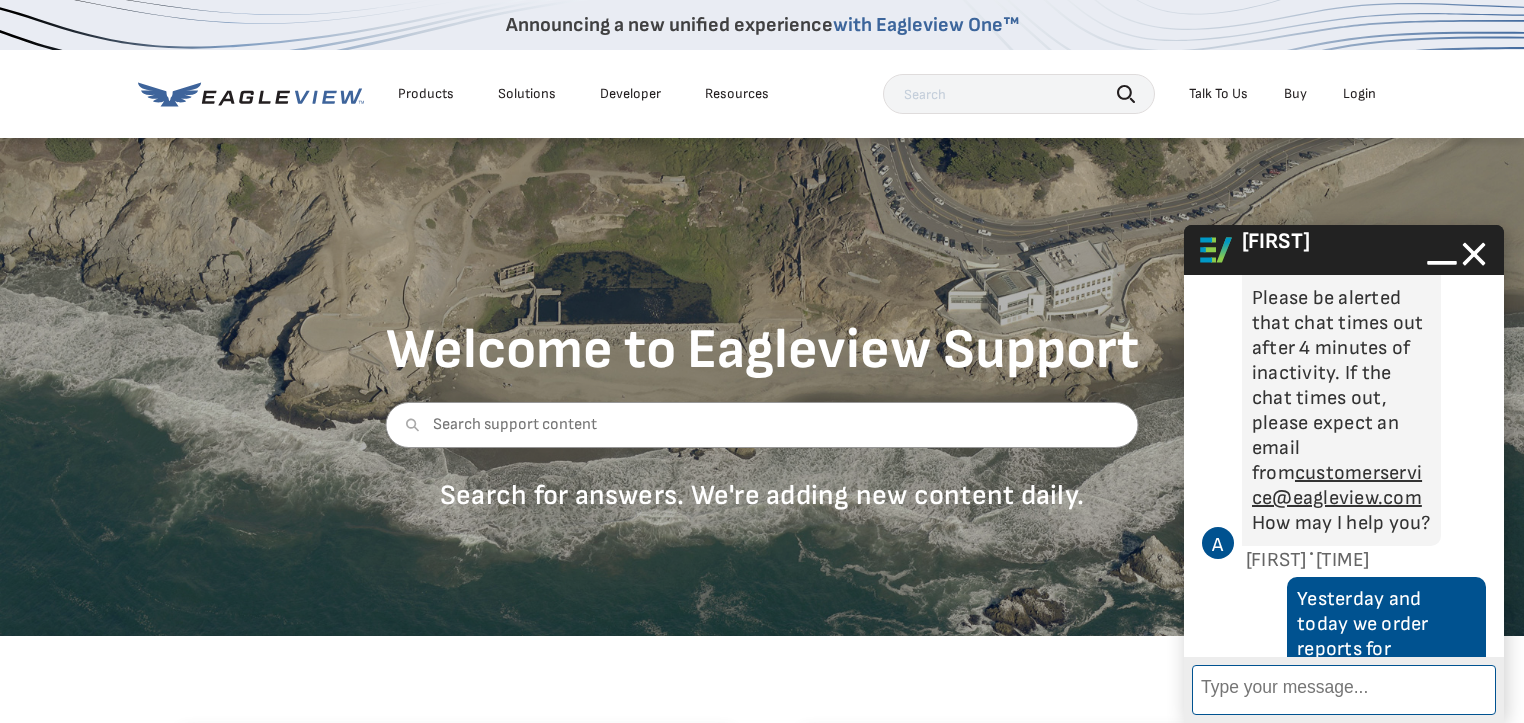scroll, scrollTop: 662, scrollLeft: 0, axis: vertical 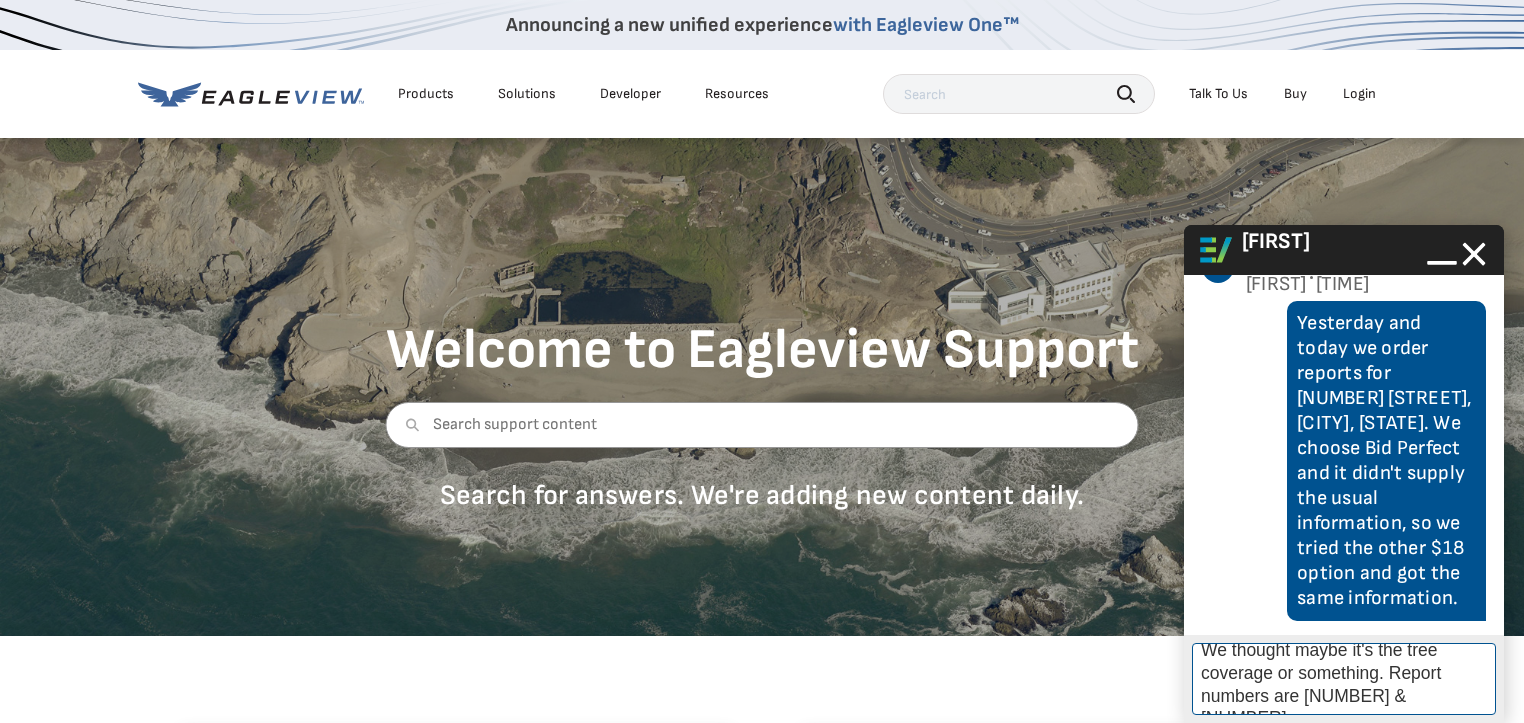 type on "We thought maybe it's the tree coverage or something. Report numbers are [NUMBER] & [NUMBER]." 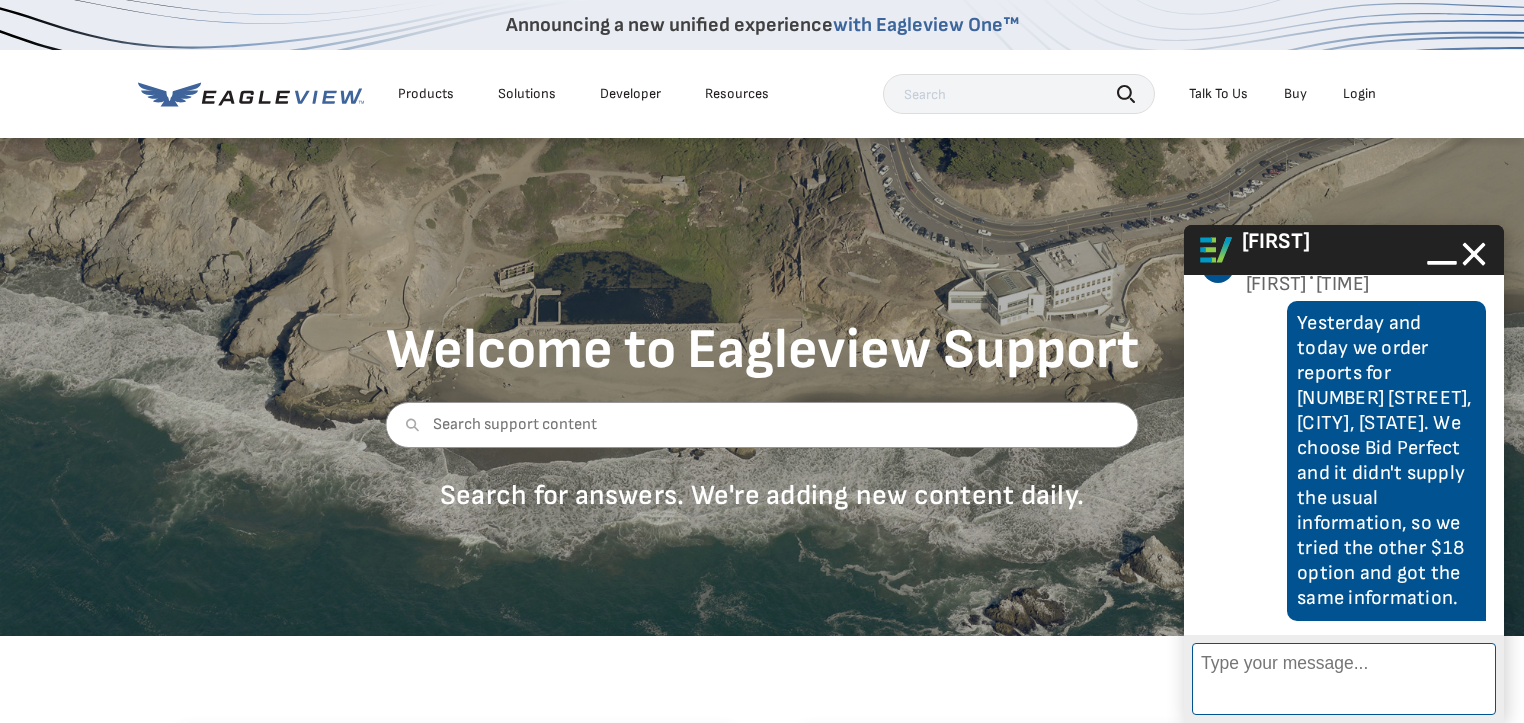 scroll, scrollTop: 4, scrollLeft: 0, axis: vertical 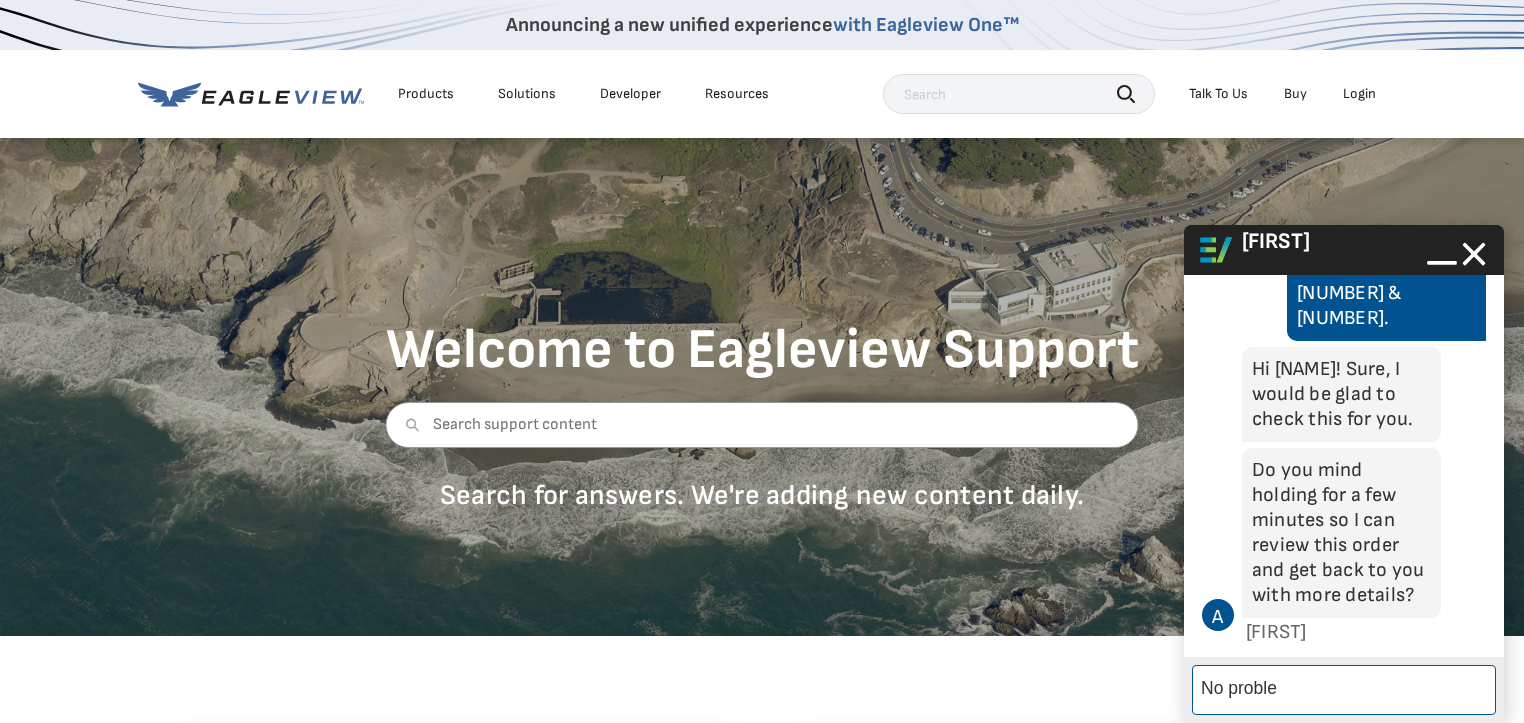 type on "No problem" 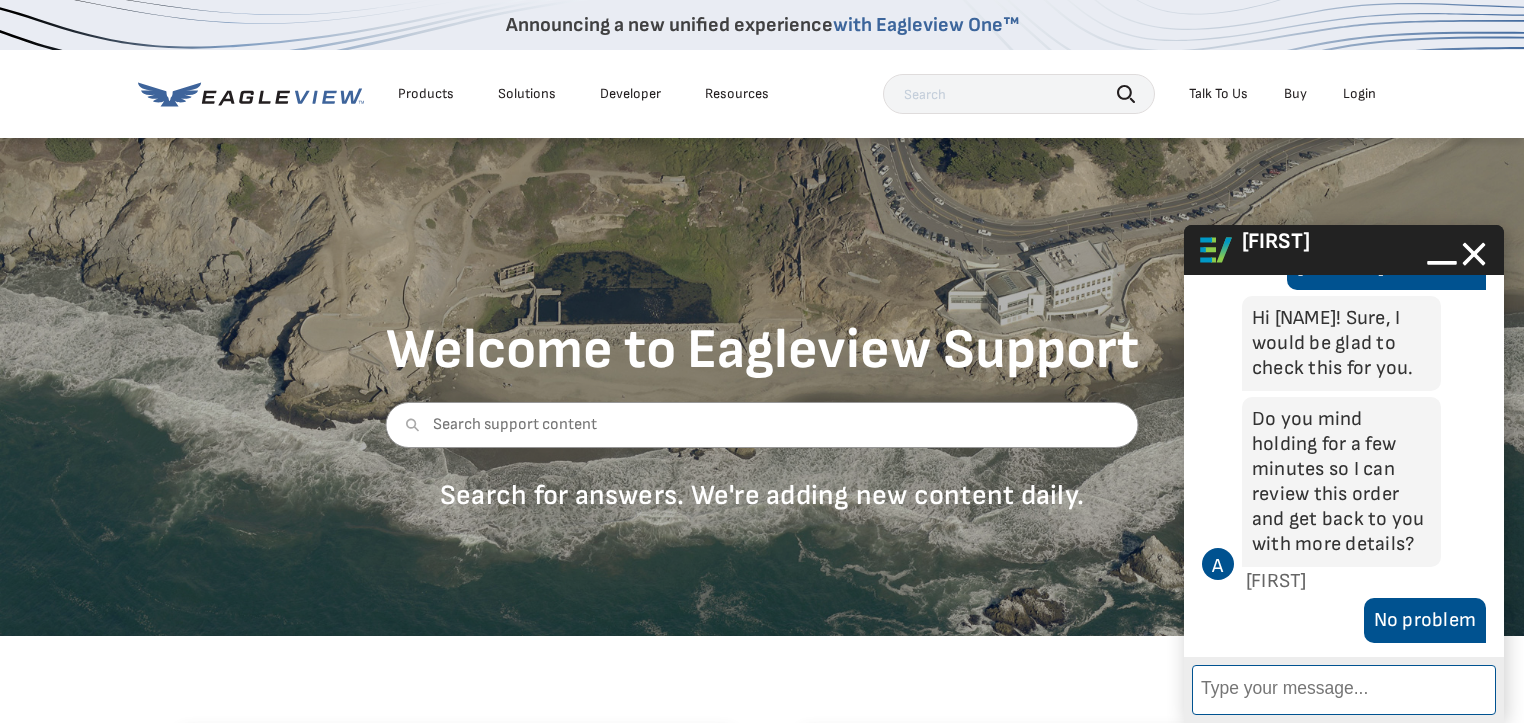 scroll, scrollTop: 1266, scrollLeft: 0, axis: vertical 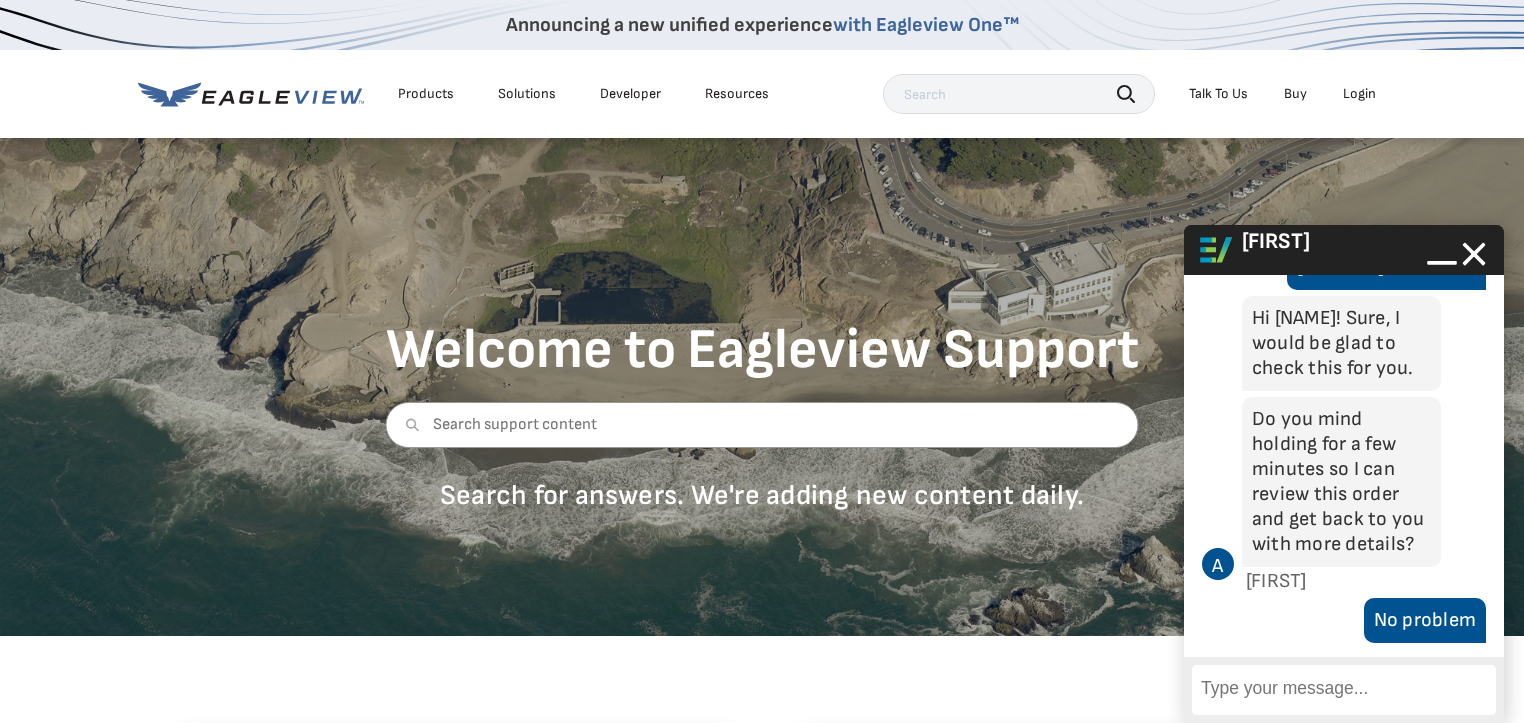 click on "Welcome to Eagleview Support
Search for answers. We're adding new content daily." at bounding box center (762, 386) 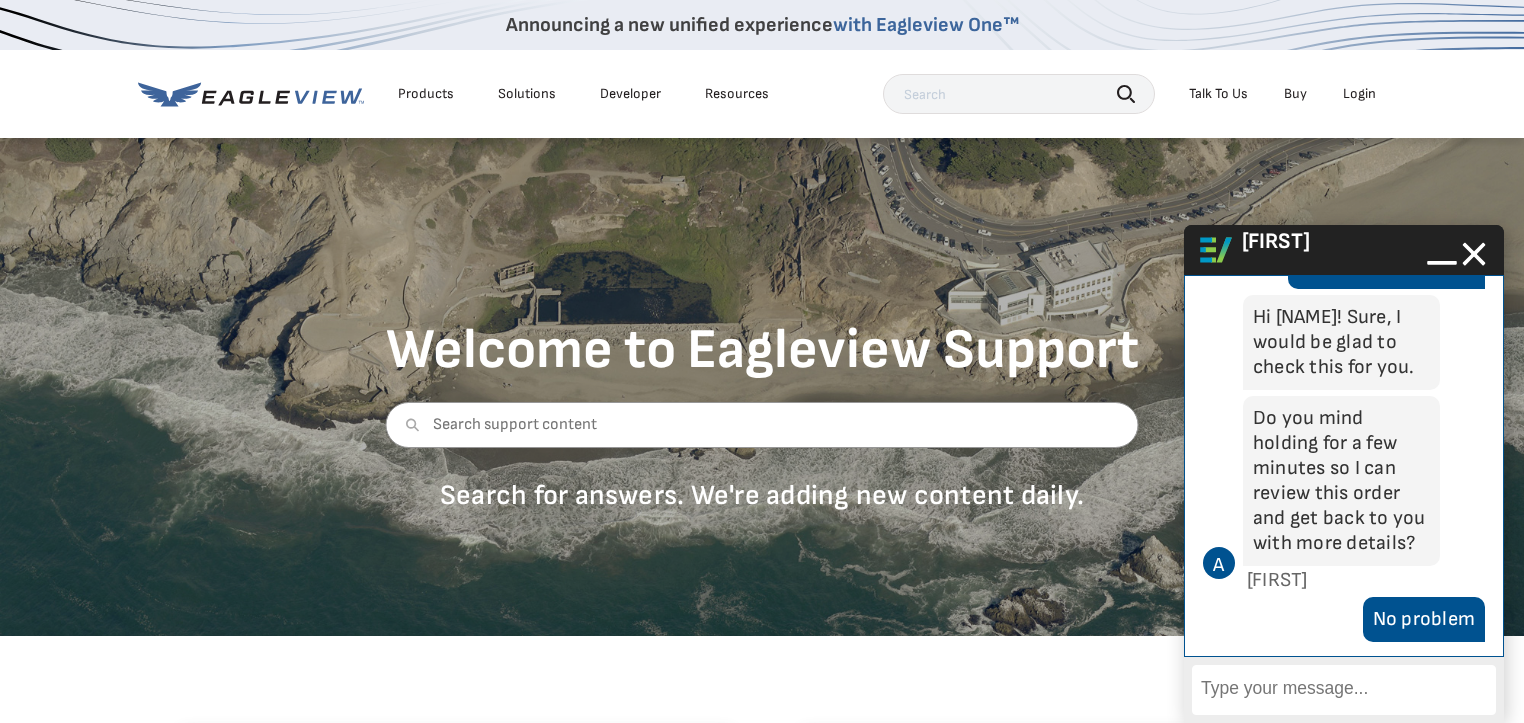 scroll, scrollTop: 1318, scrollLeft: 0, axis: vertical 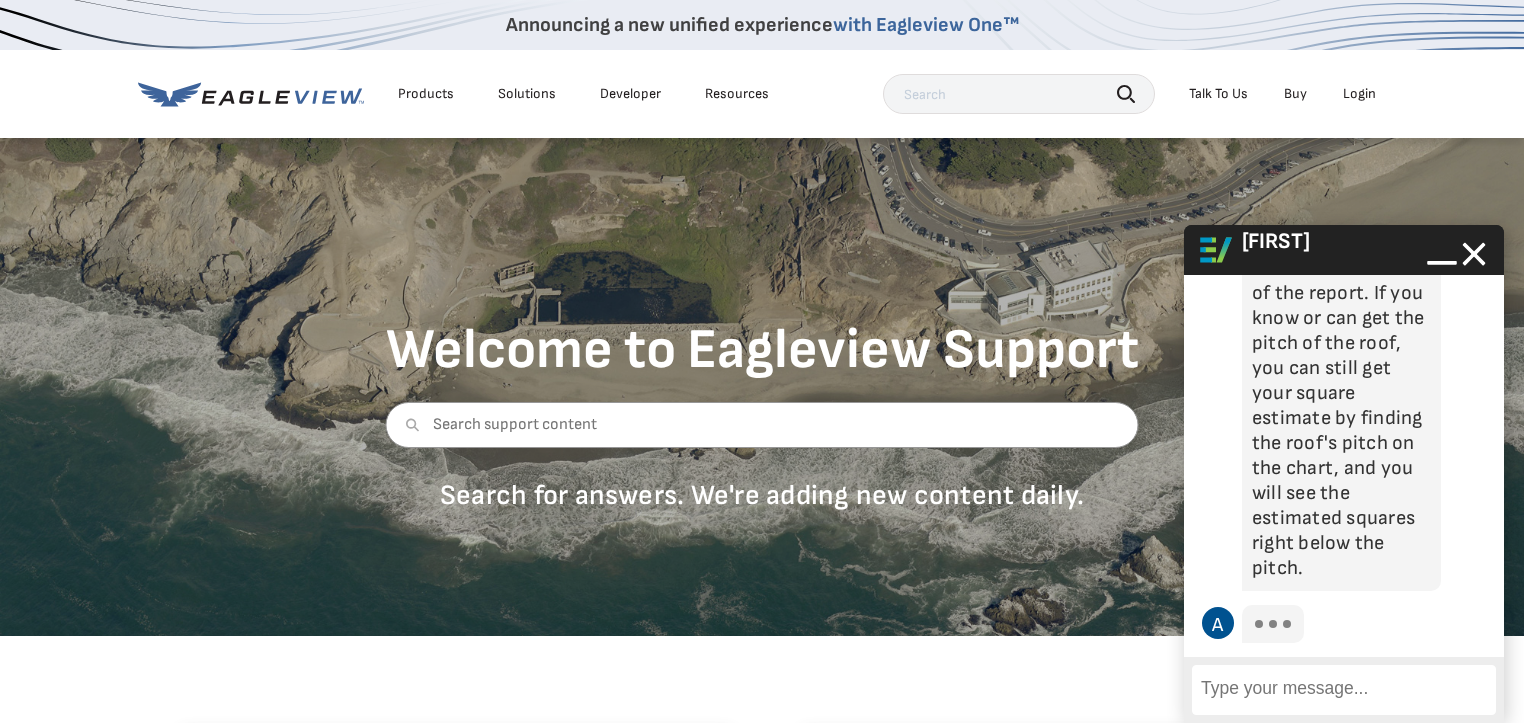 click on "Enter Message" at bounding box center (1344, 690) 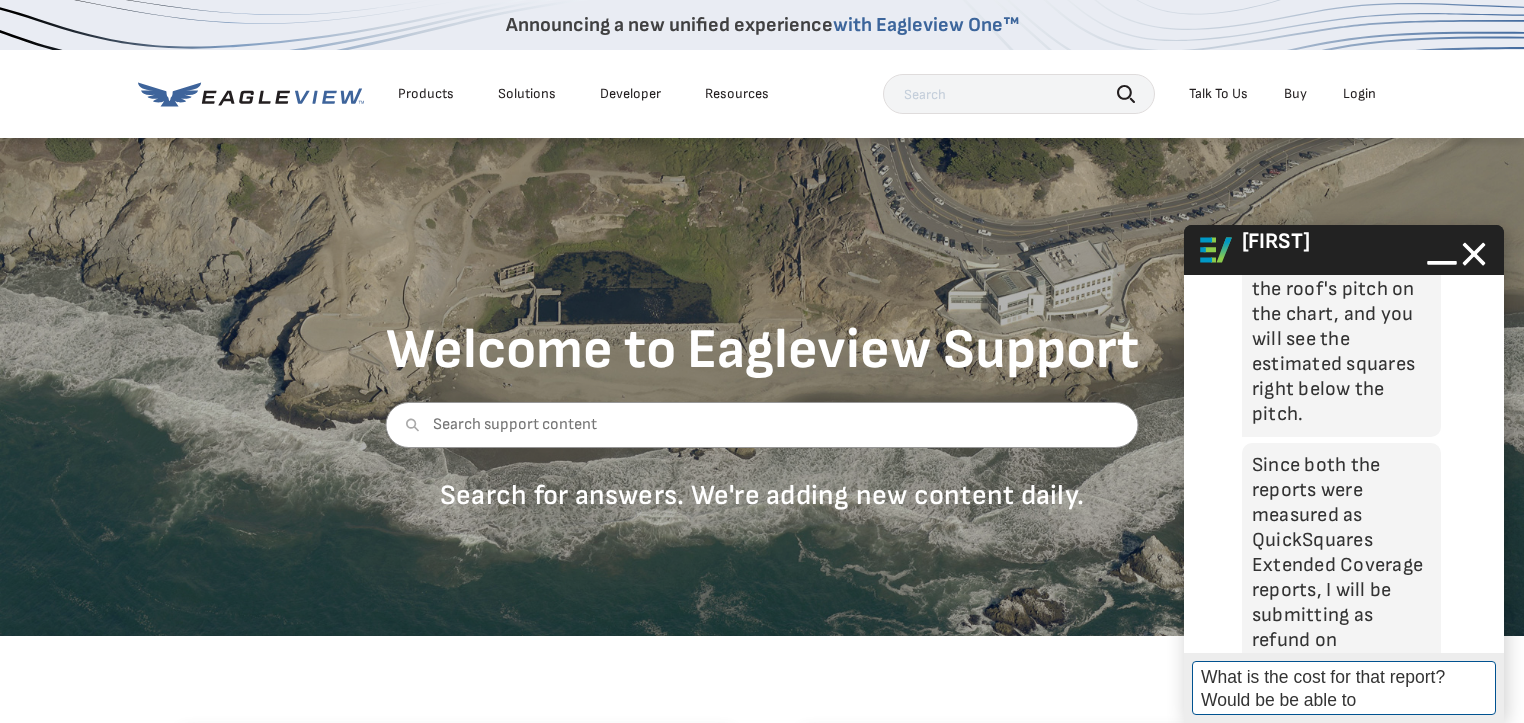 scroll, scrollTop: 2572, scrollLeft: 0, axis: vertical 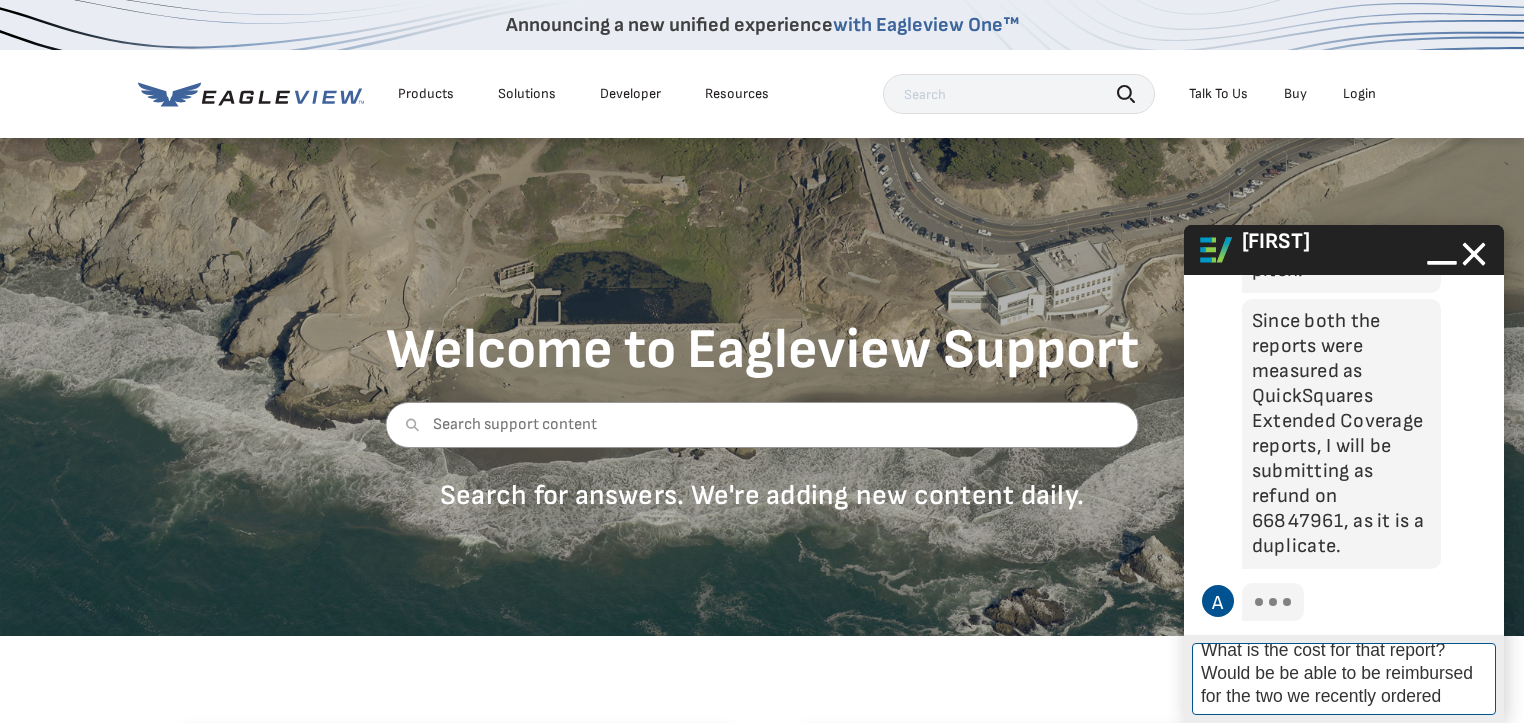 type on "What is the cost for that report? Would be be able to be reimbursed for the two we recently ordered?" 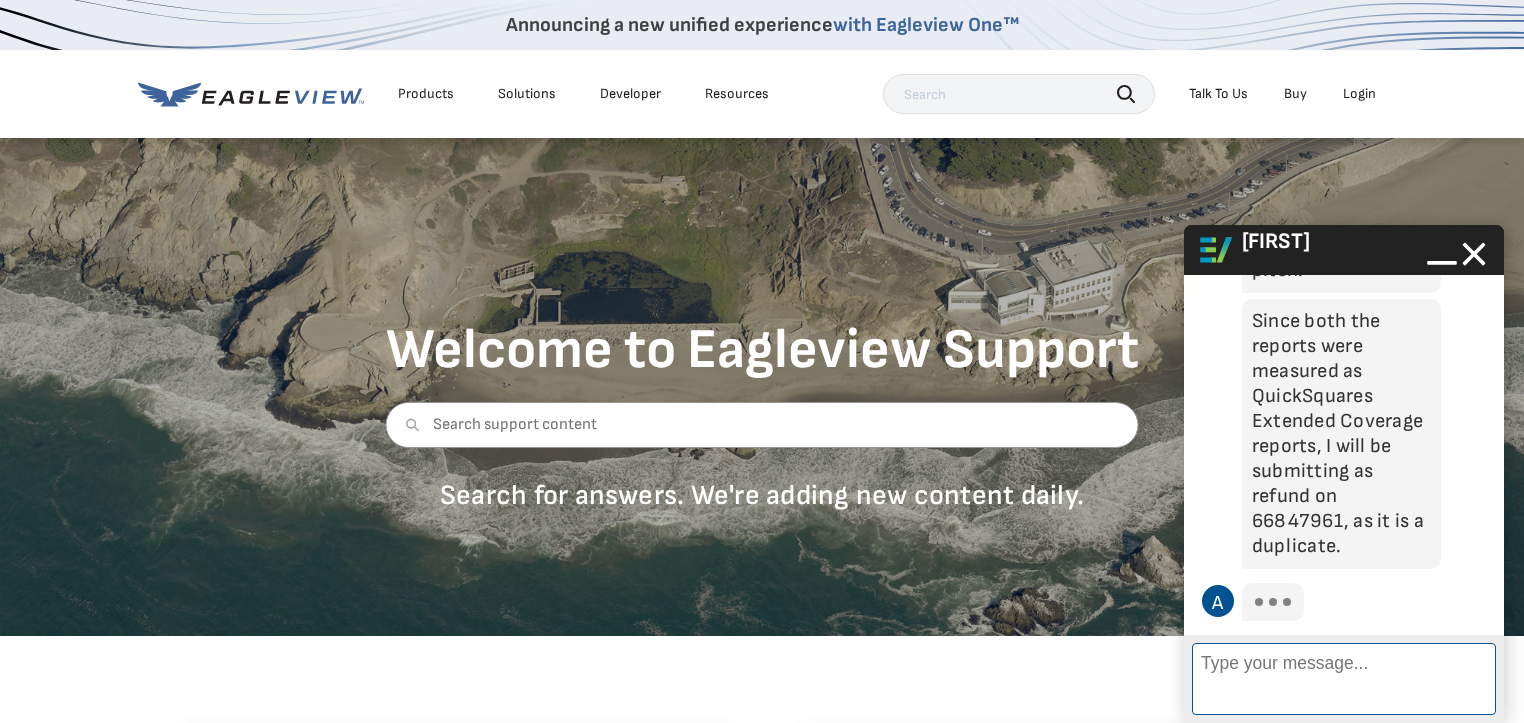 scroll, scrollTop: 4, scrollLeft: 0, axis: vertical 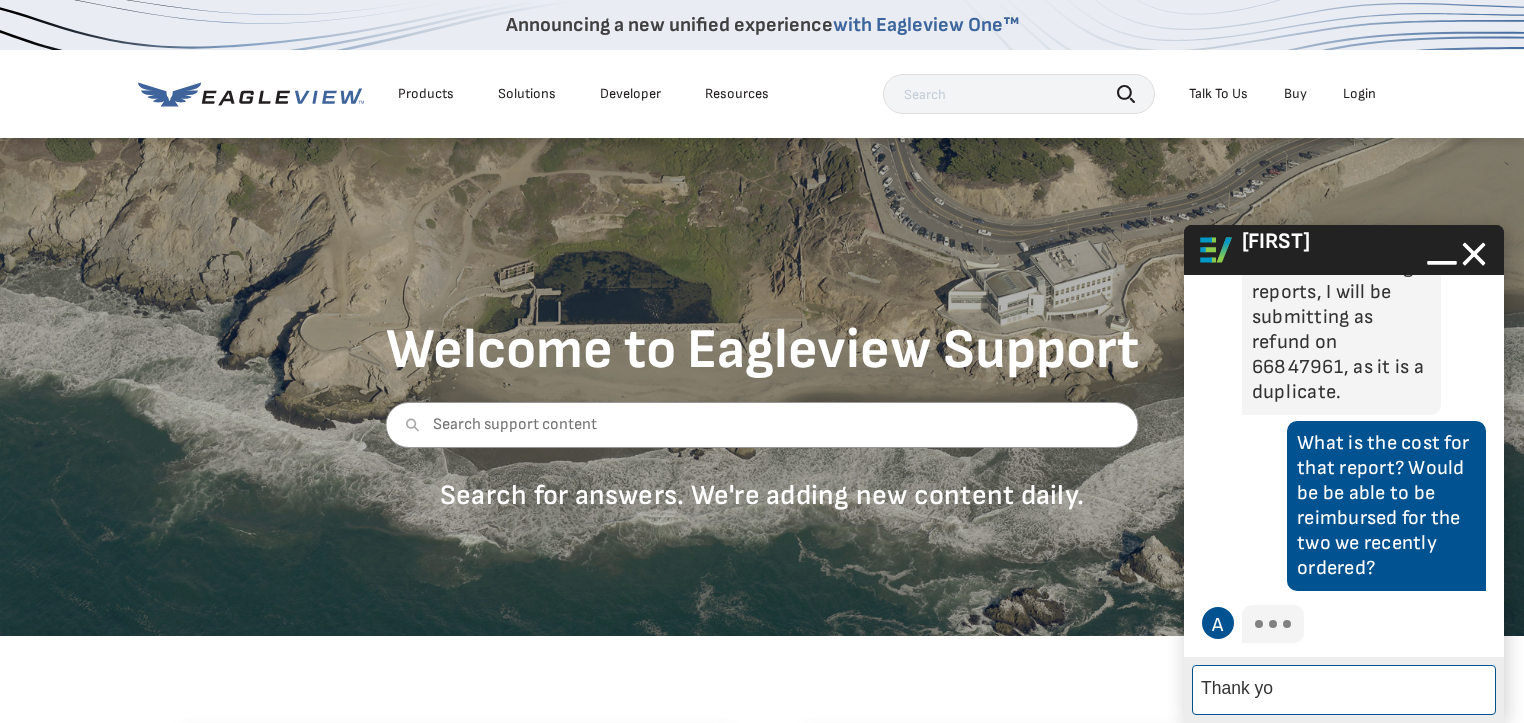 type on "Thank you" 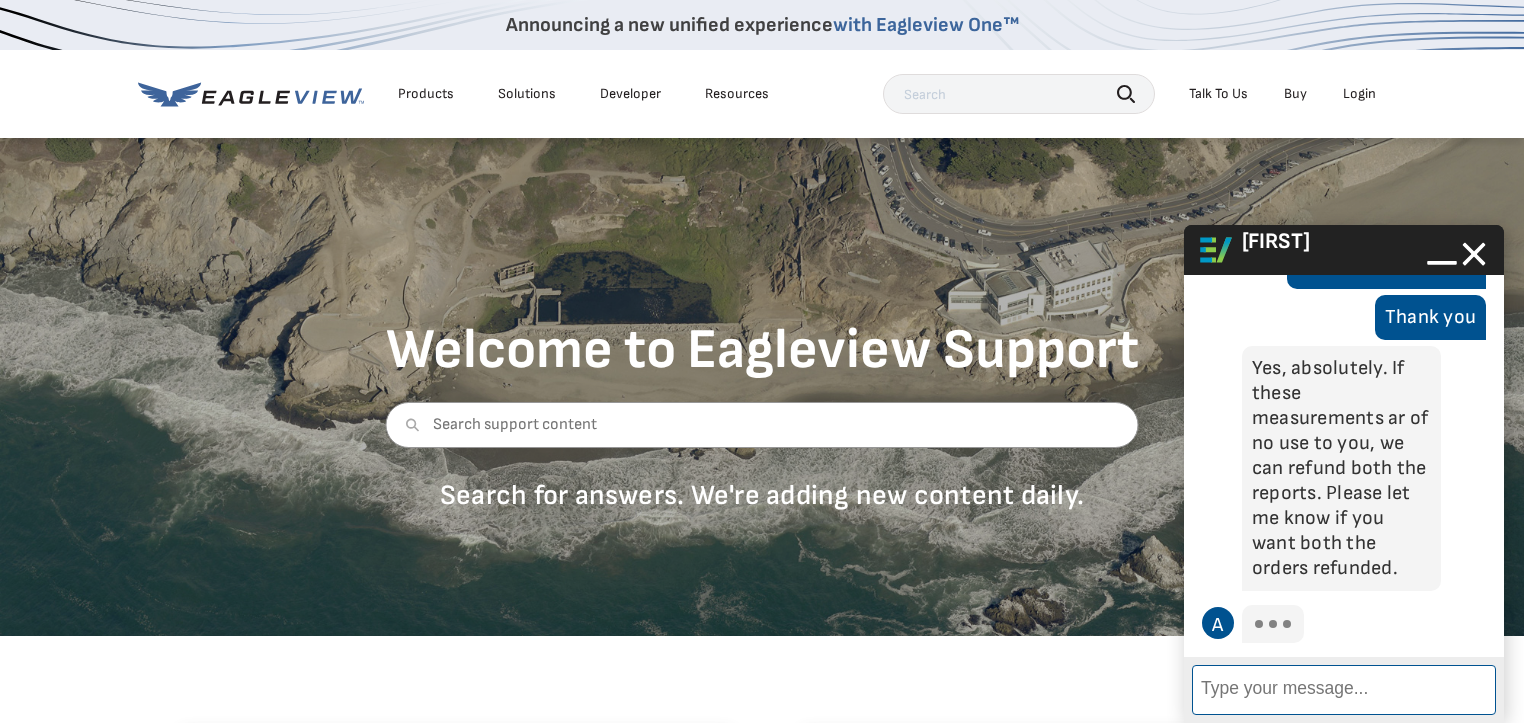 scroll, scrollTop: 3098, scrollLeft: 0, axis: vertical 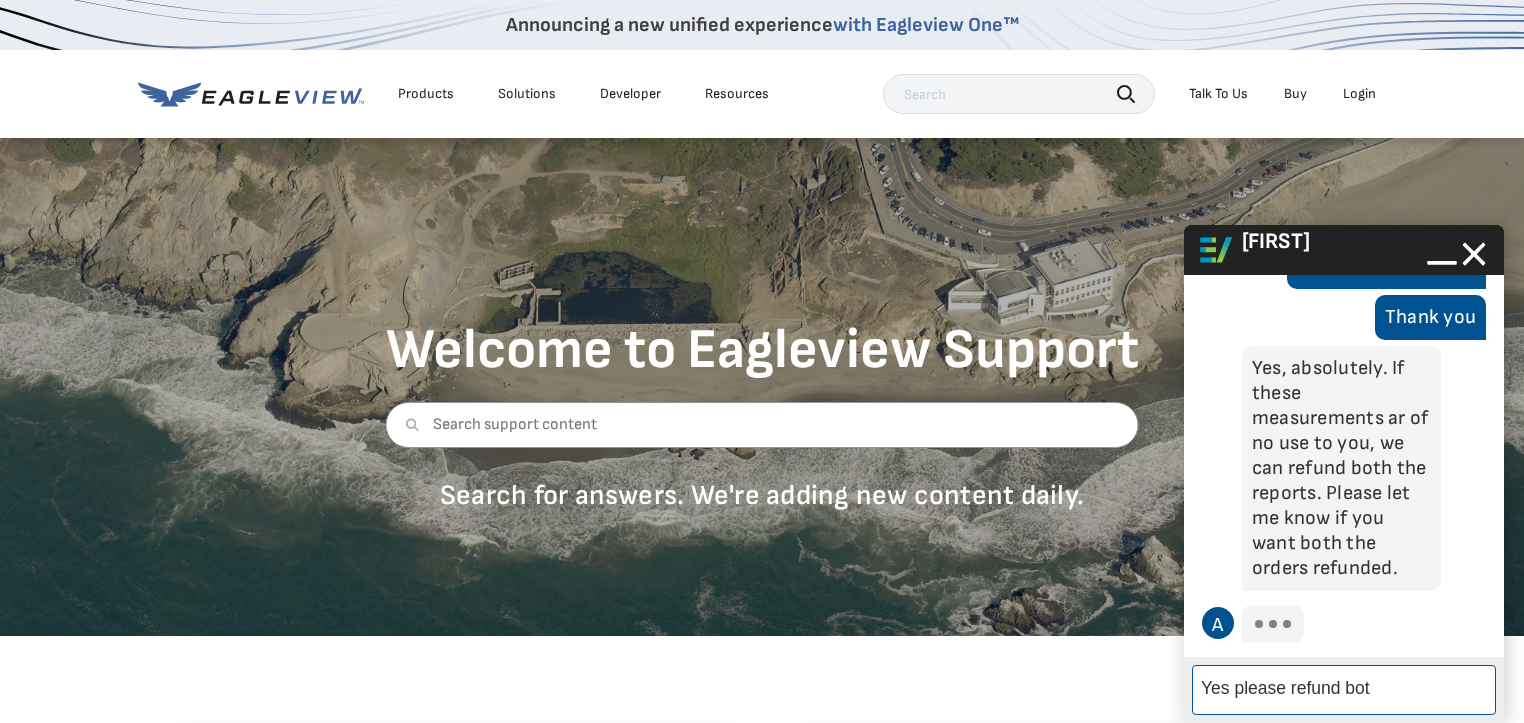 type on "Yes please refund both" 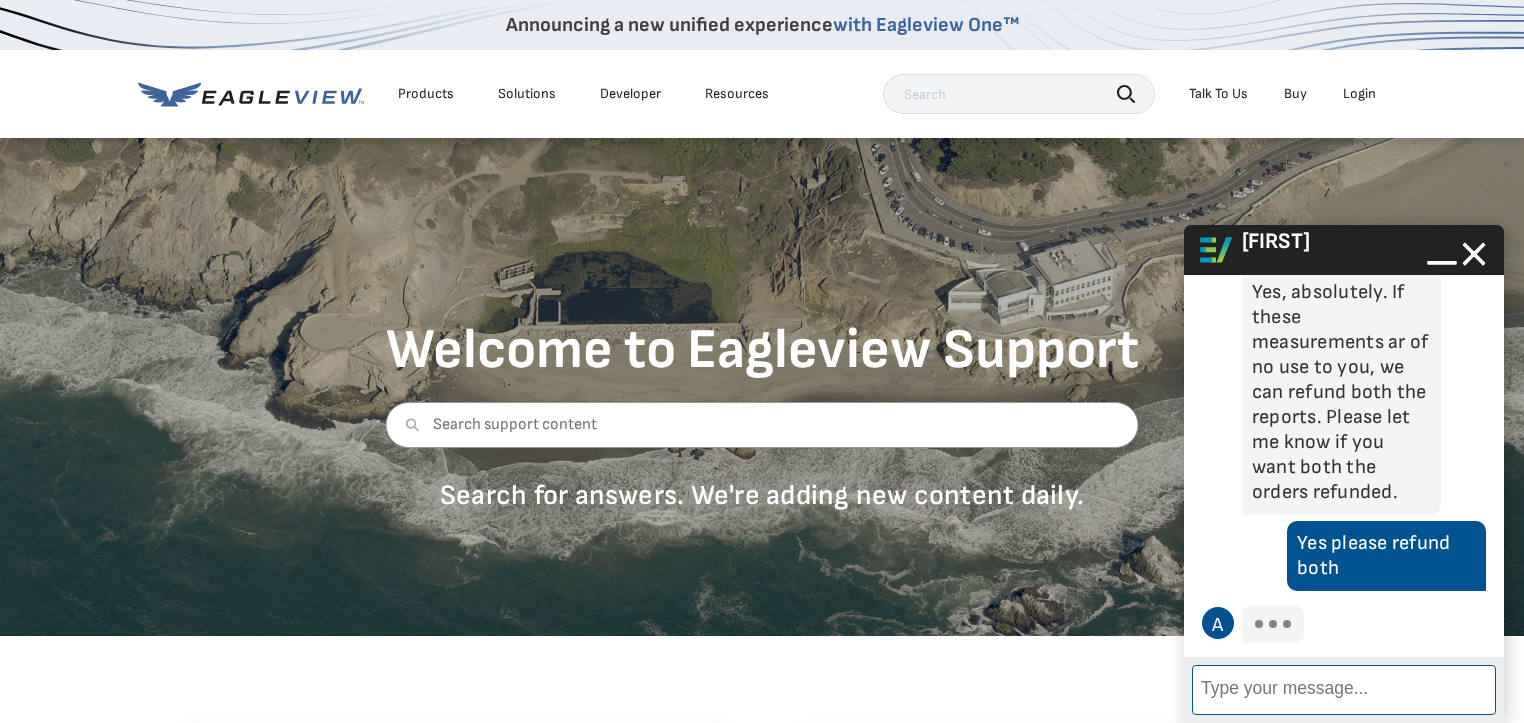 scroll, scrollTop: 3200, scrollLeft: 0, axis: vertical 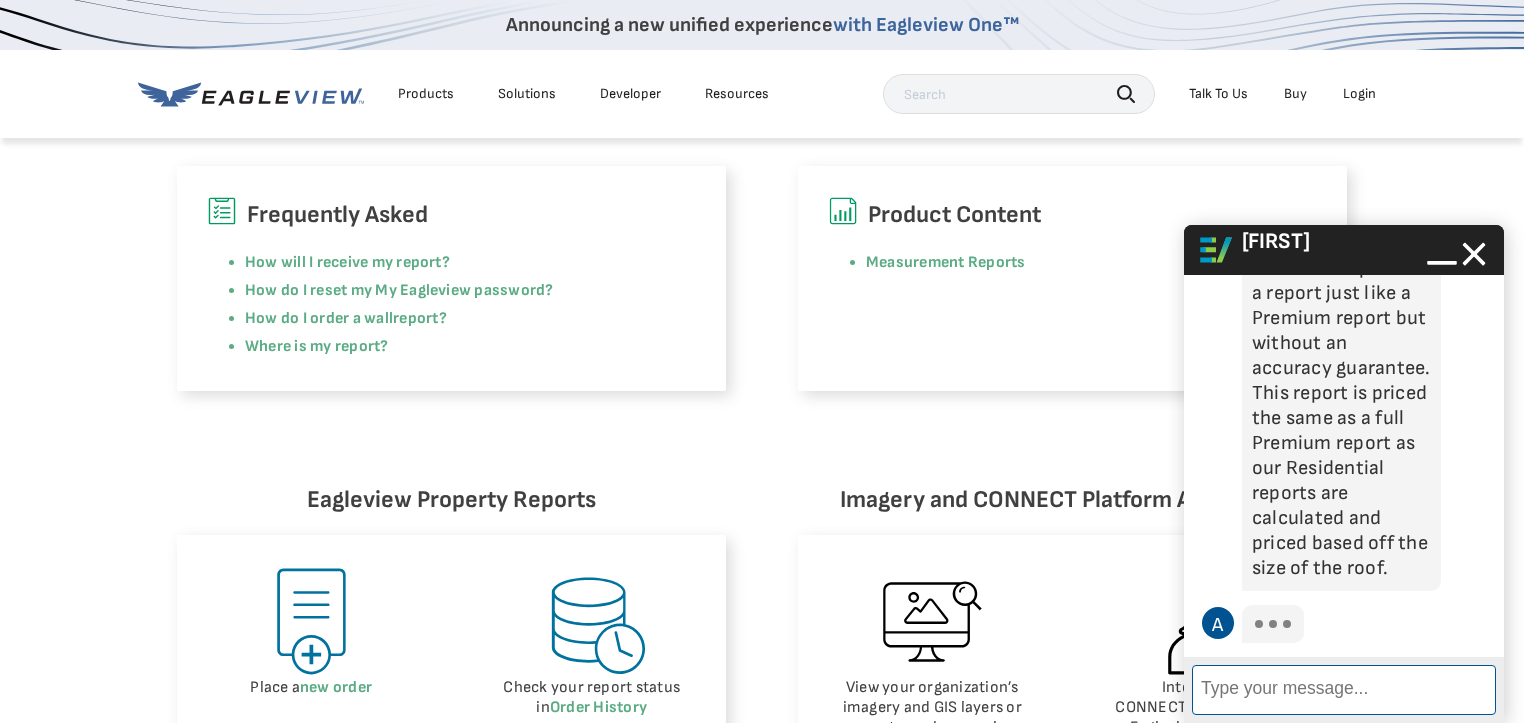 click on "Enter Message" at bounding box center [1344, 690] 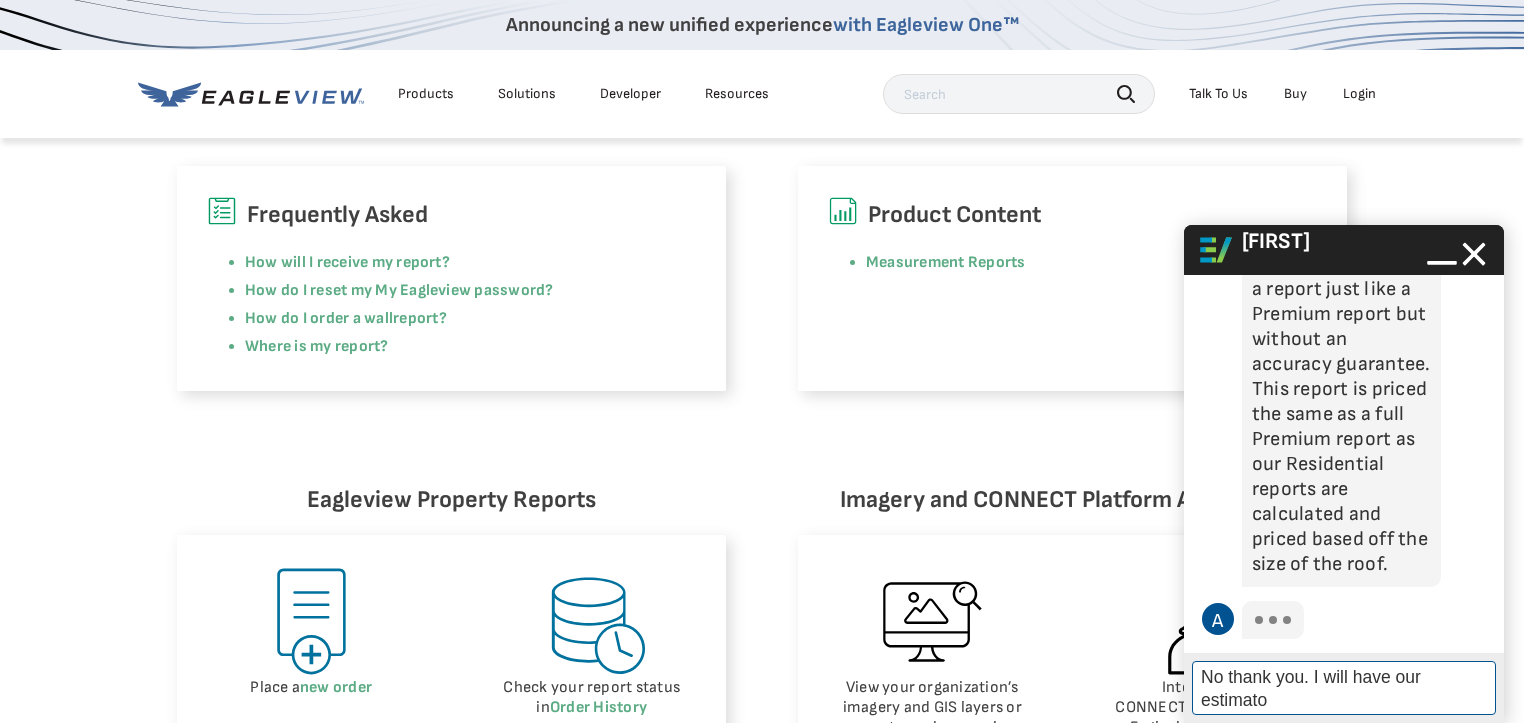 scroll, scrollTop: 4104, scrollLeft: 0, axis: vertical 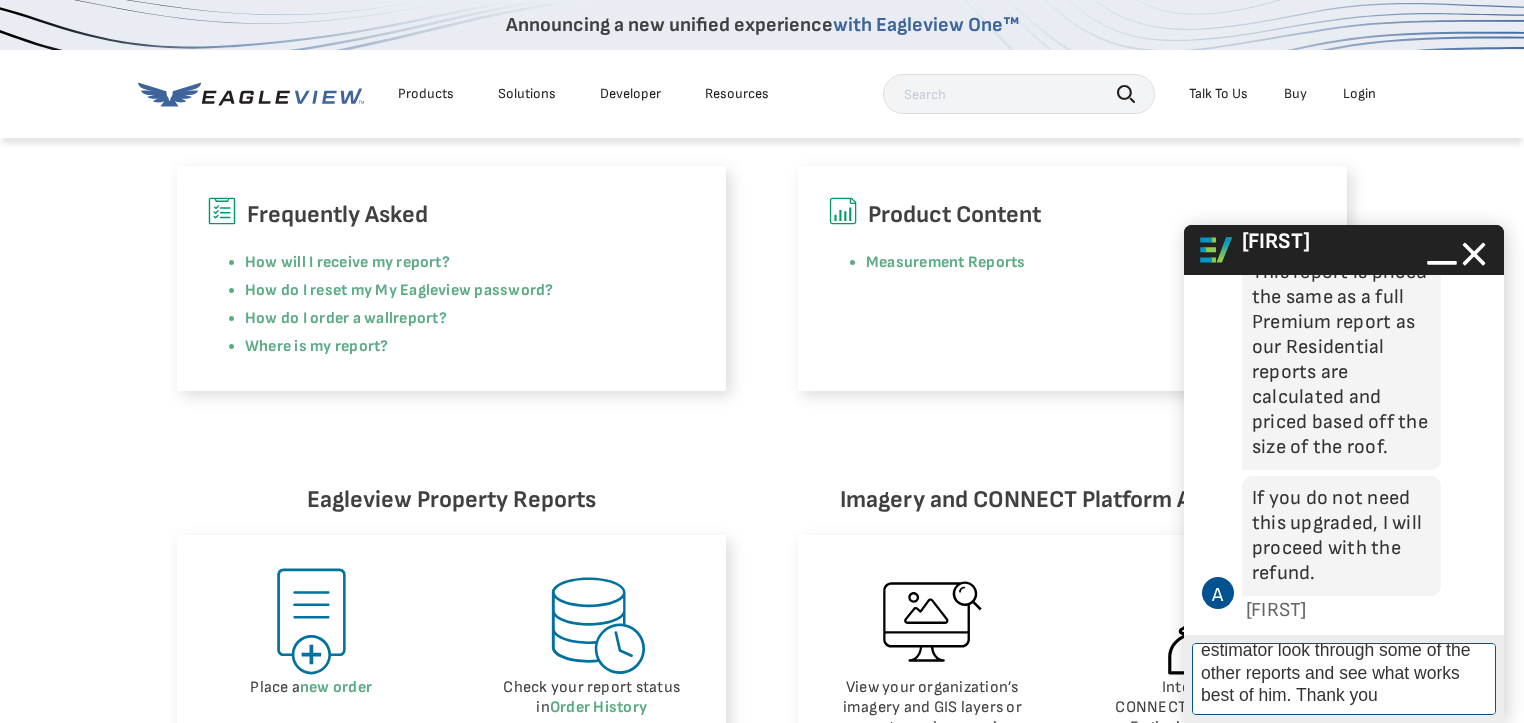 type on "No thank you. I will have our estimator look through some of the other reports and see what works best of him. Thank you." 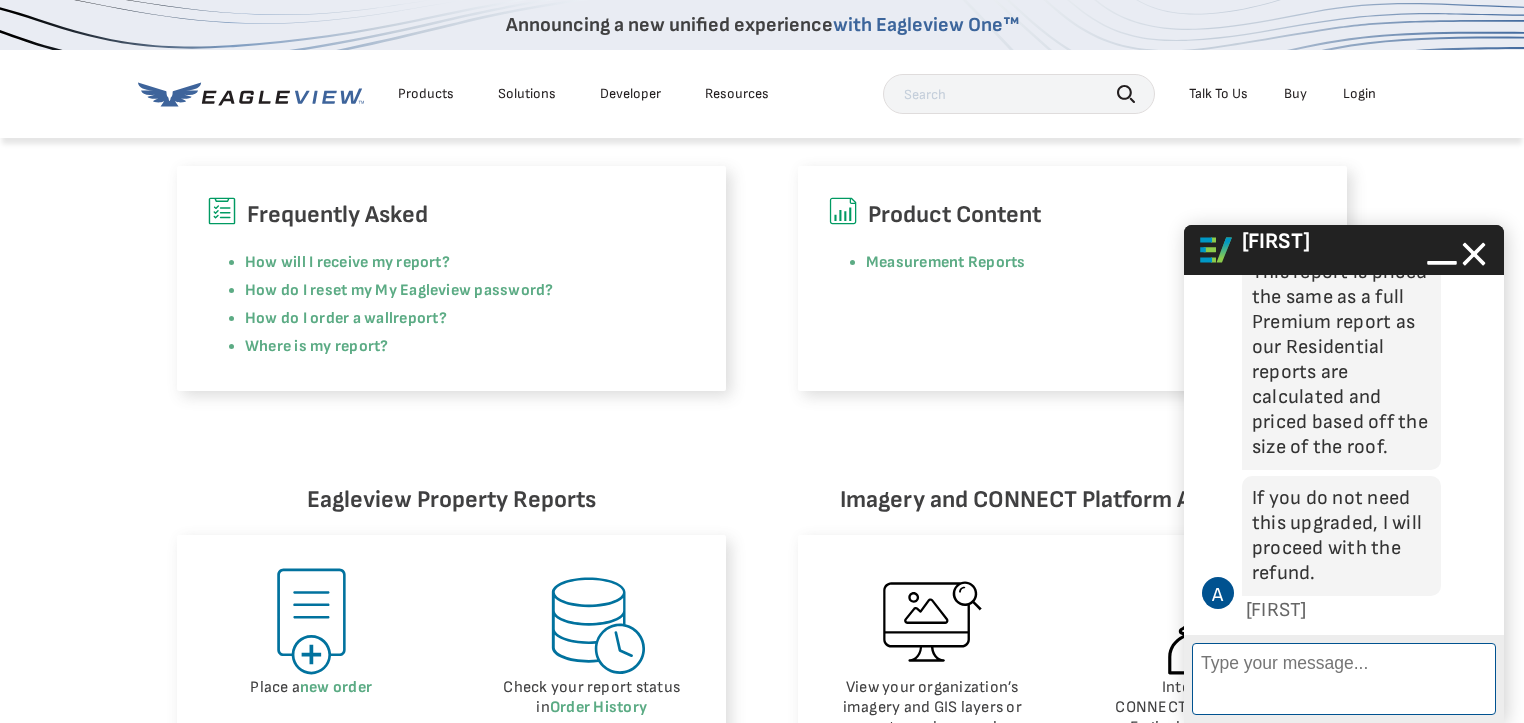 scroll, scrollTop: 4, scrollLeft: 0, axis: vertical 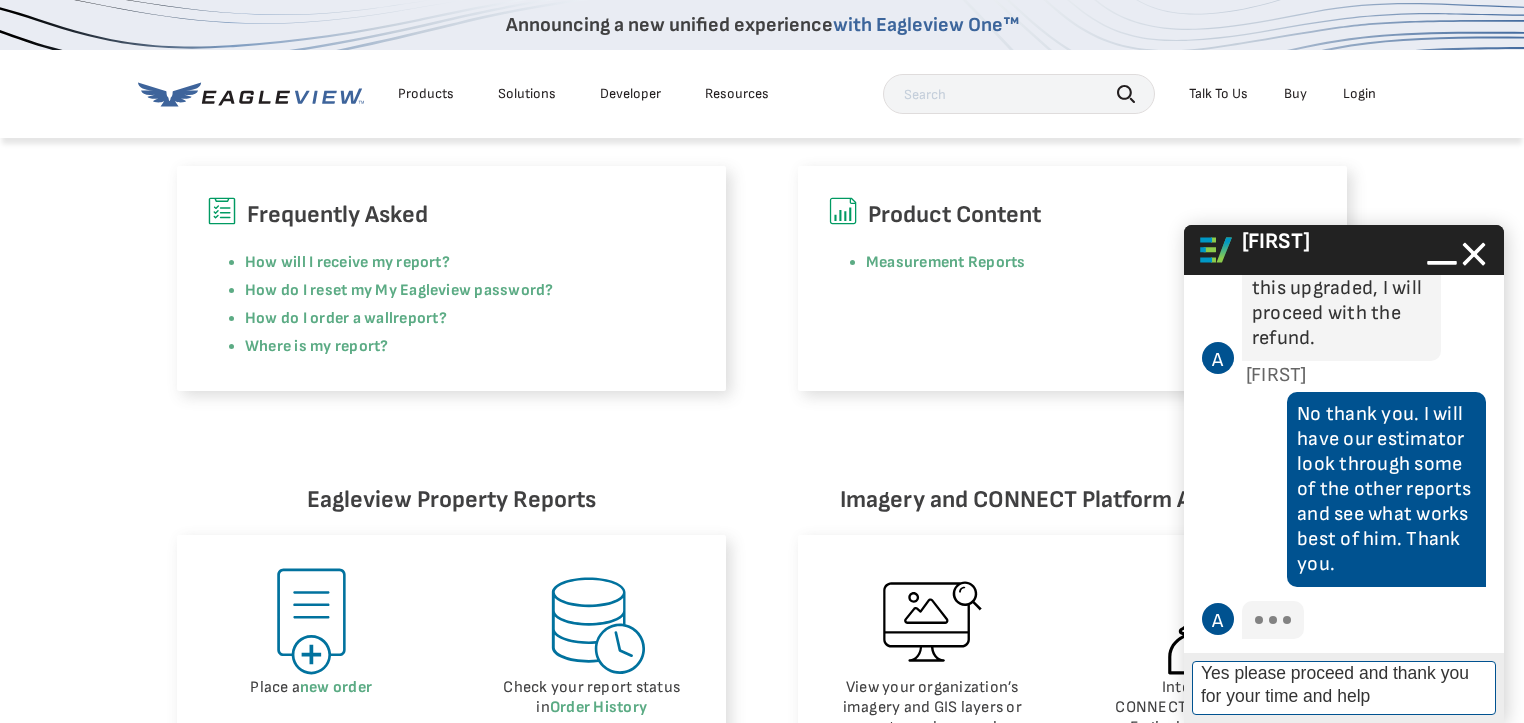 type on "Yes please proceed and thank you for your time and help." 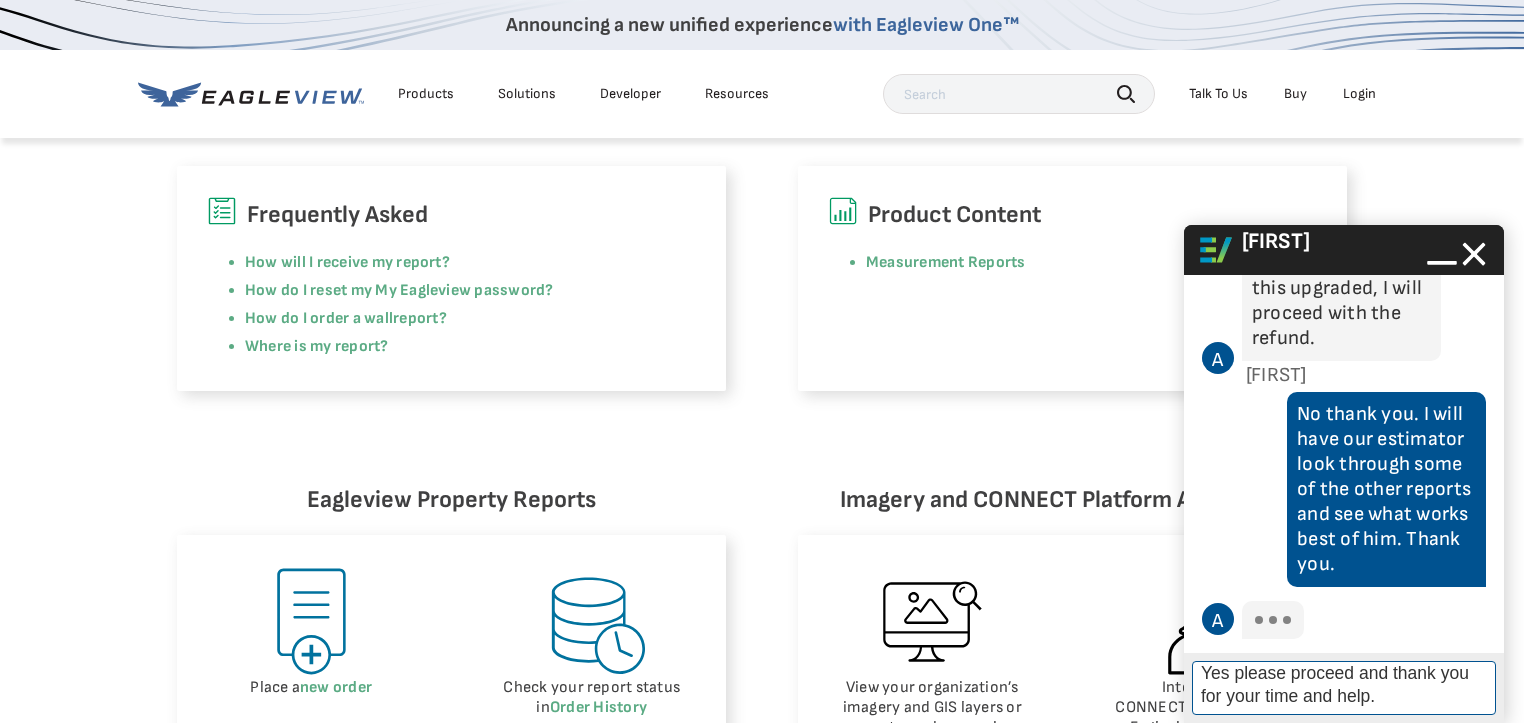 type 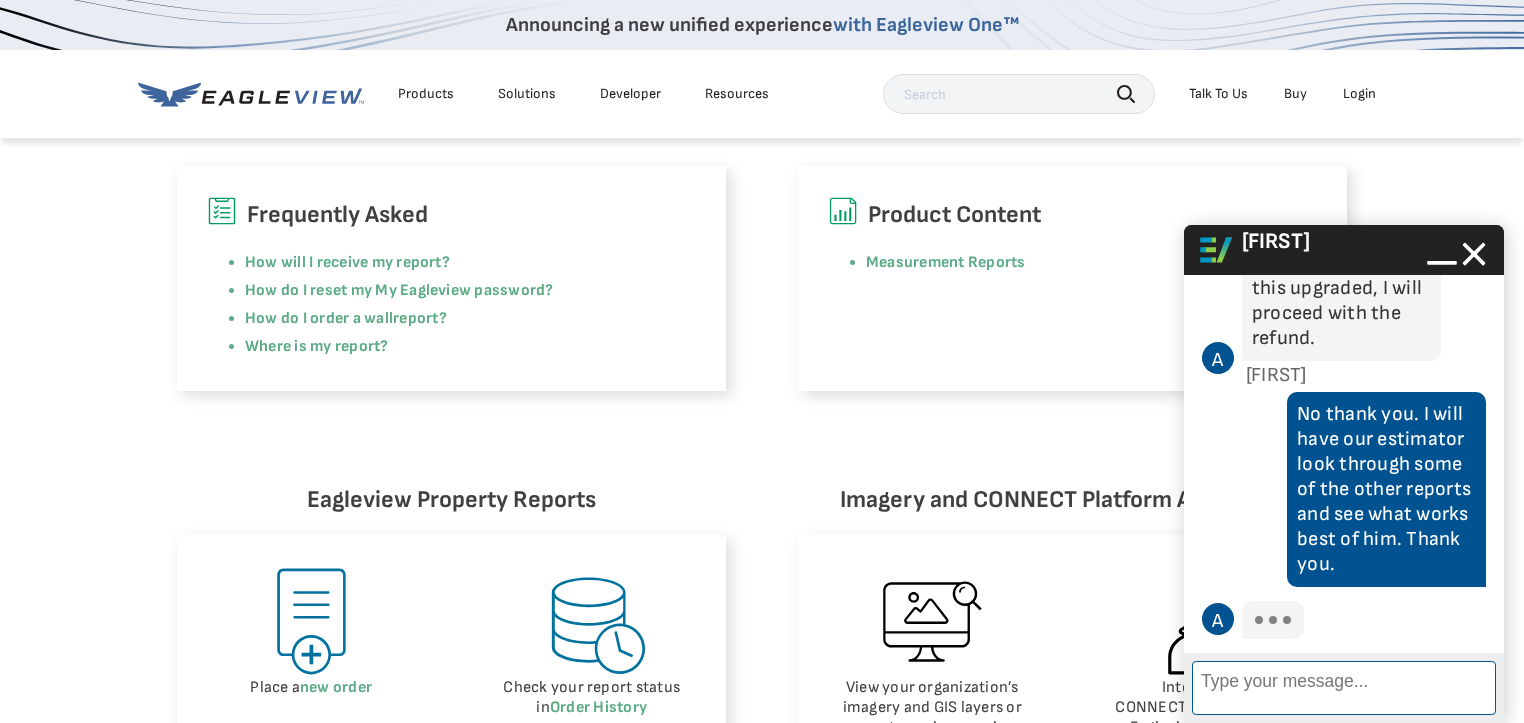 scroll, scrollTop: 4, scrollLeft: 0, axis: vertical 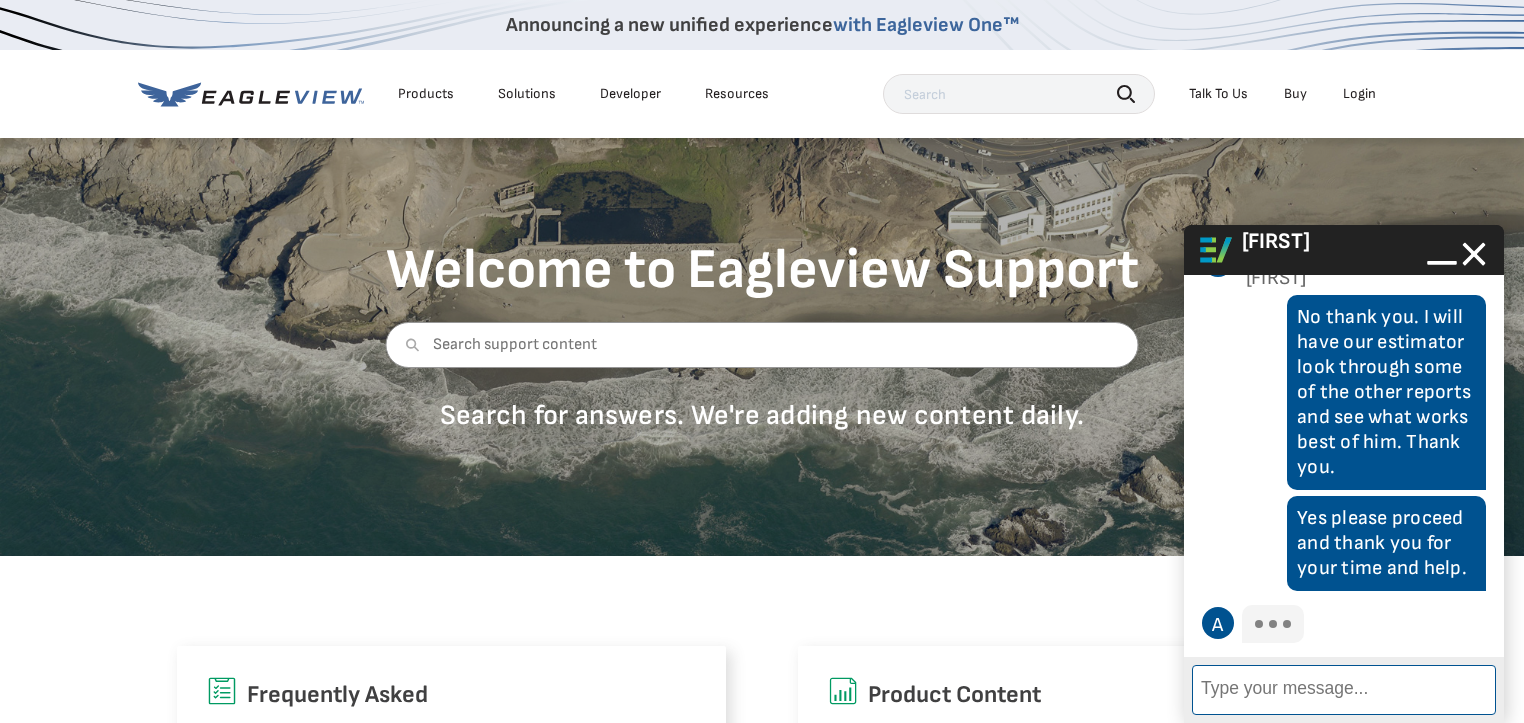 click 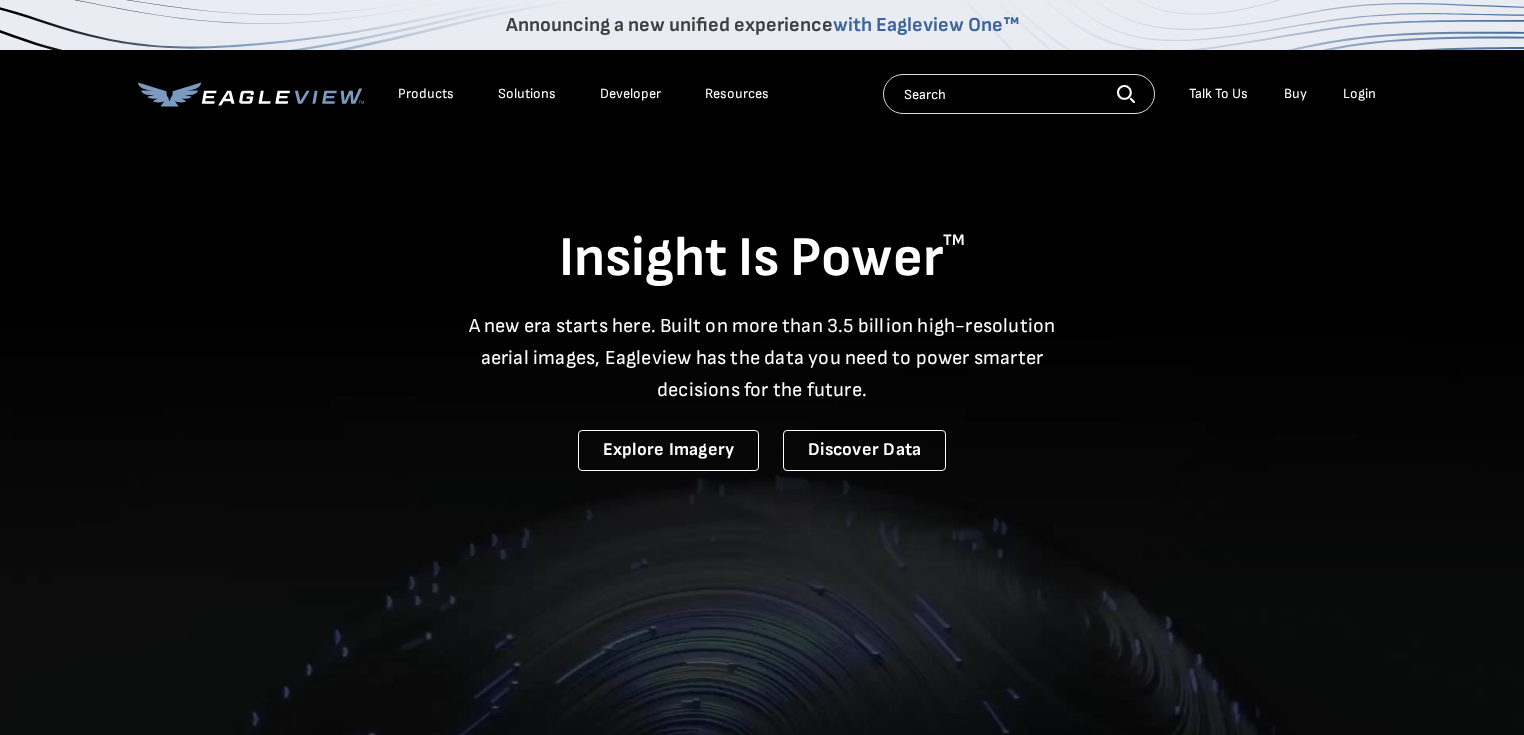 scroll, scrollTop: 0, scrollLeft: 0, axis: both 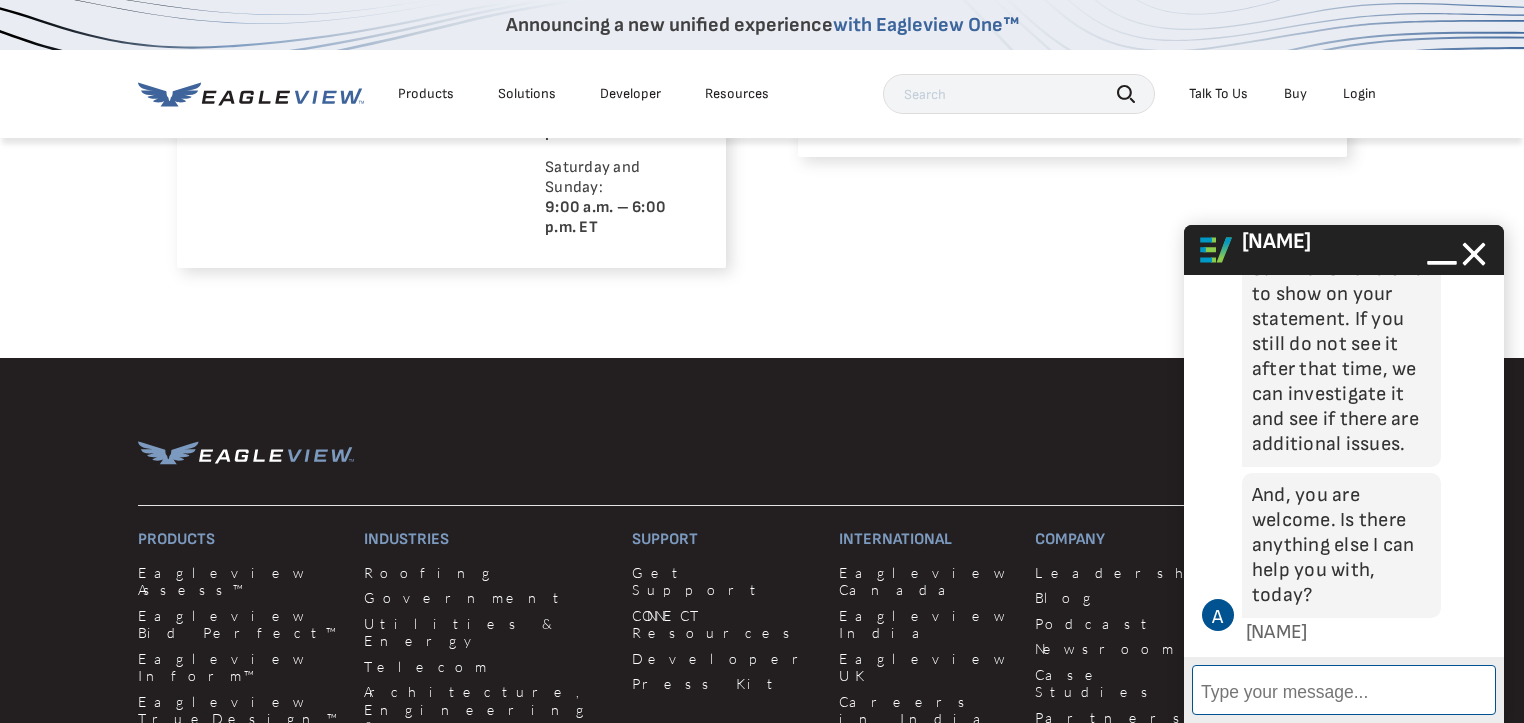 type on "M" 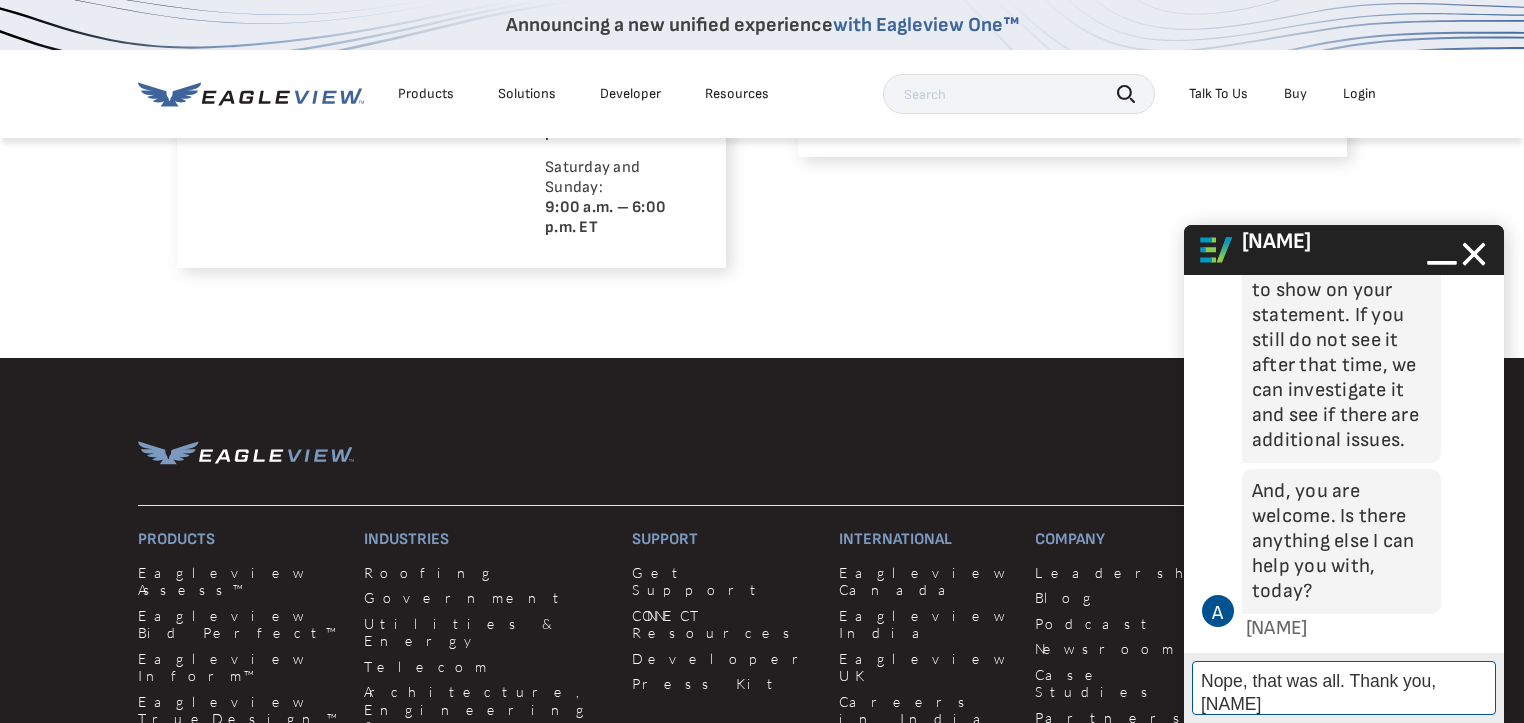 type on "Nope, that was all. Thank you, Adarsh." 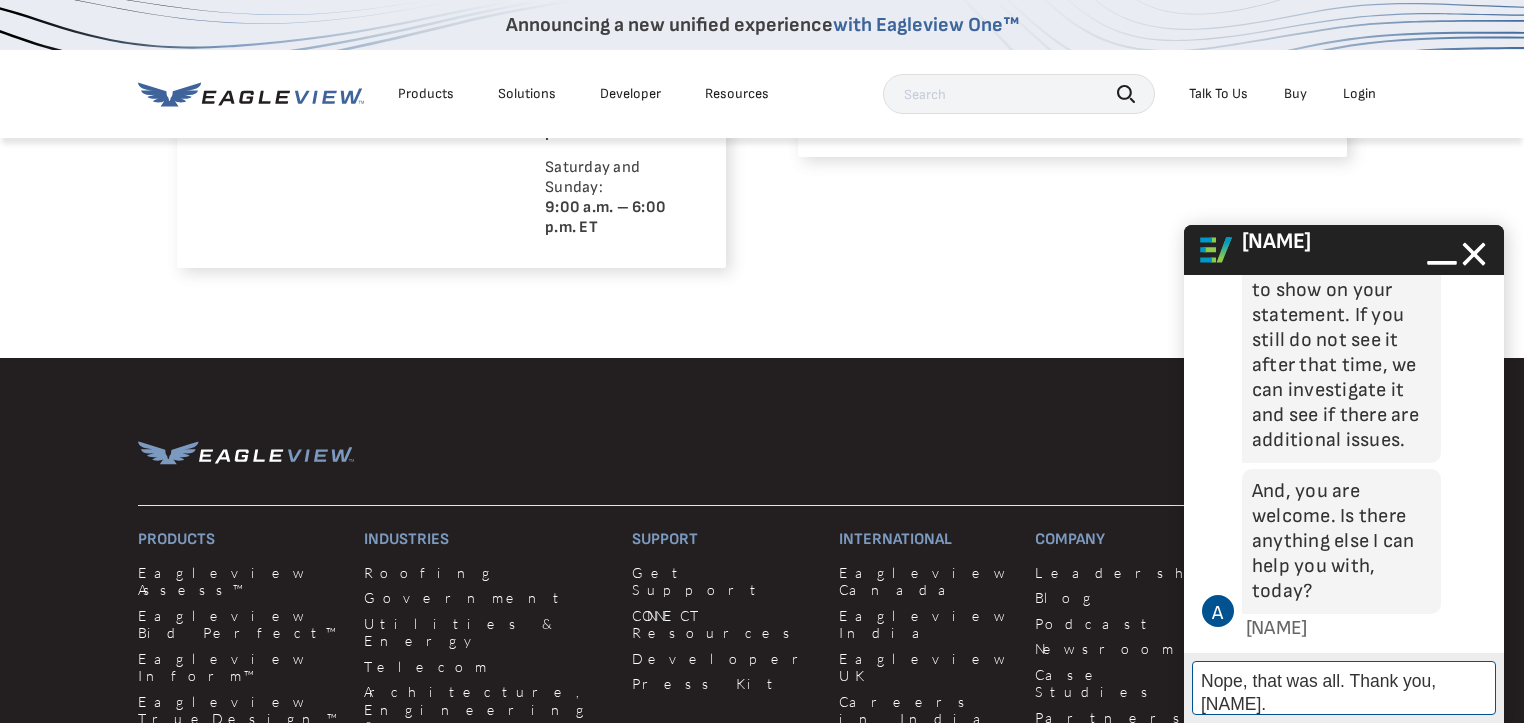 type 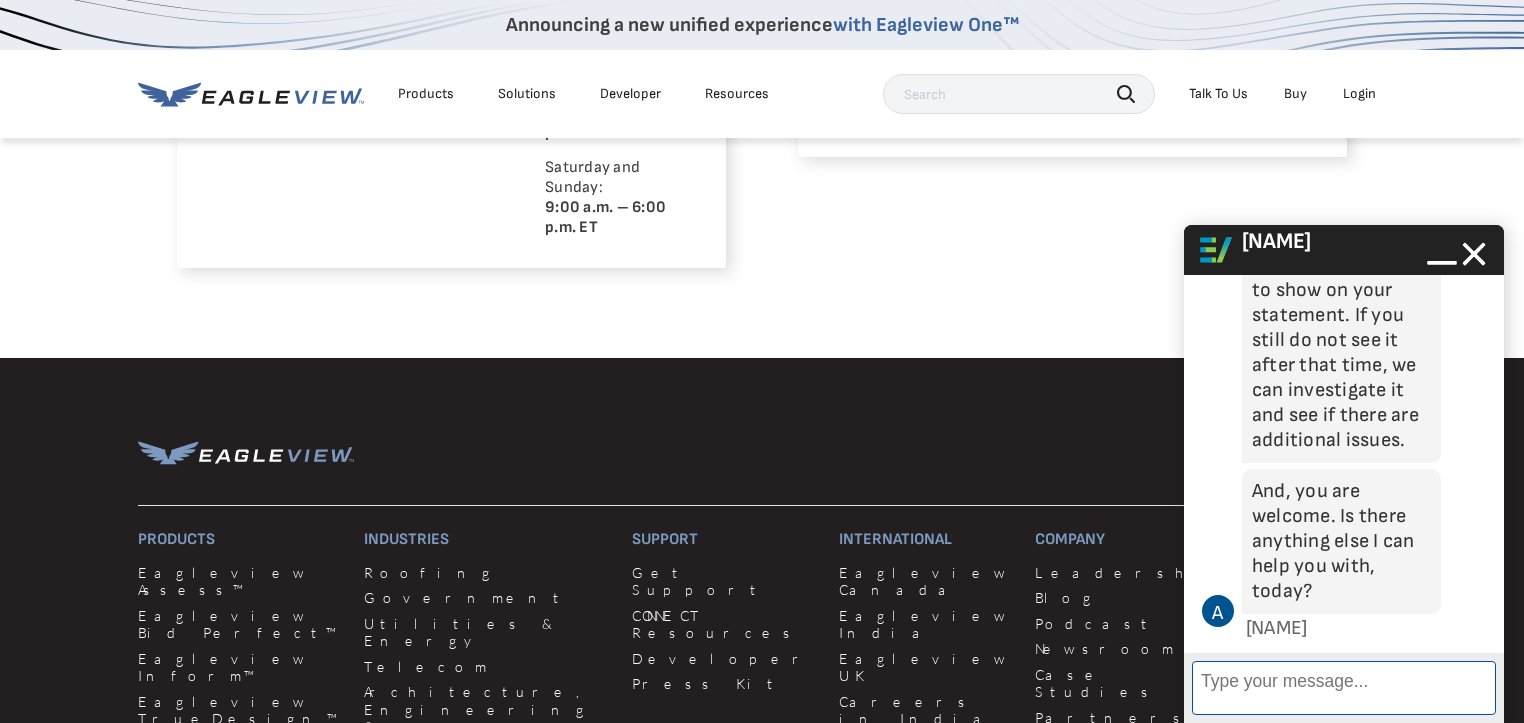 scroll, scrollTop: 5254, scrollLeft: 0, axis: vertical 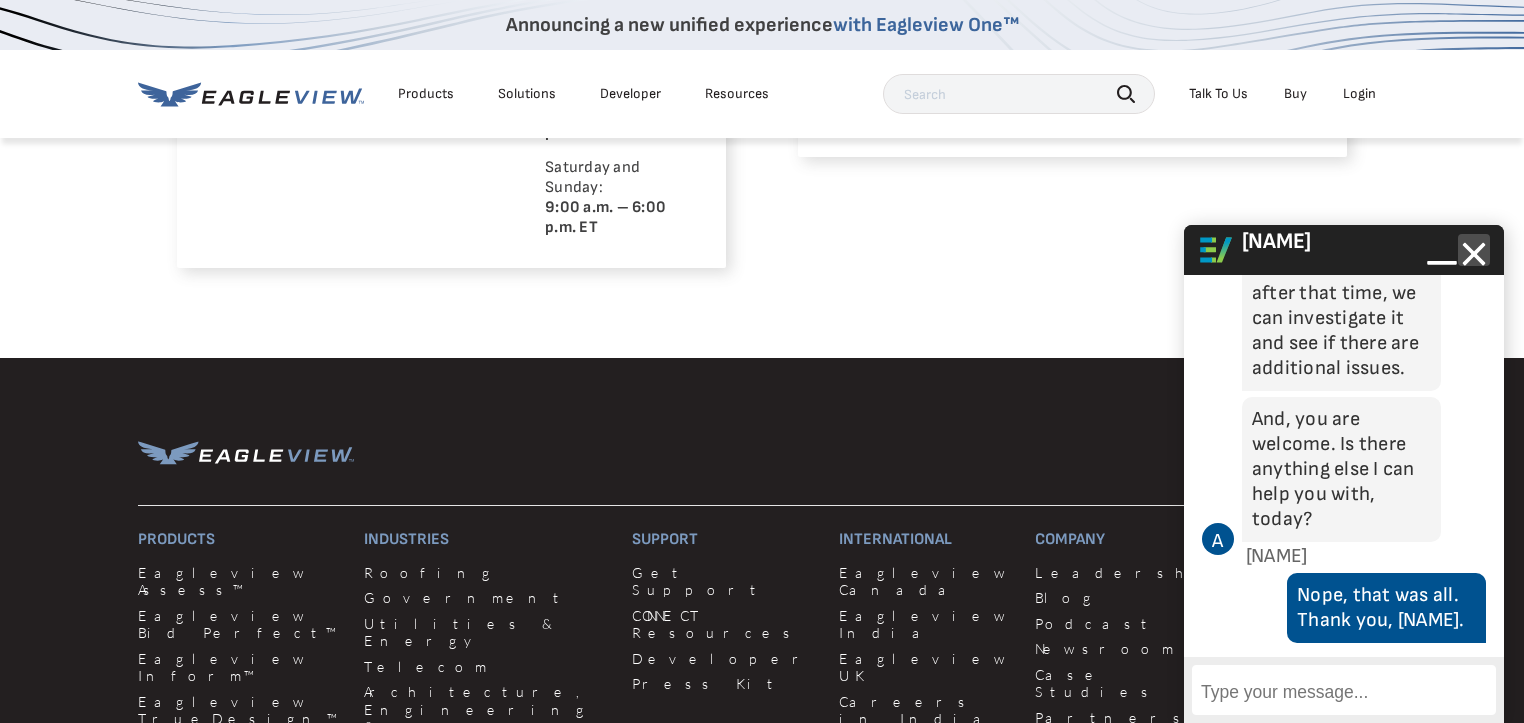 click 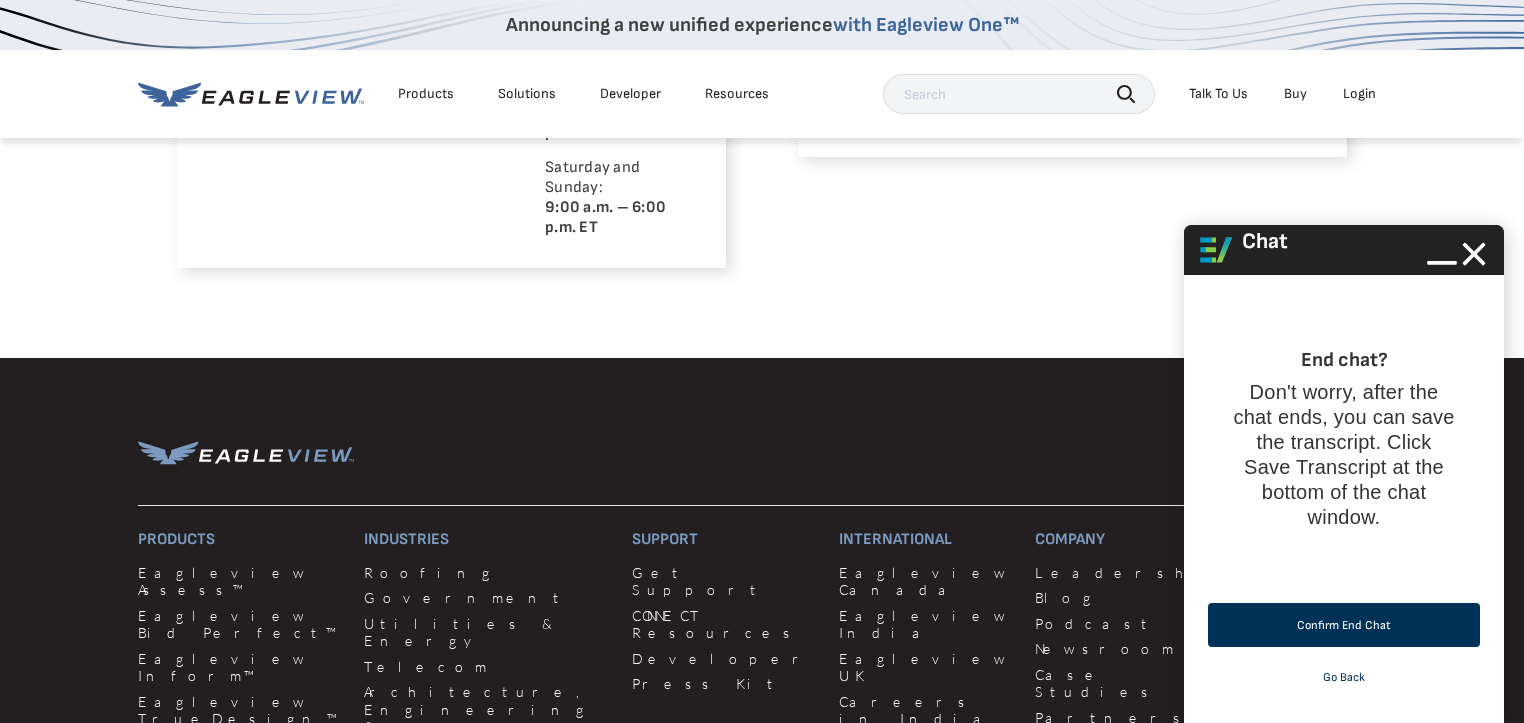 click on "Confirm End Chat" at bounding box center [1344, 625] 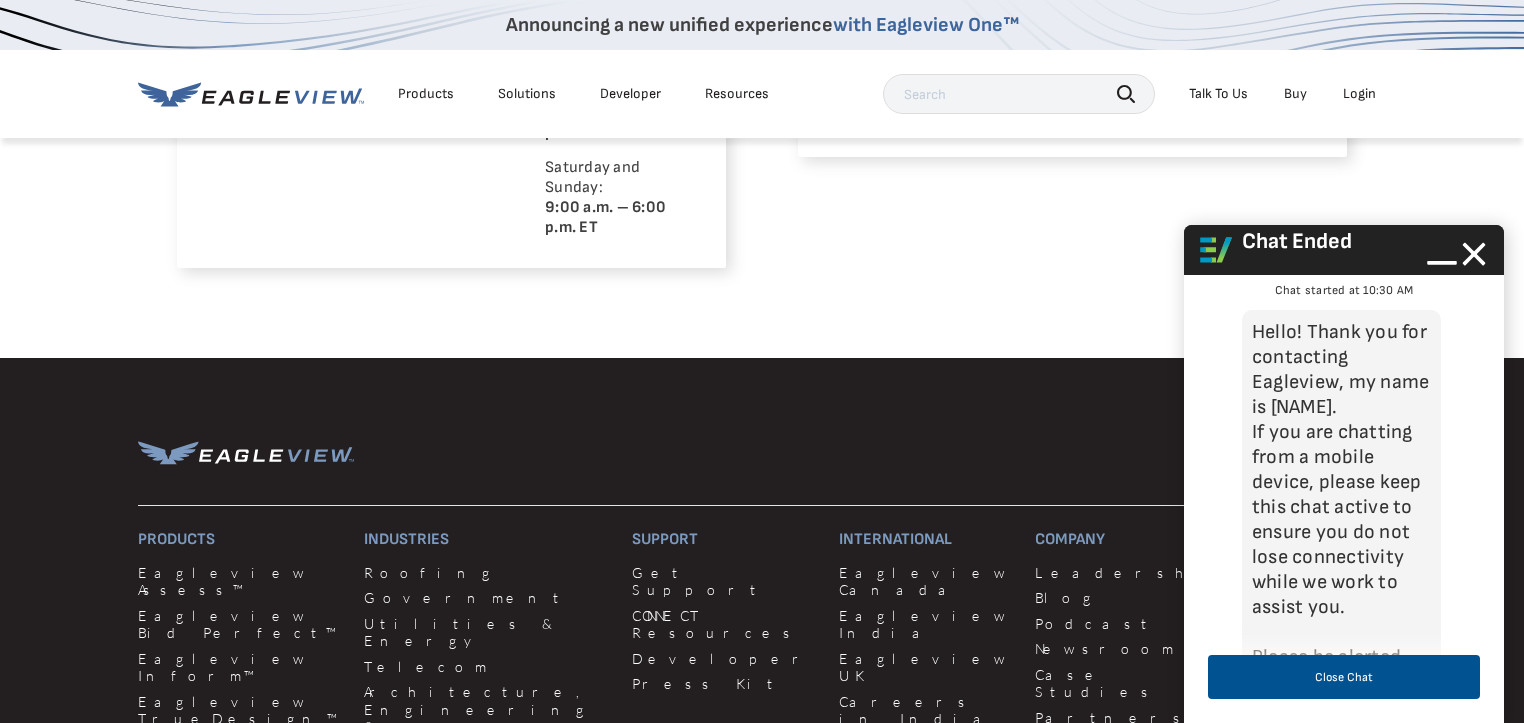 scroll, scrollTop: 5298, scrollLeft: 0, axis: vertical 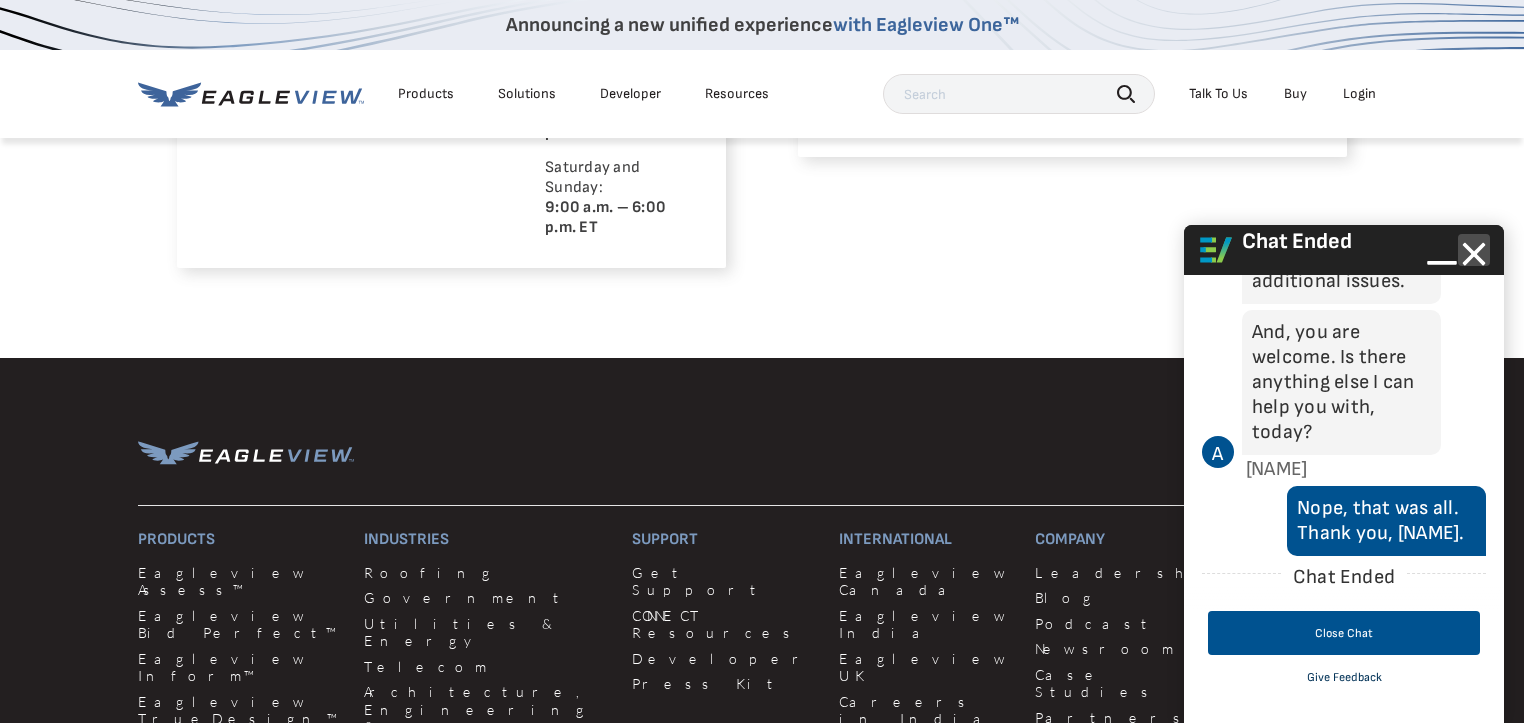 click 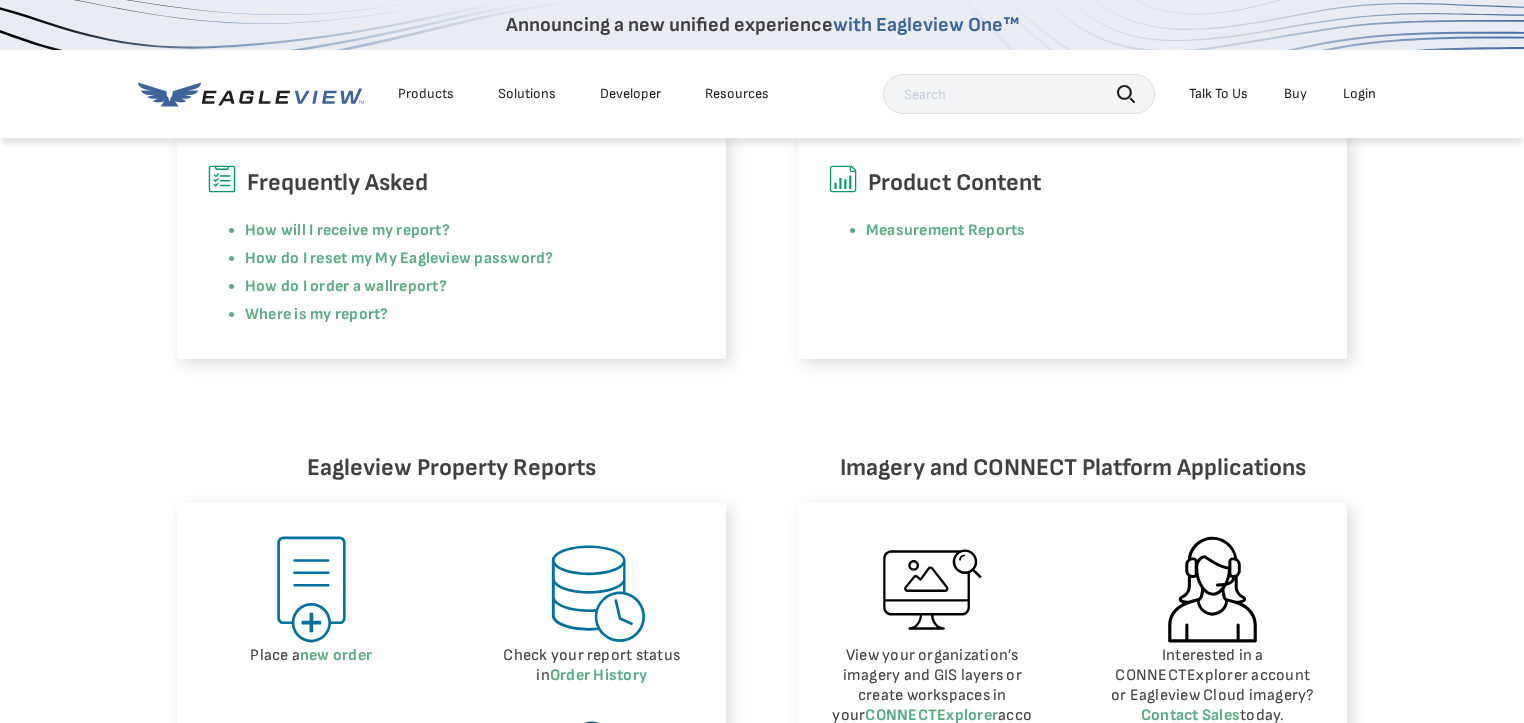 scroll, scrollTop: 480, scrollLeft: 0, axis: vertical 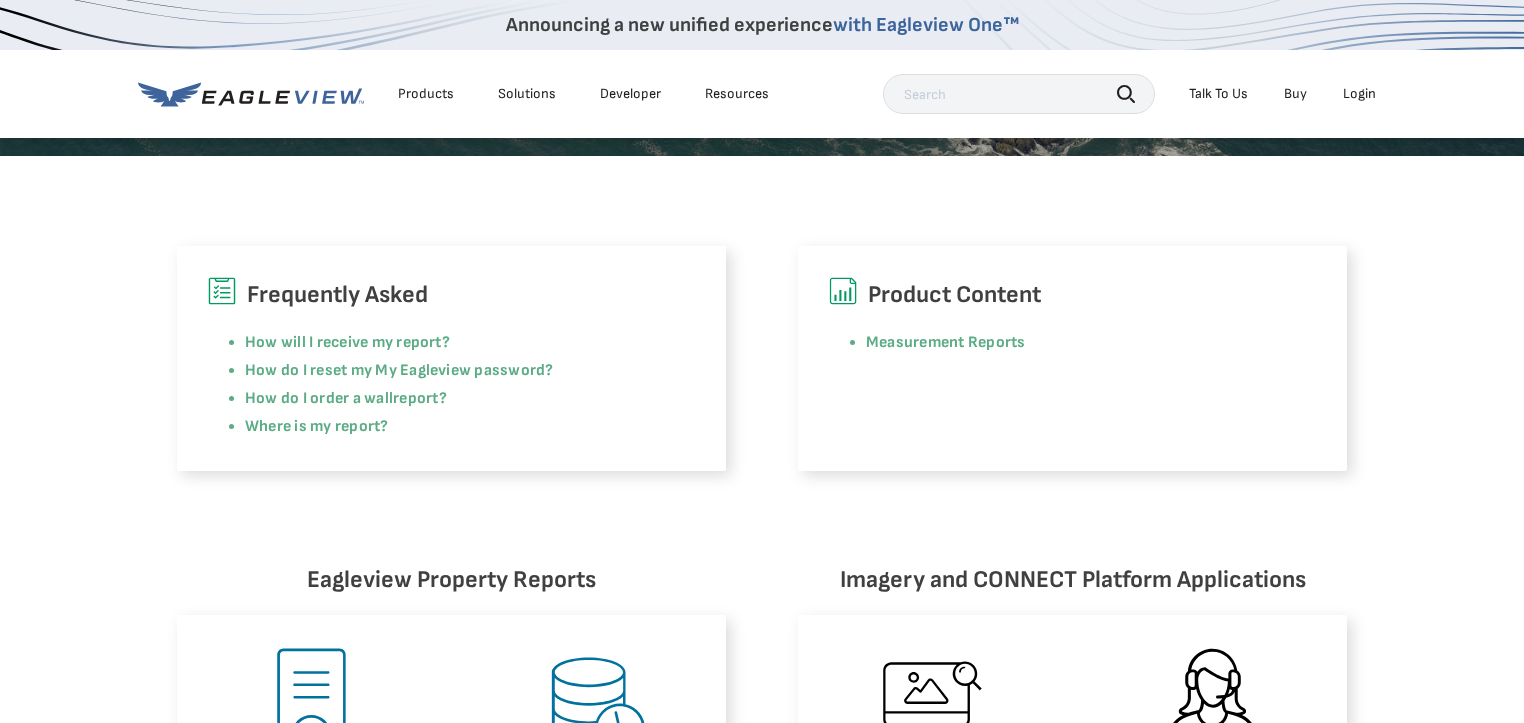 click 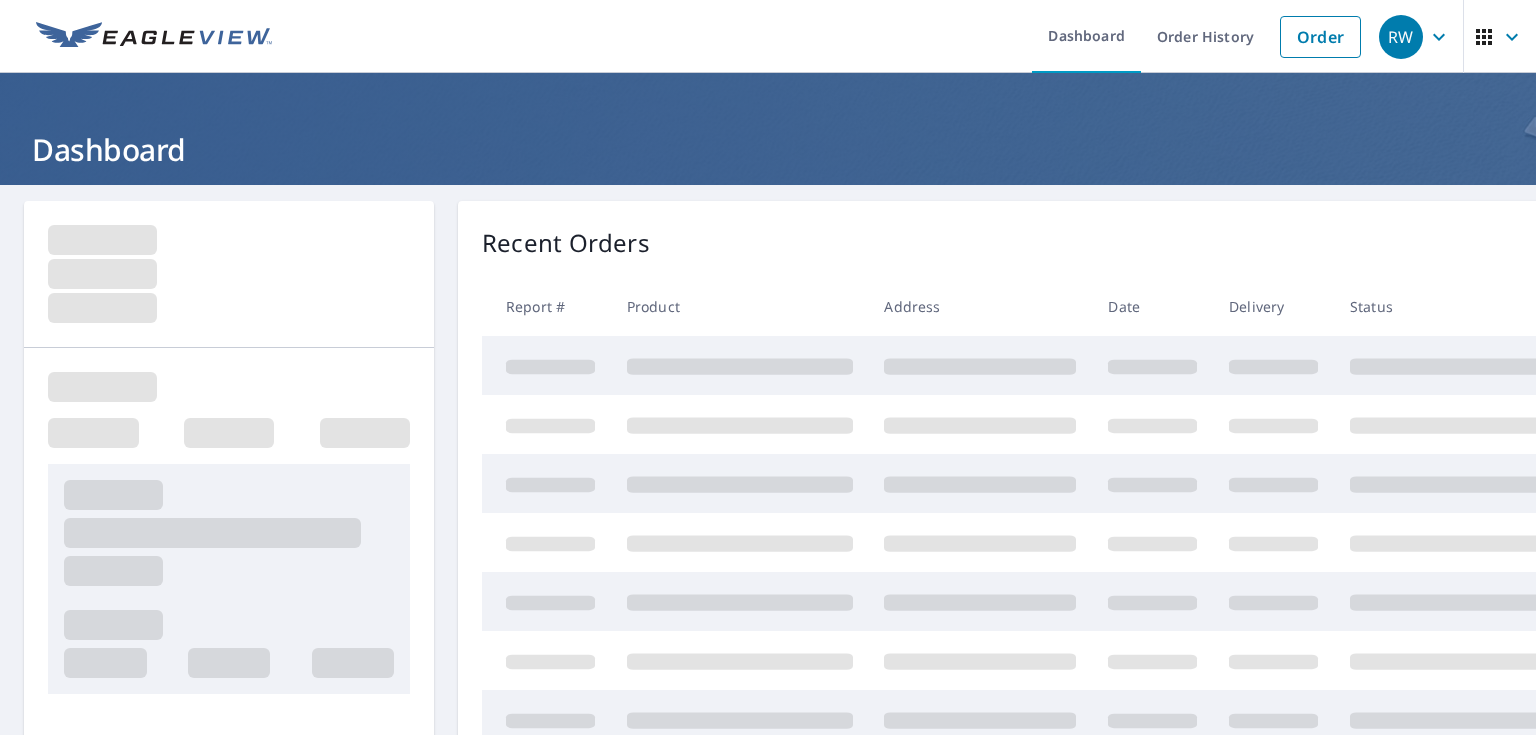 scroll, scrollTop: 0, scrollLeft: 0, axis: both 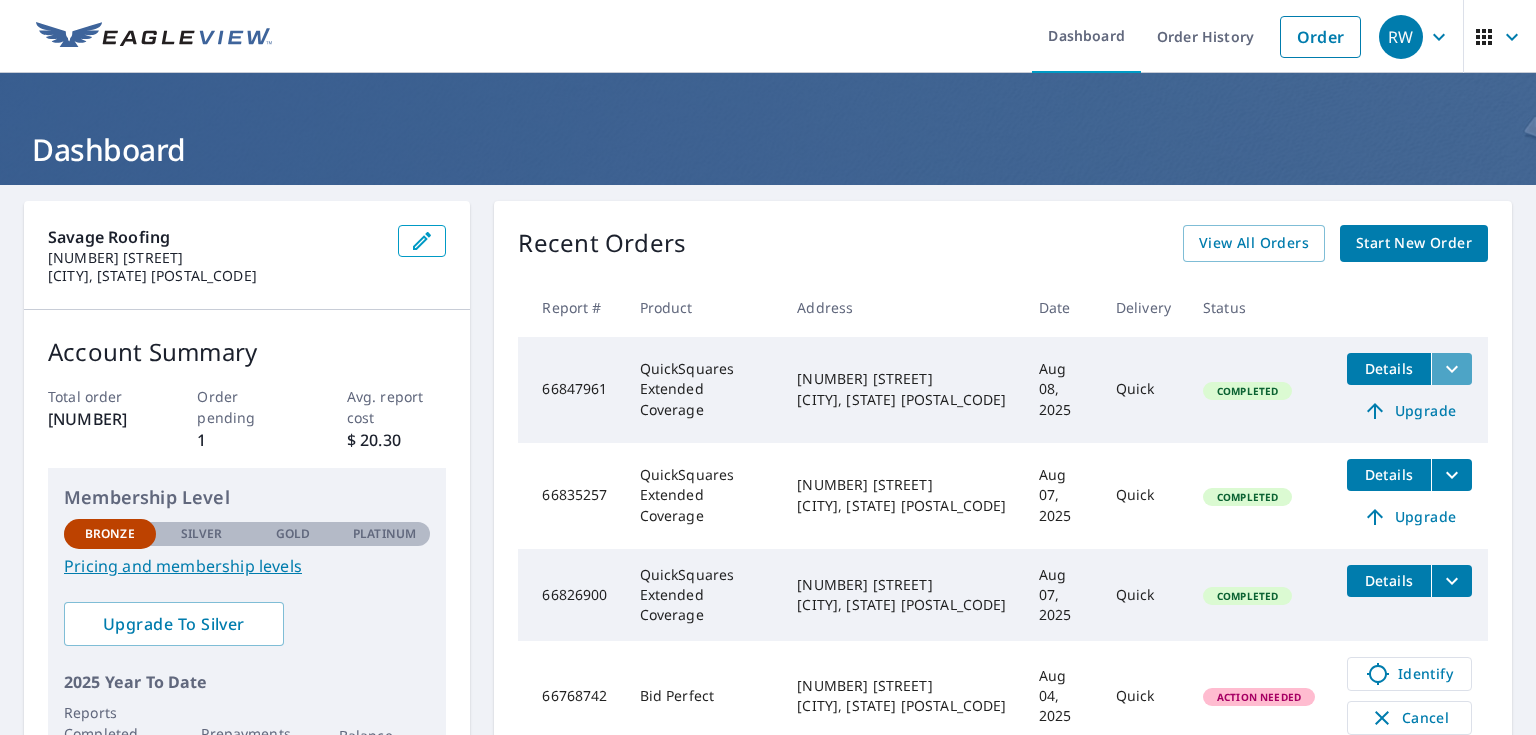 click 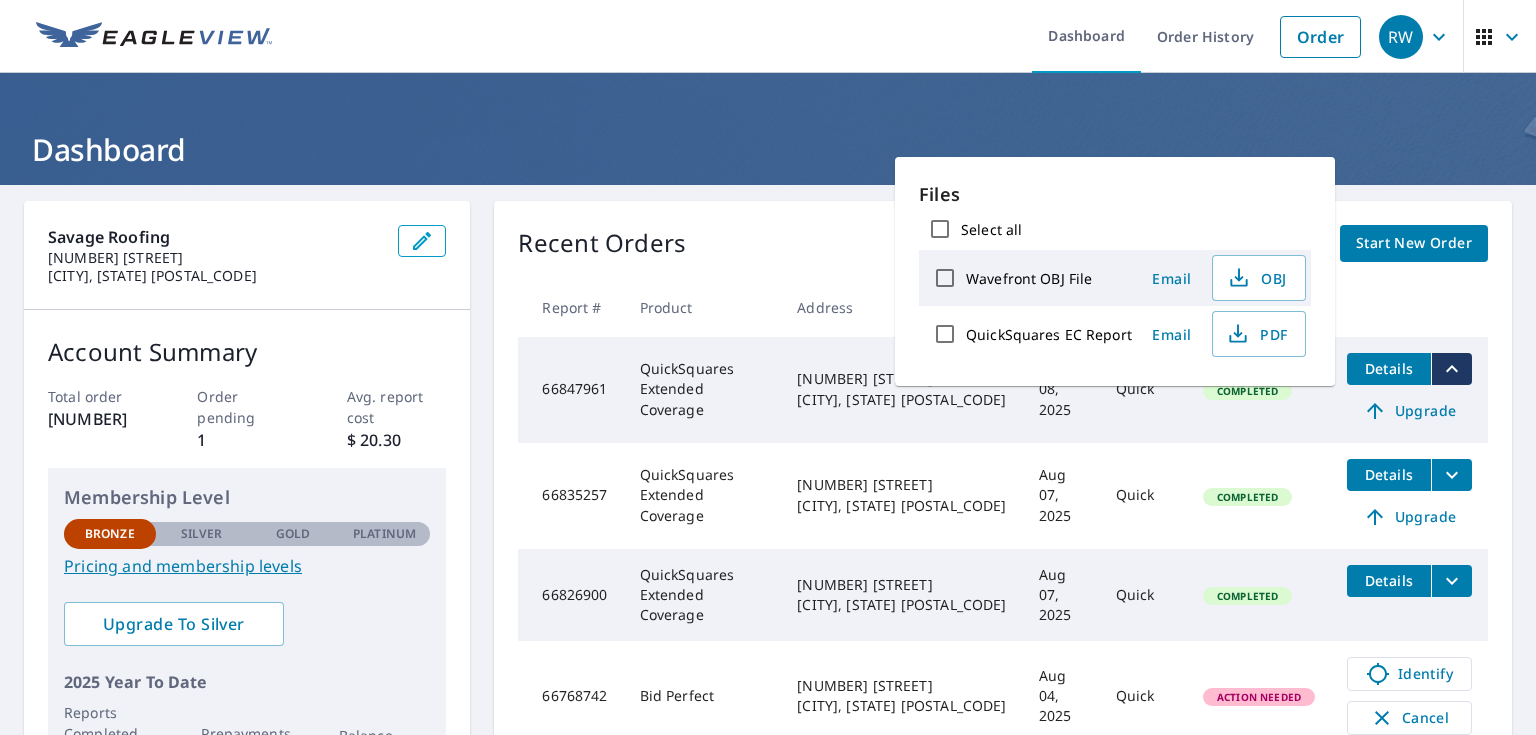 click 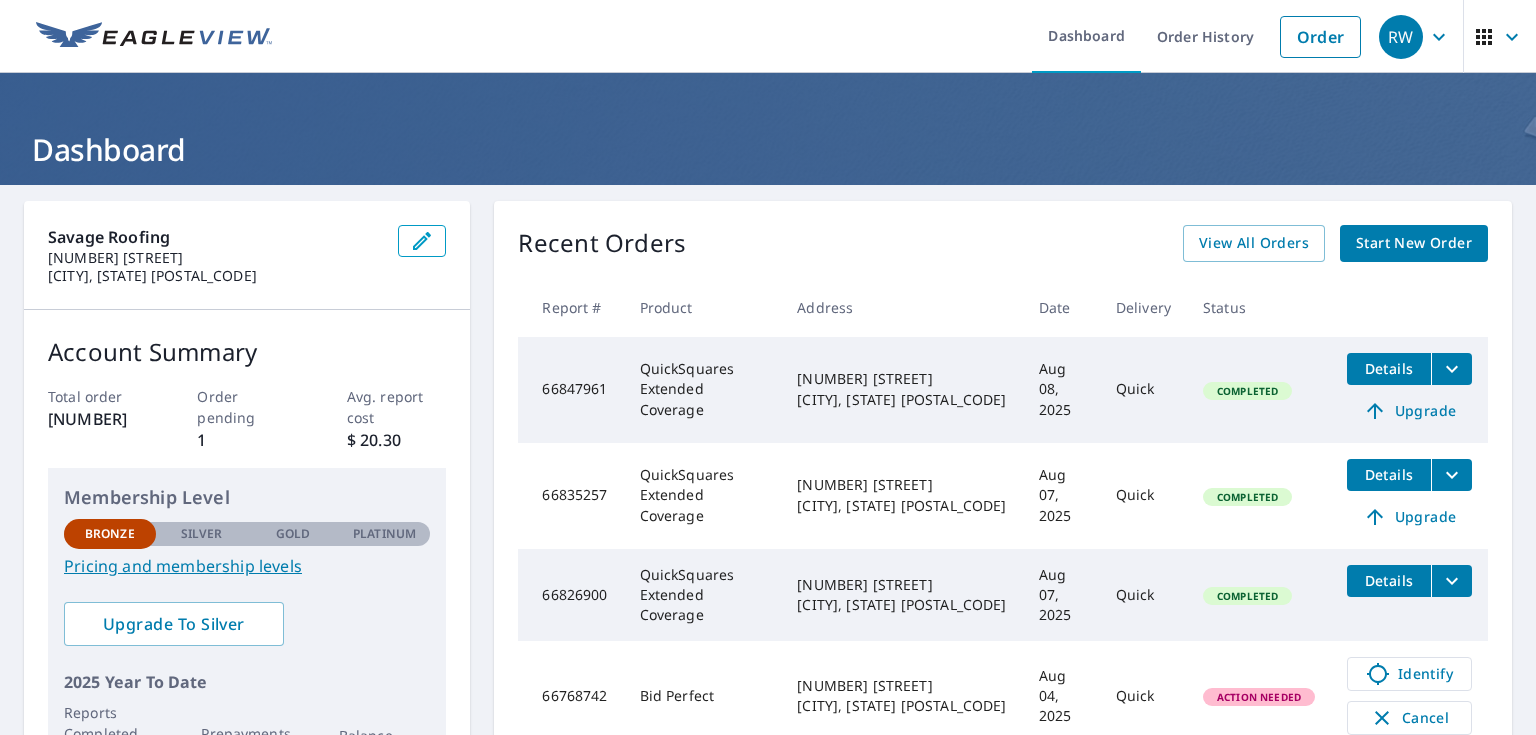 click on "Details" at bounding box center (1389, 368) 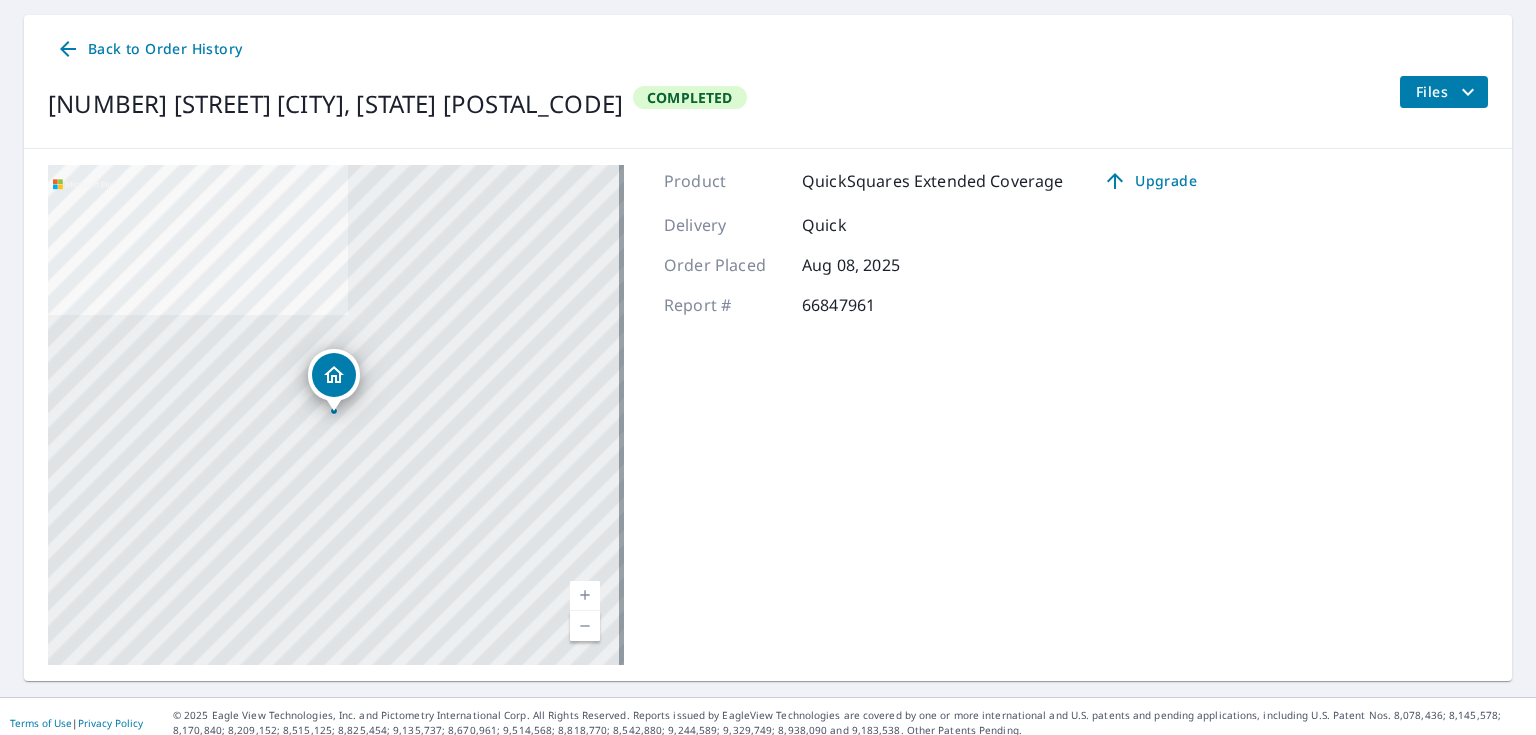 scroll, scrollTop: 197, scrollLeft: 0, axis: vertical 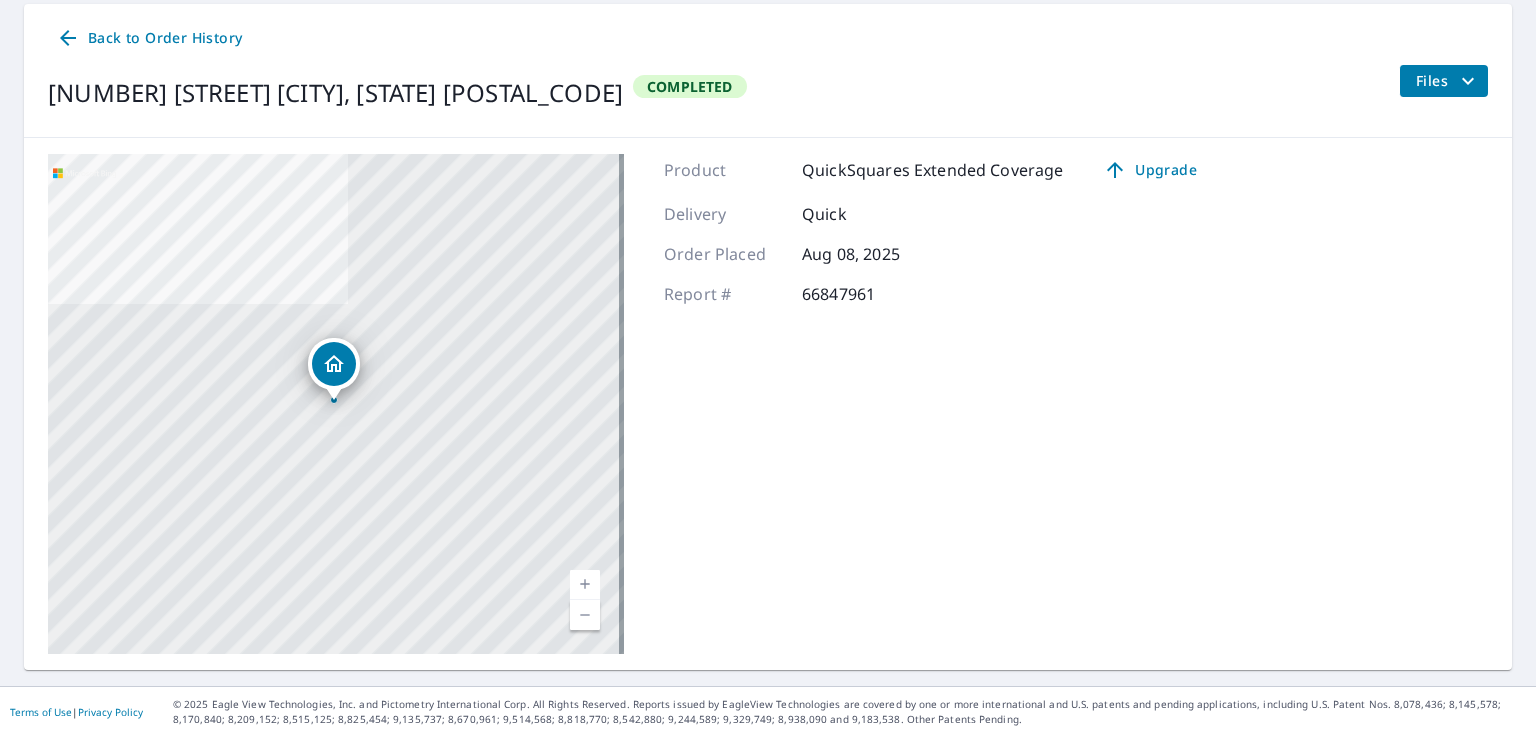 click on "Files" at bounding box center (1448, 81) 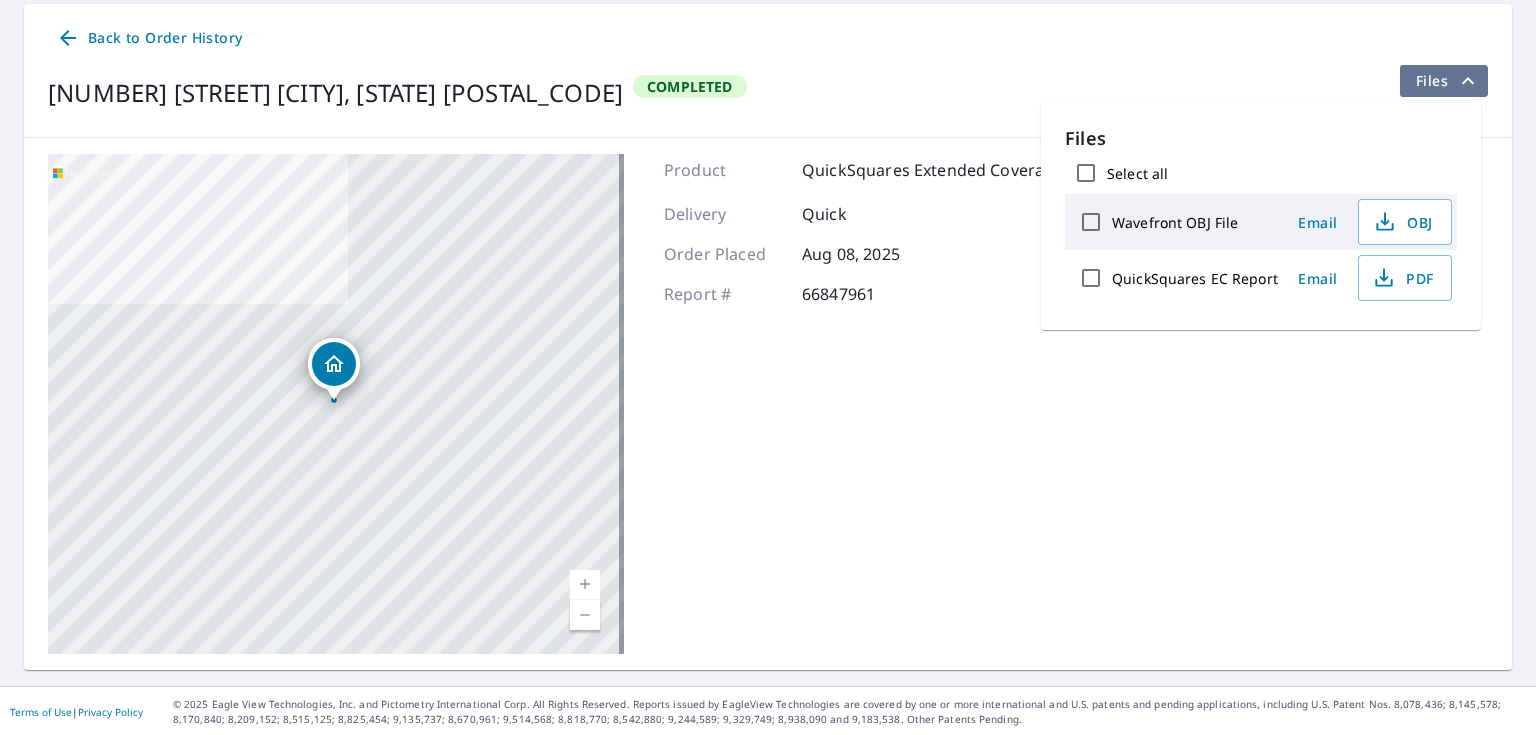 click on "Files" at bounding box center [1448, 81] 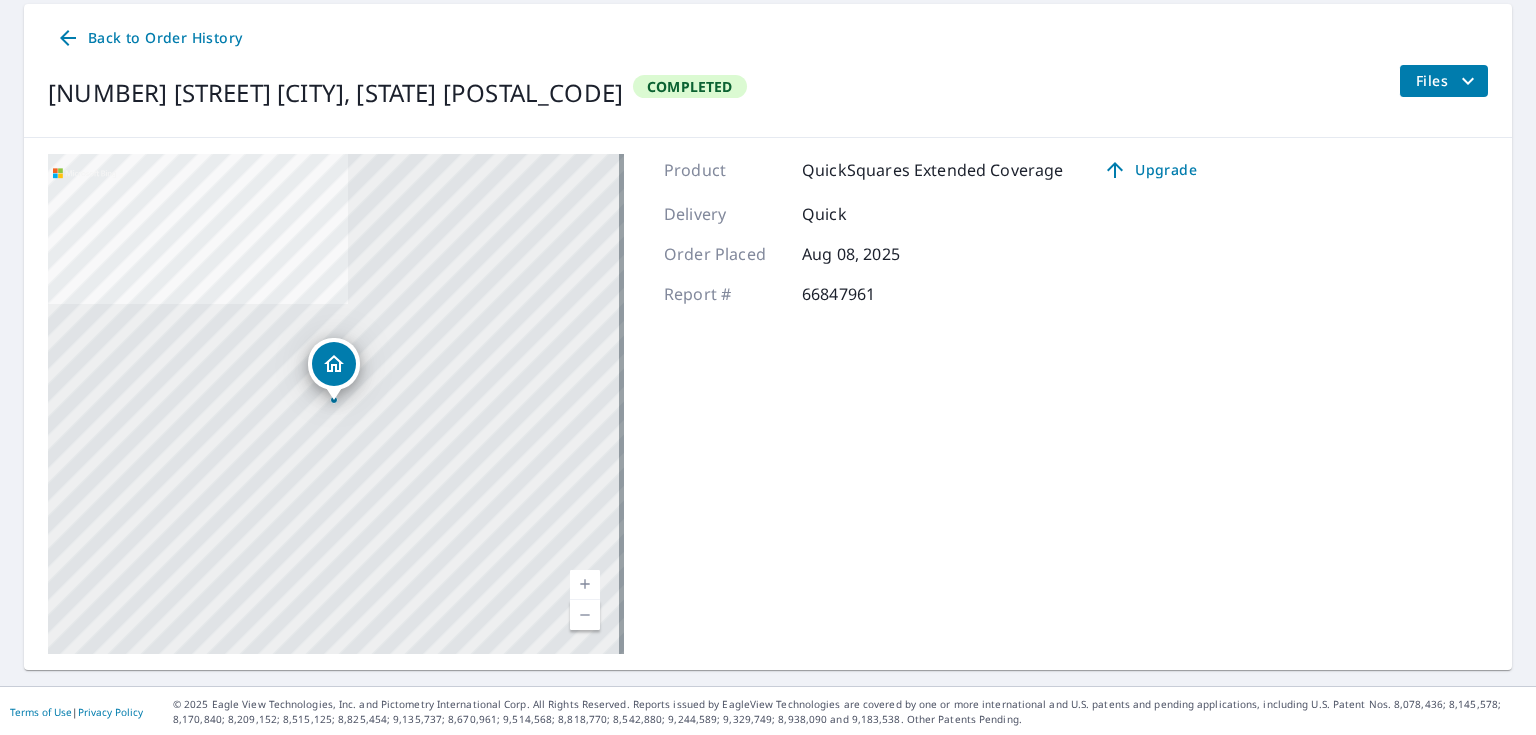 click 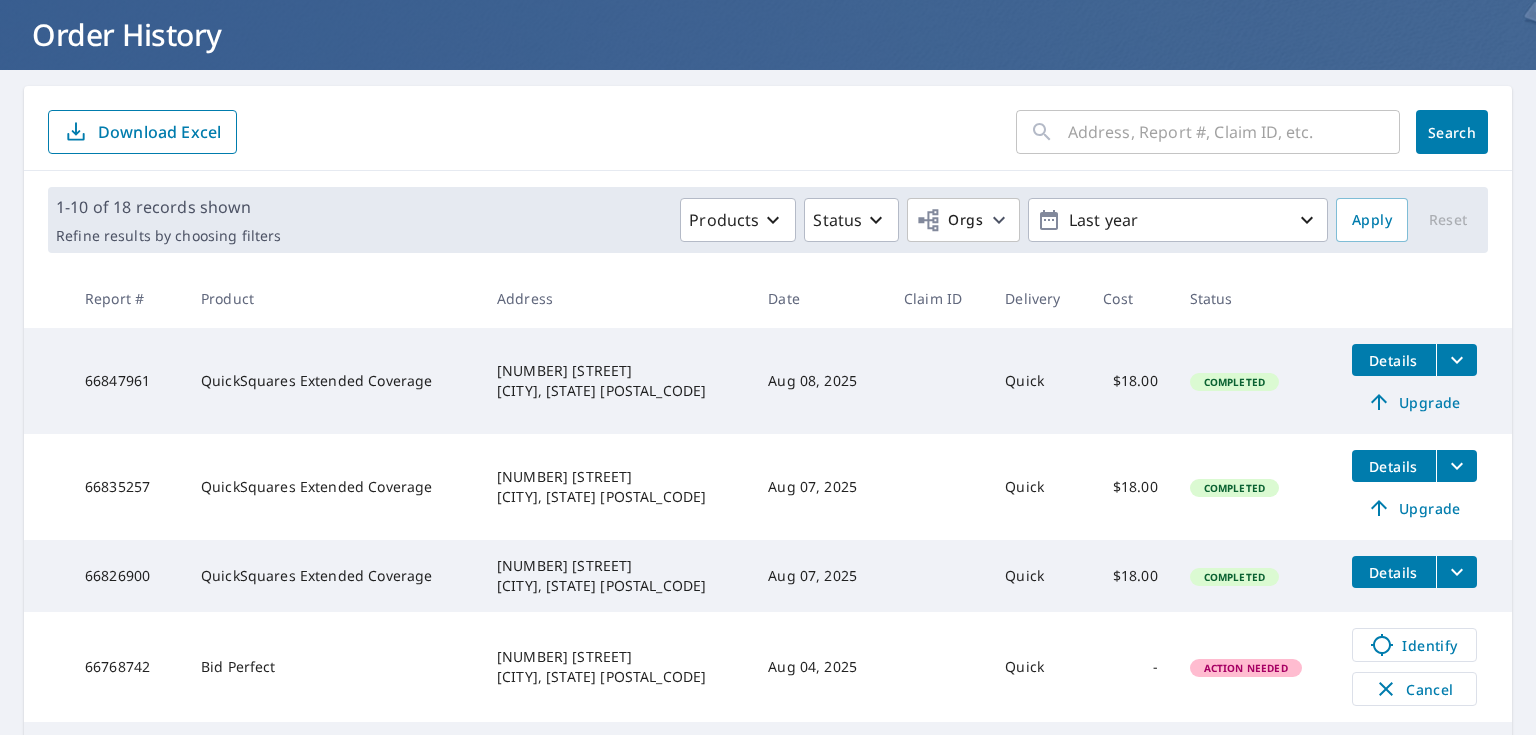 scroll, scrollTop: 0, scrollLeft: 0, axis: both 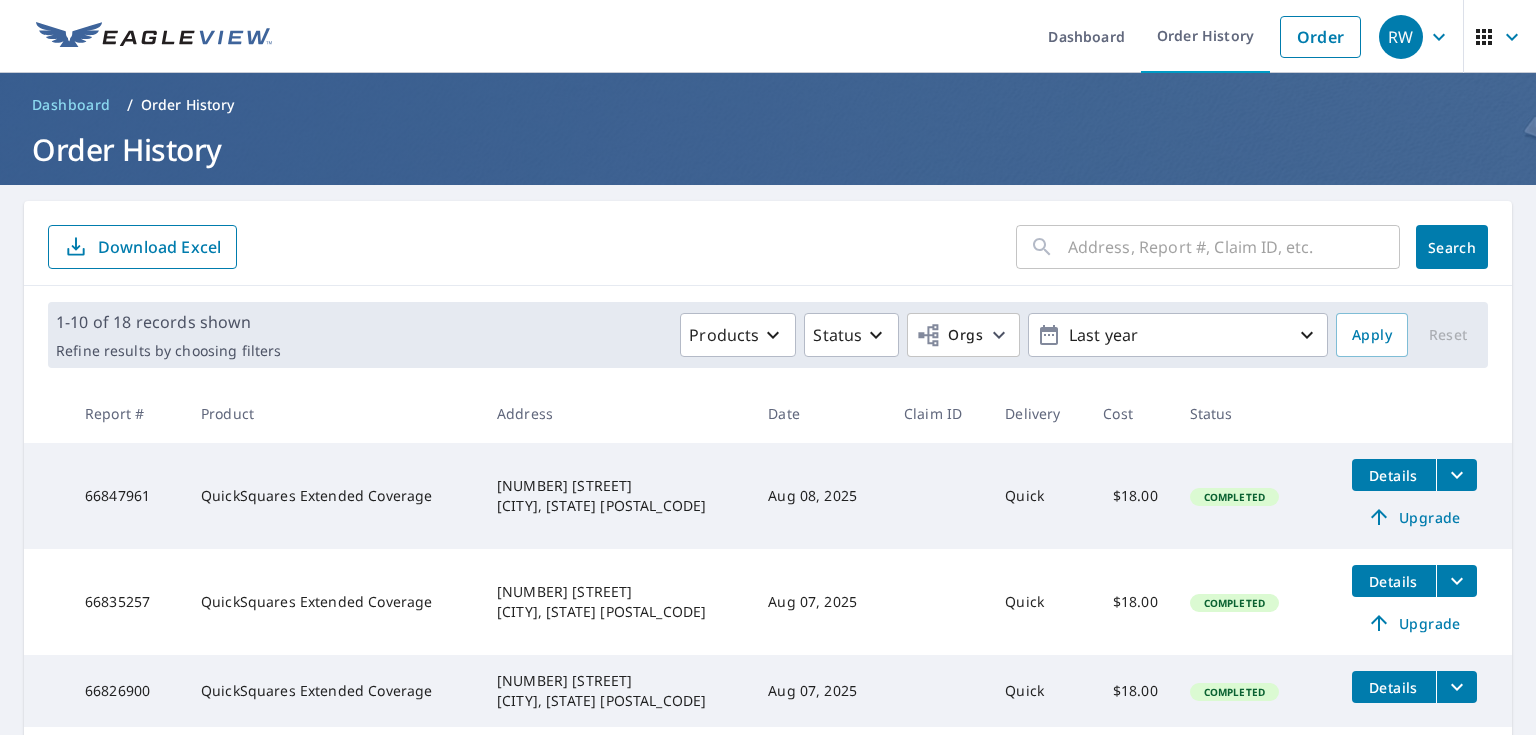 click at bounding box center (154, 37) 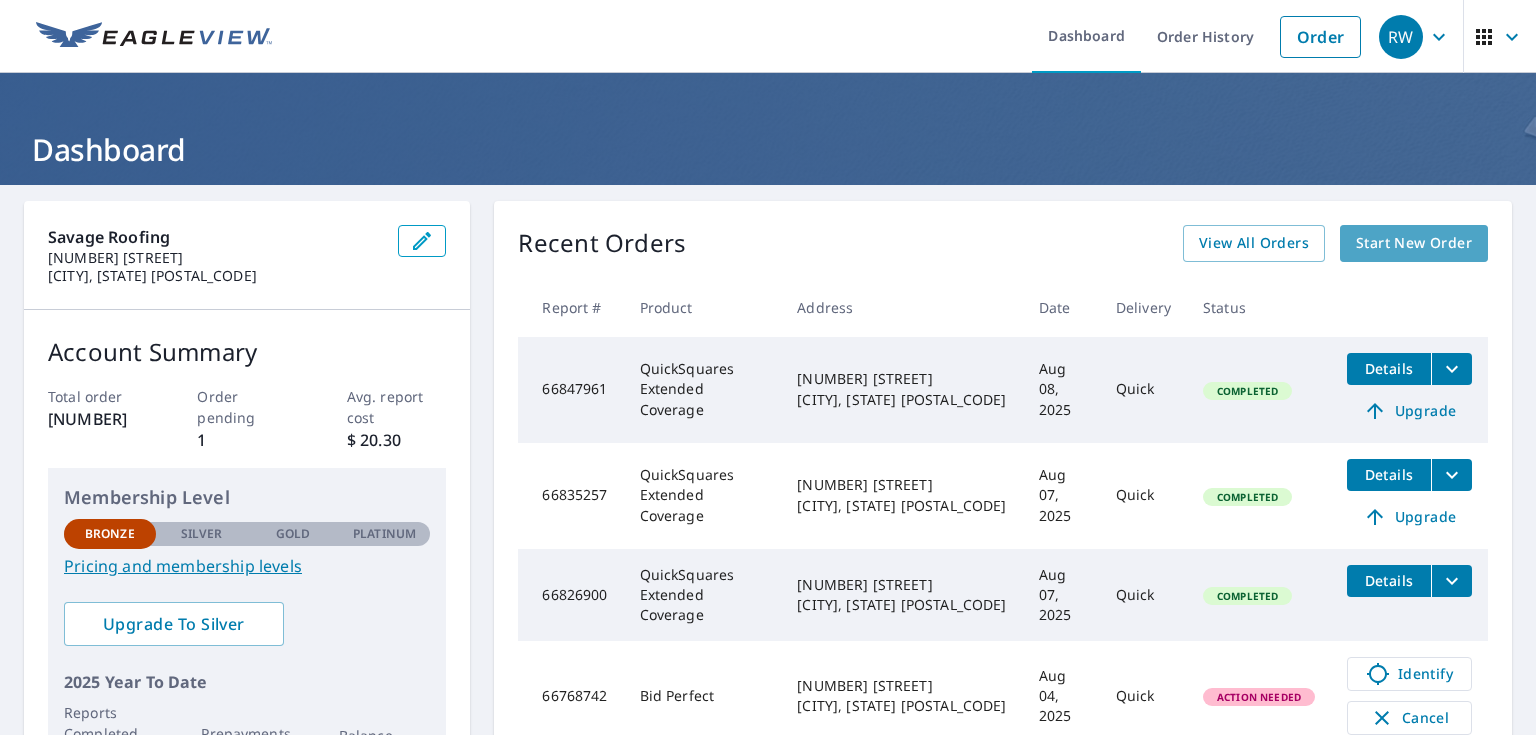 click on "Start New Order" at bounding box center [1414, 243] 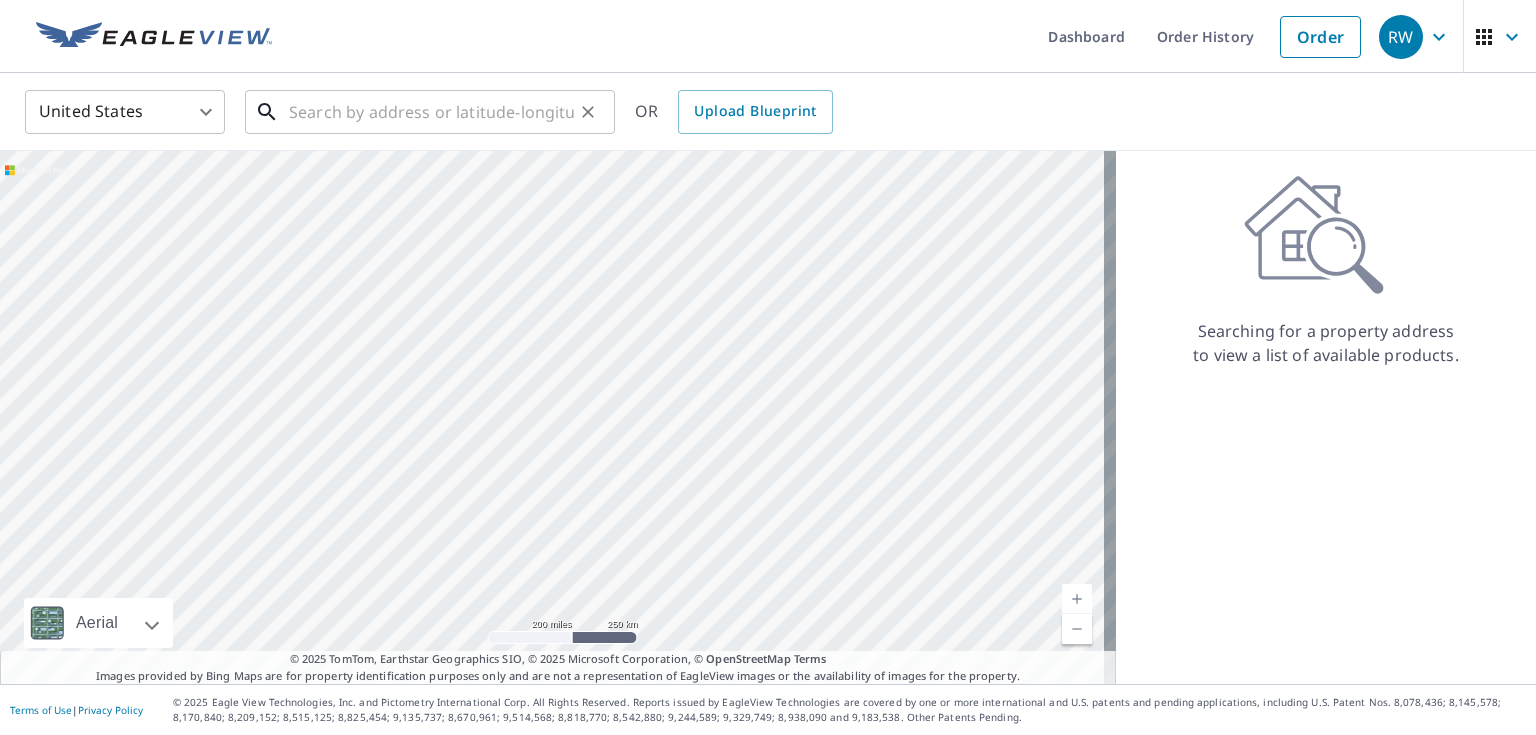 click at bounding box center [431, 112] 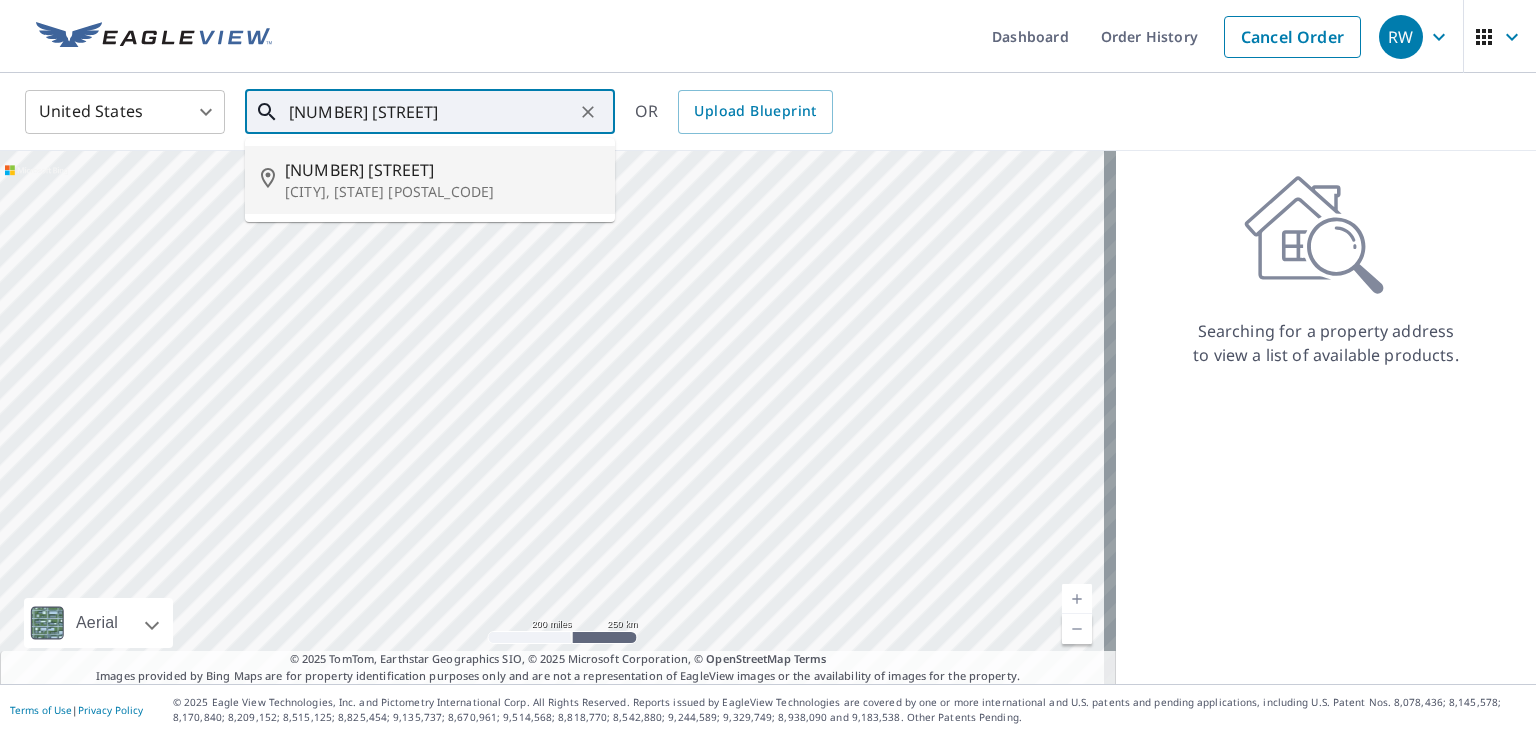click on "5809 Woodard Ave" at bounding box center (442, 170) 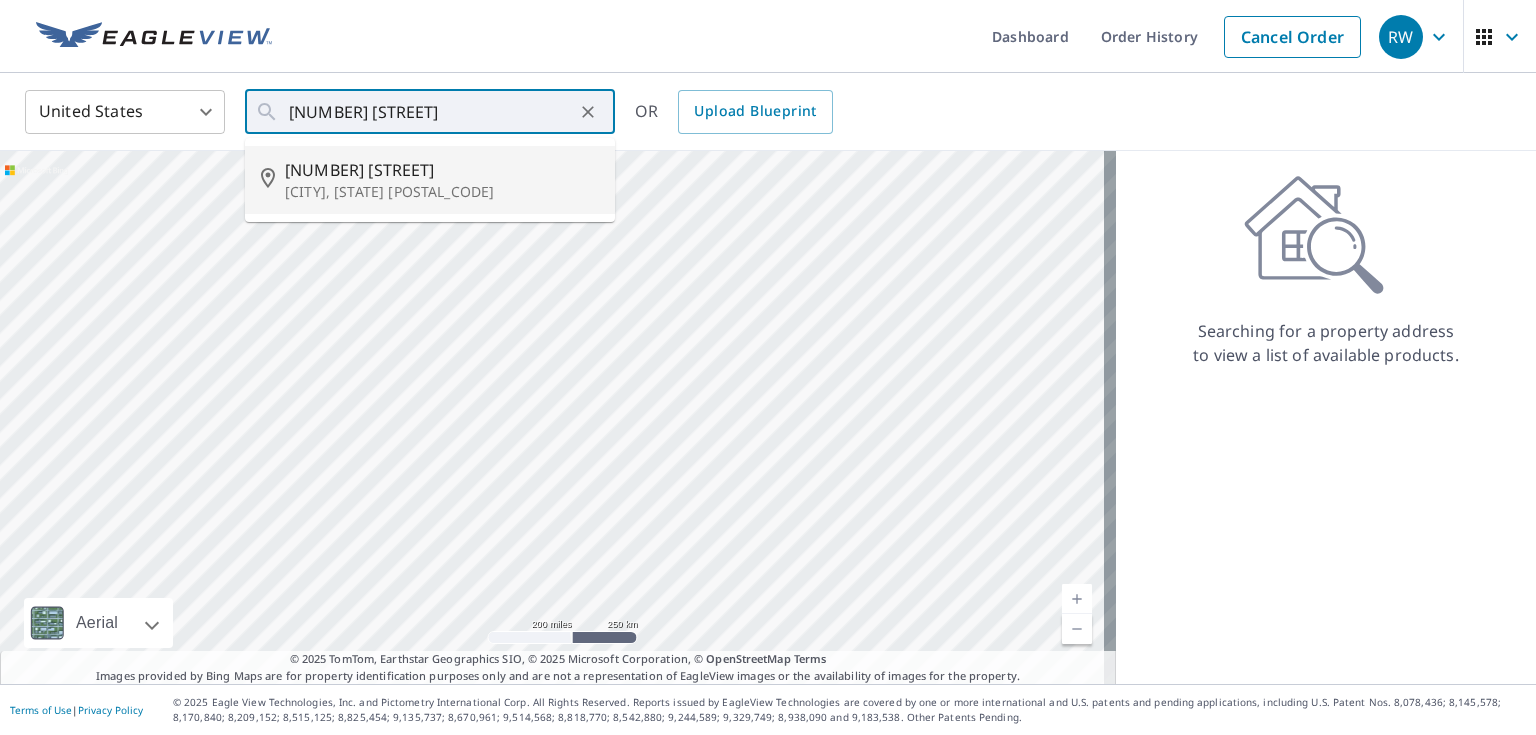 type on "5809 Woodard Ave Freeland, WA 98249" 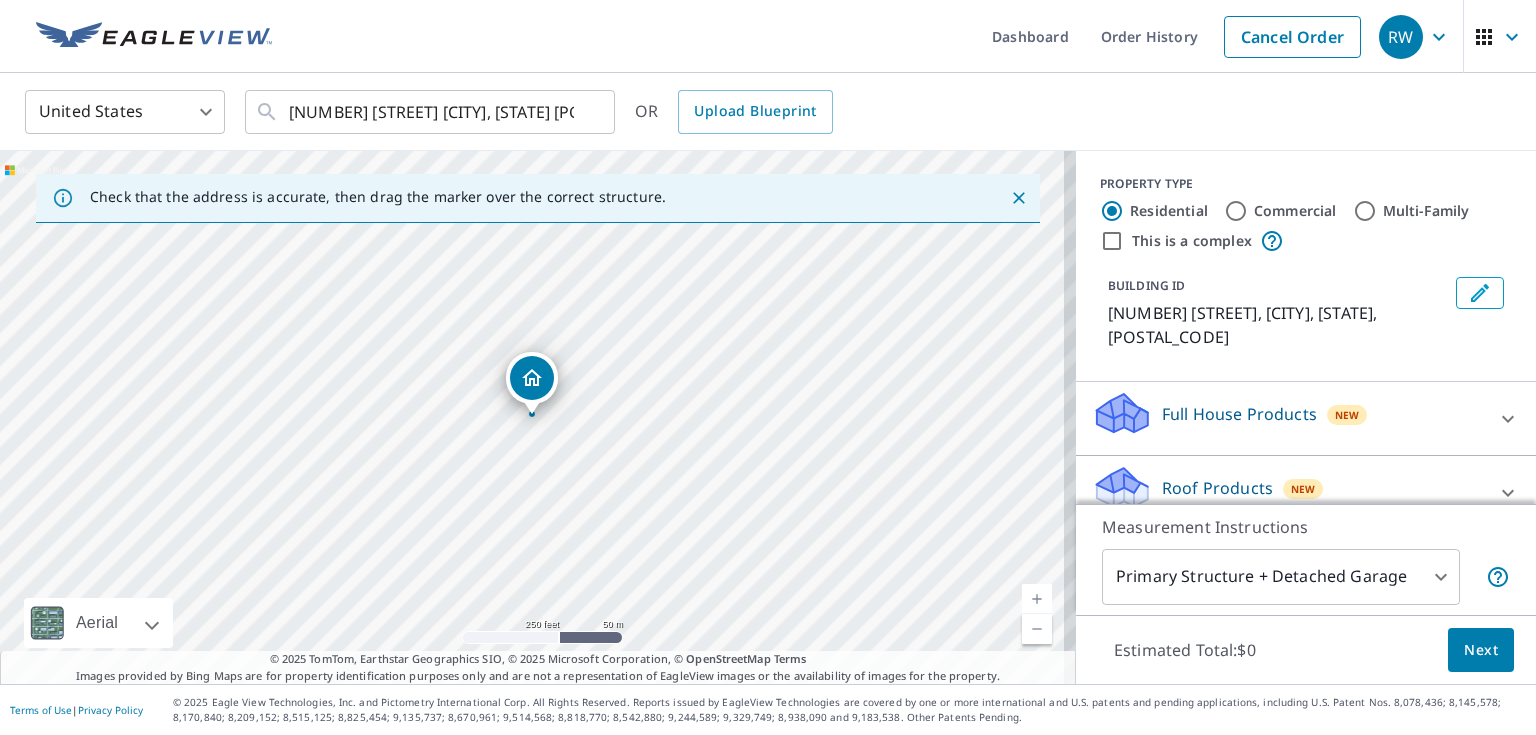 click on "Roof Products New" at bounding box center [1288, 492] 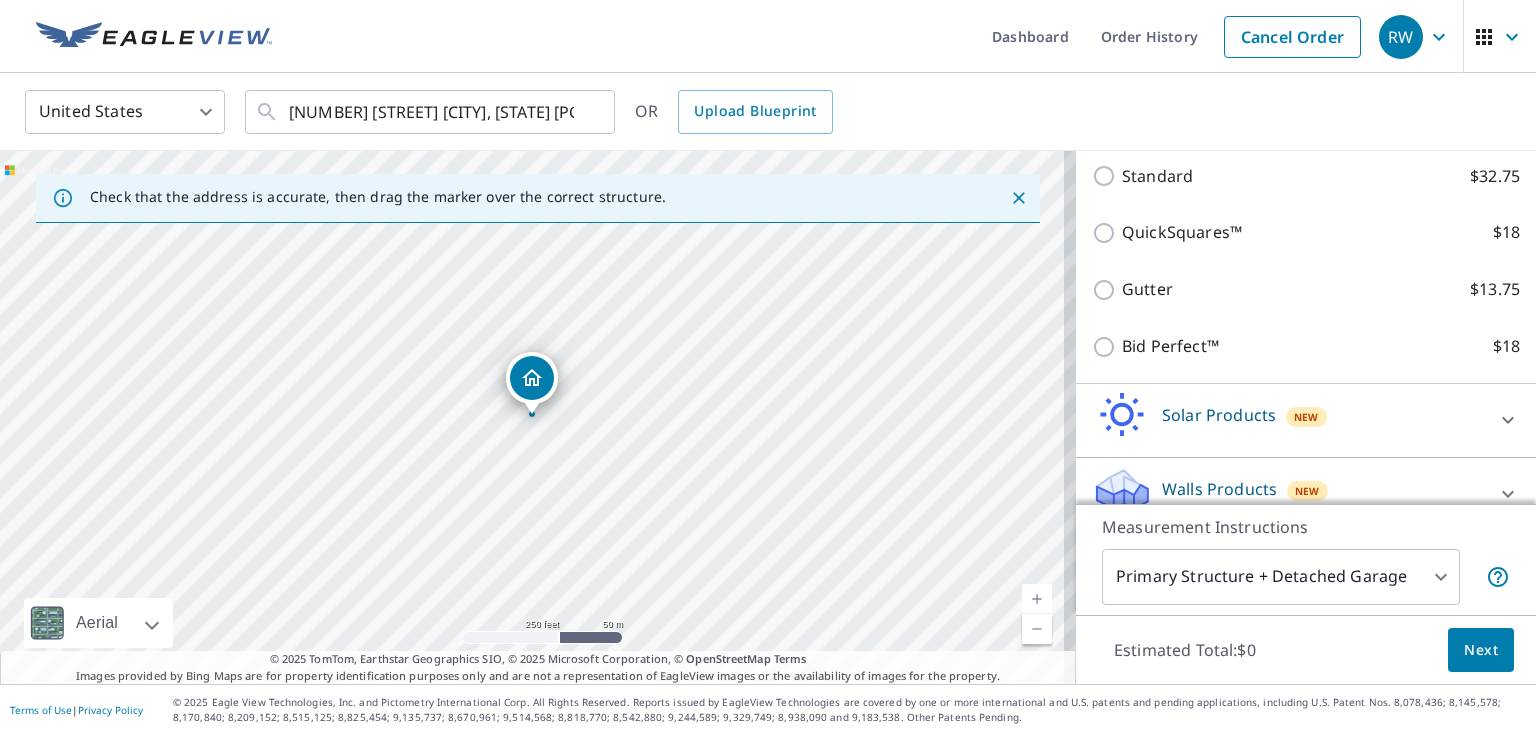 scroll, scrollTop: 431, scrollLeft: 0, axis: vertical 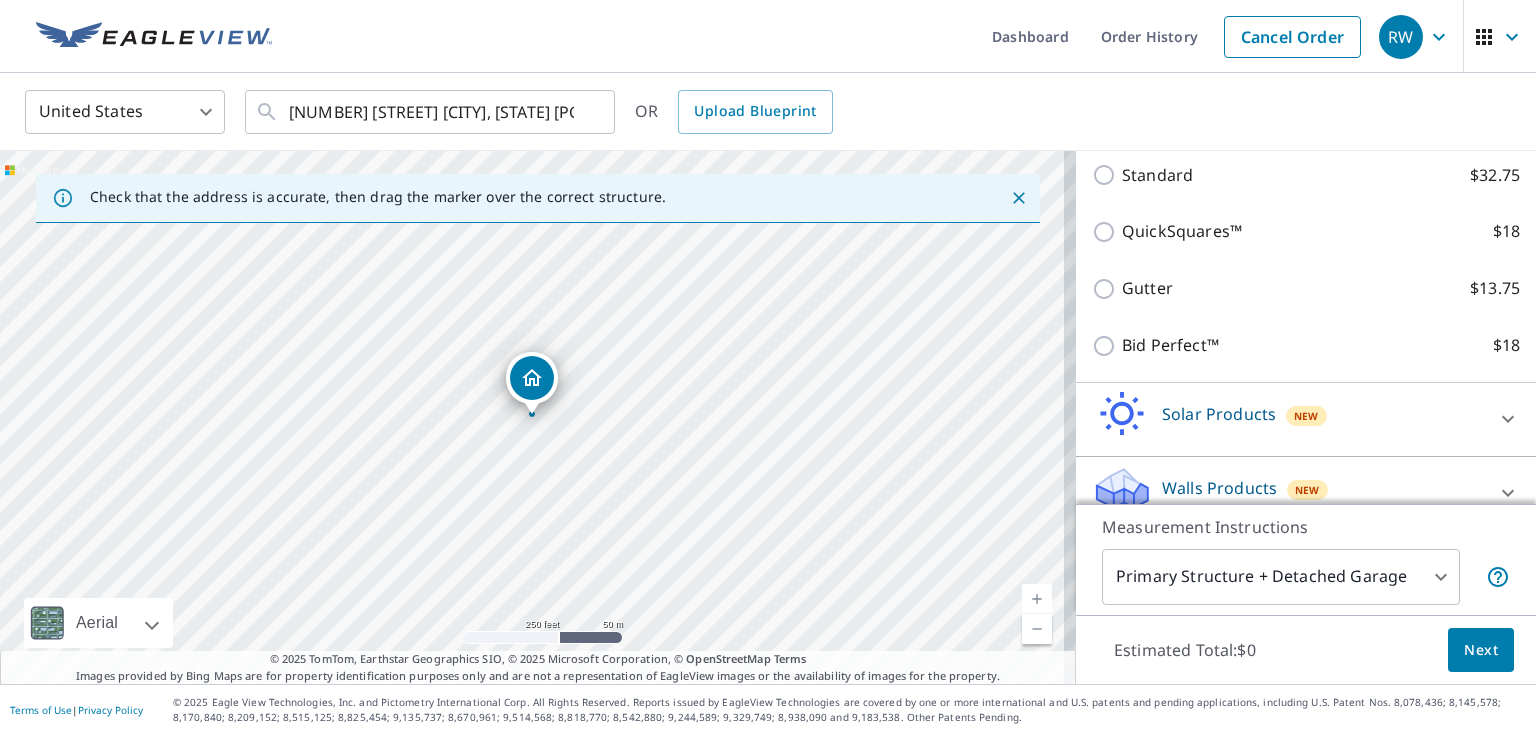 click 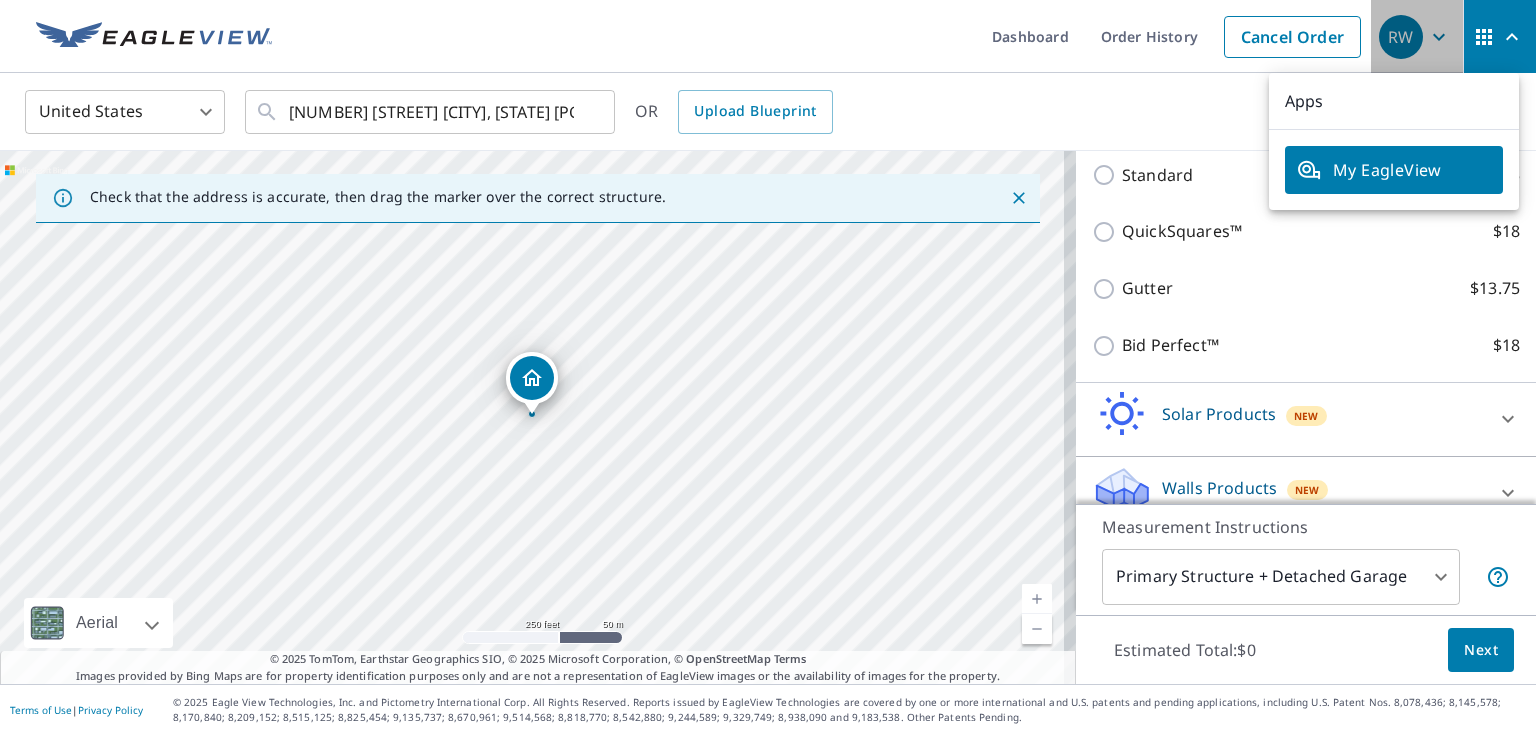 click 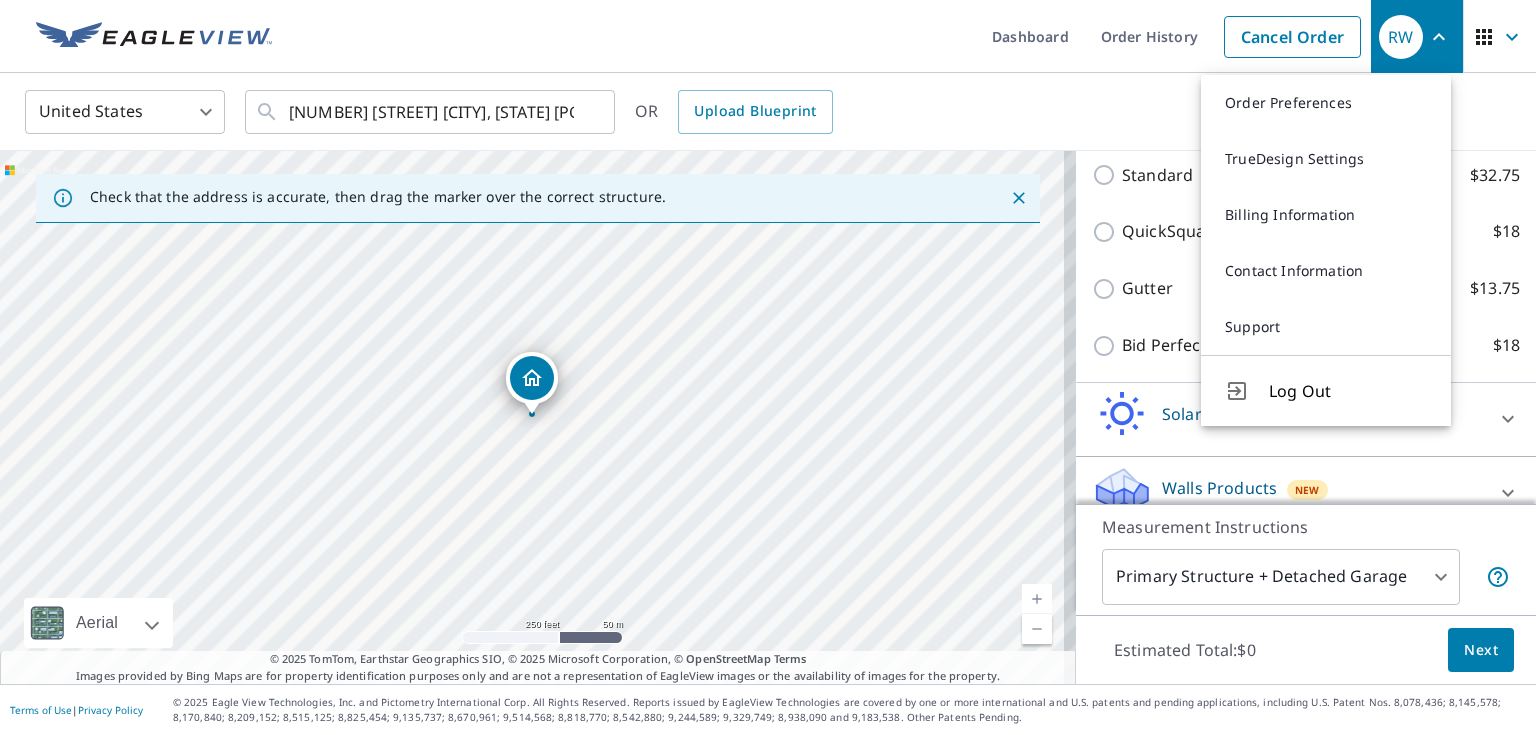 click on "Log Out" at bounding box center [1348, 391] 